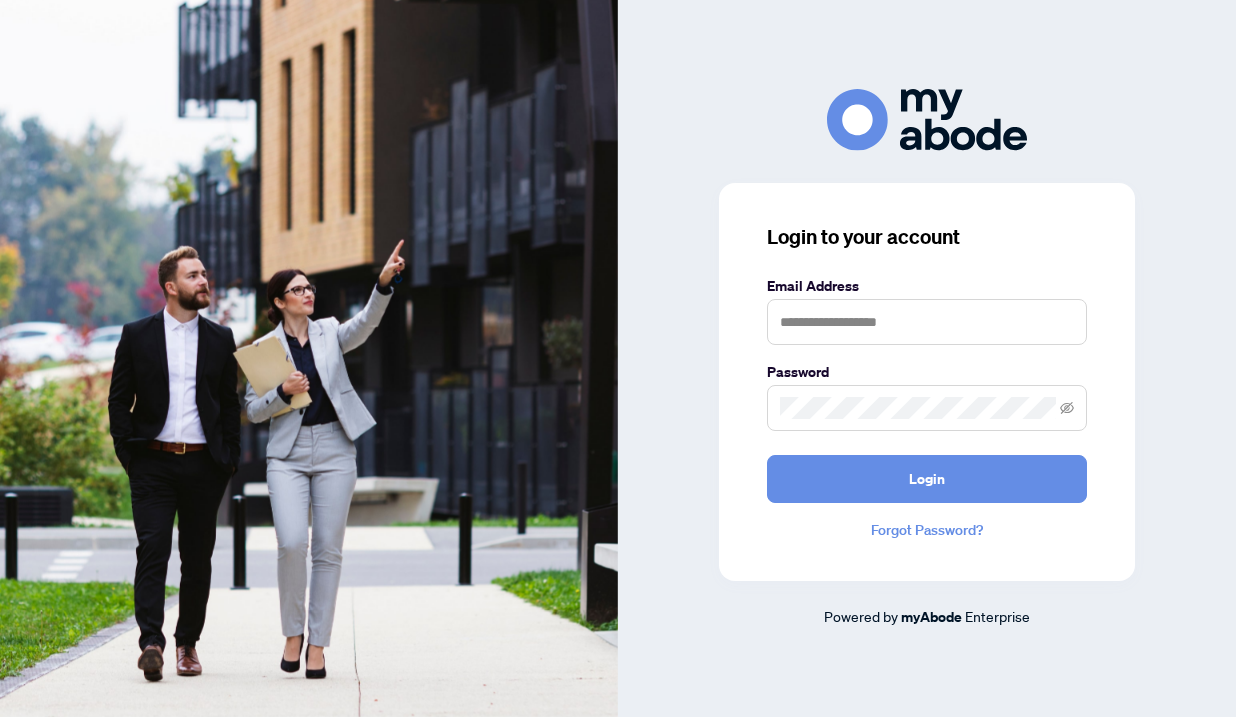 scroll, scrollTop: 0, scrollLeft: 0, axis: both 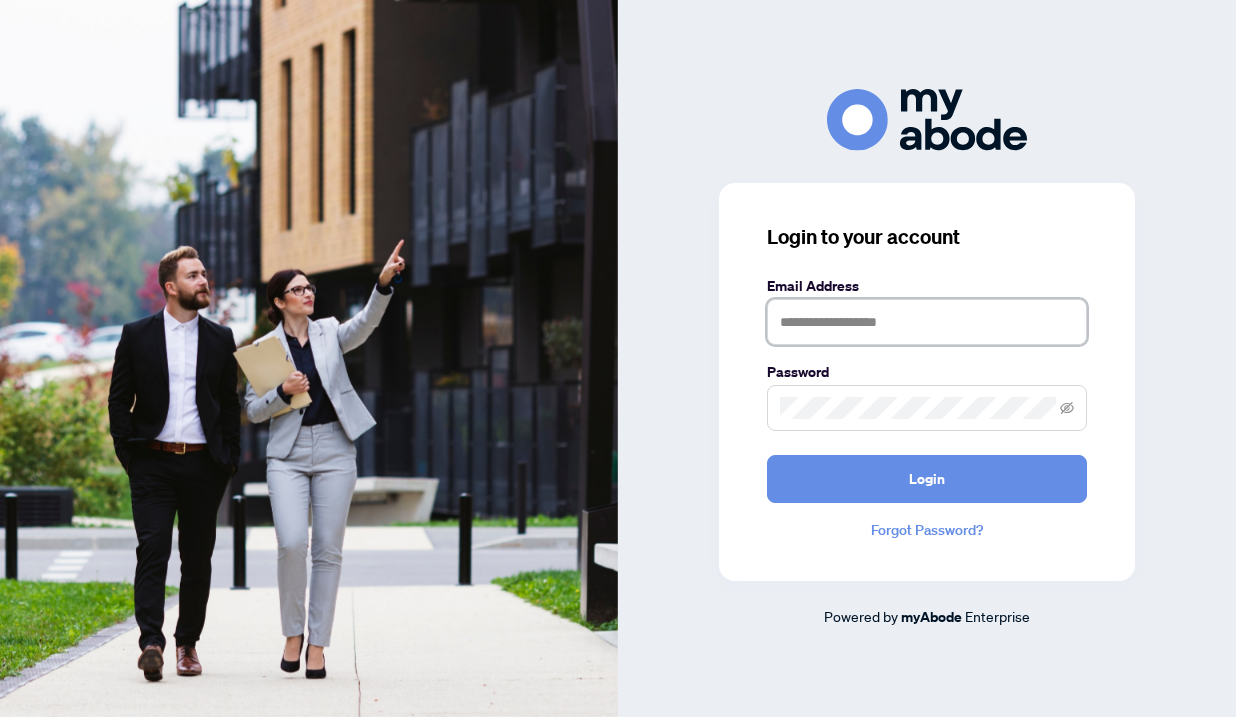 click at bounding box center [927, 322] 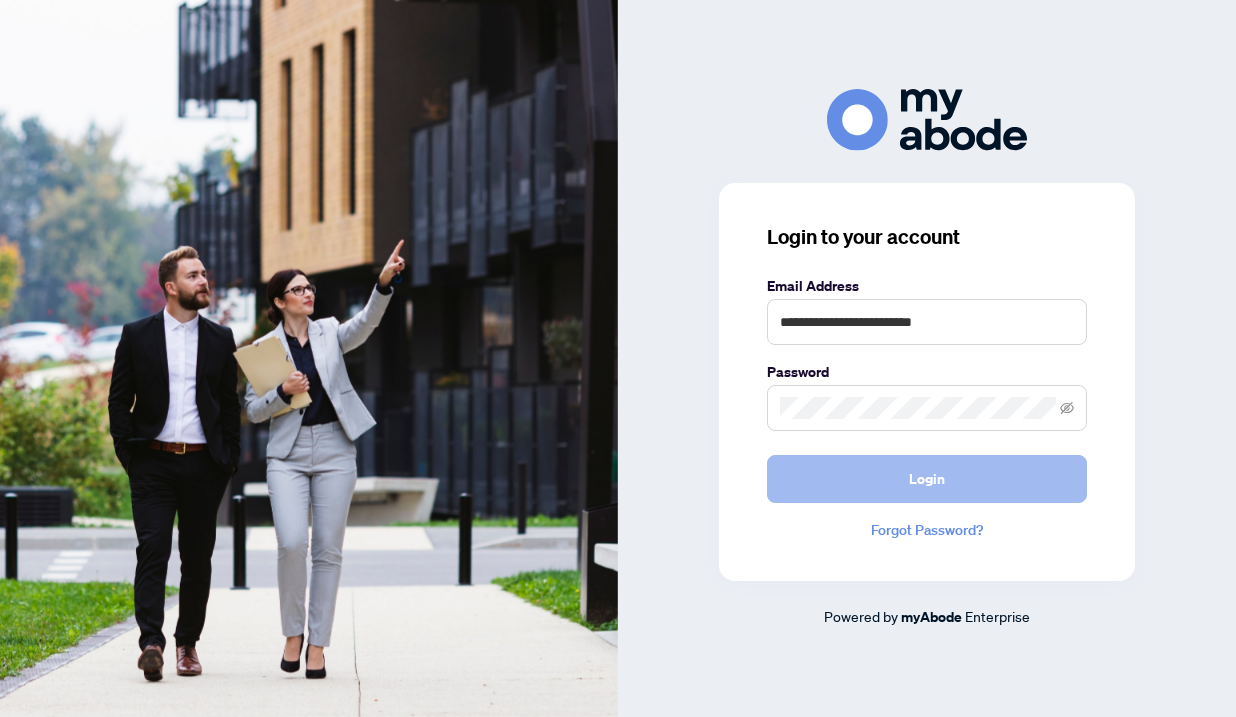 click on "Login" at bounding box center (927, 479) 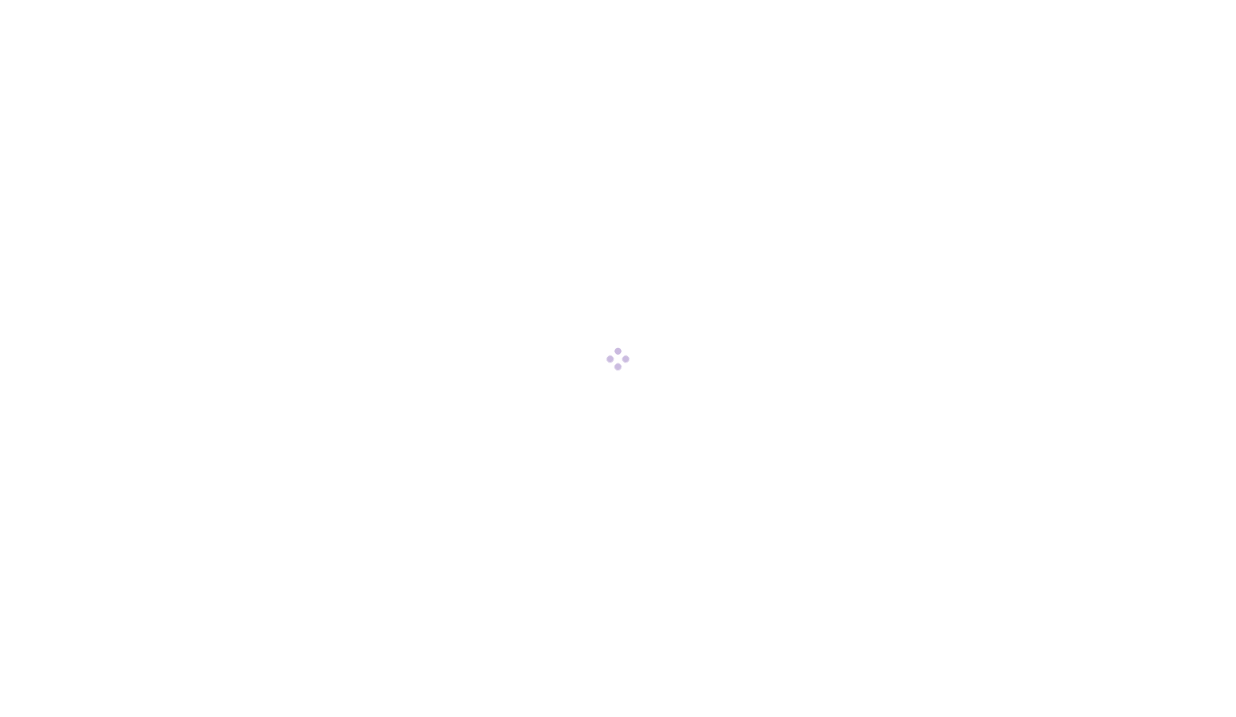 scroll, scrollTop: 0, scrollLeft: 0, axis: both 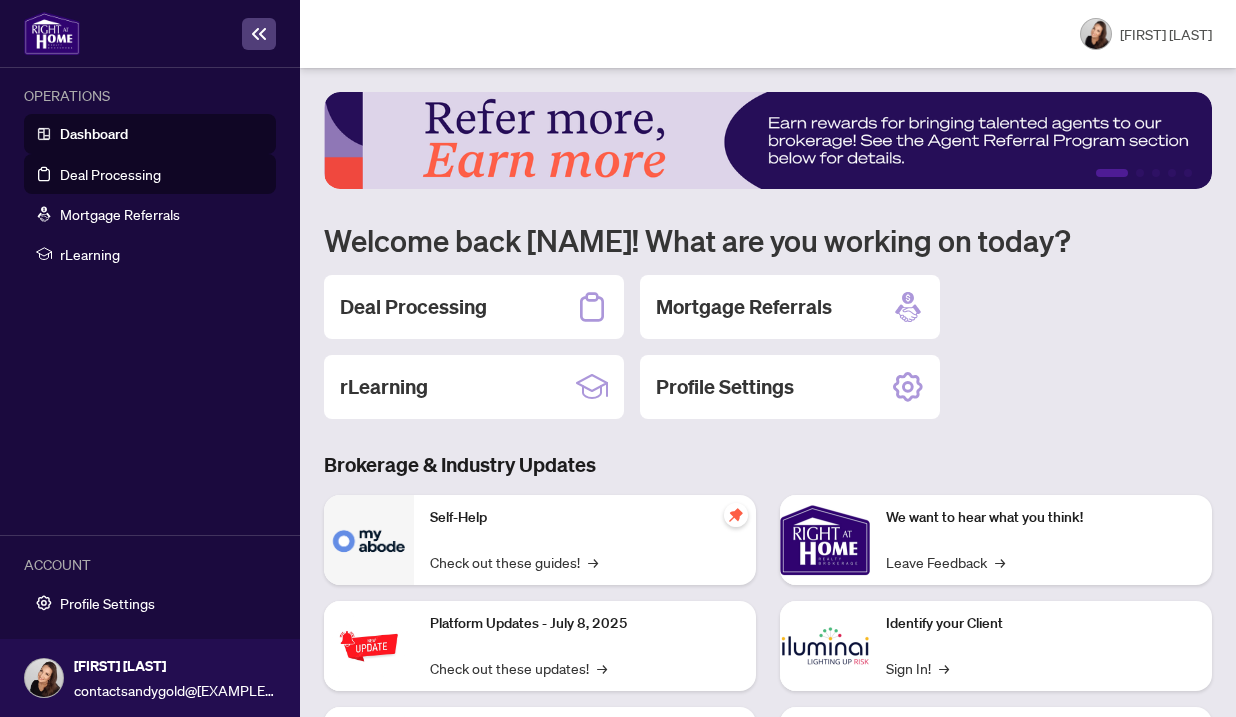 click on "Deal Processing" at bounding box center (110, 174) 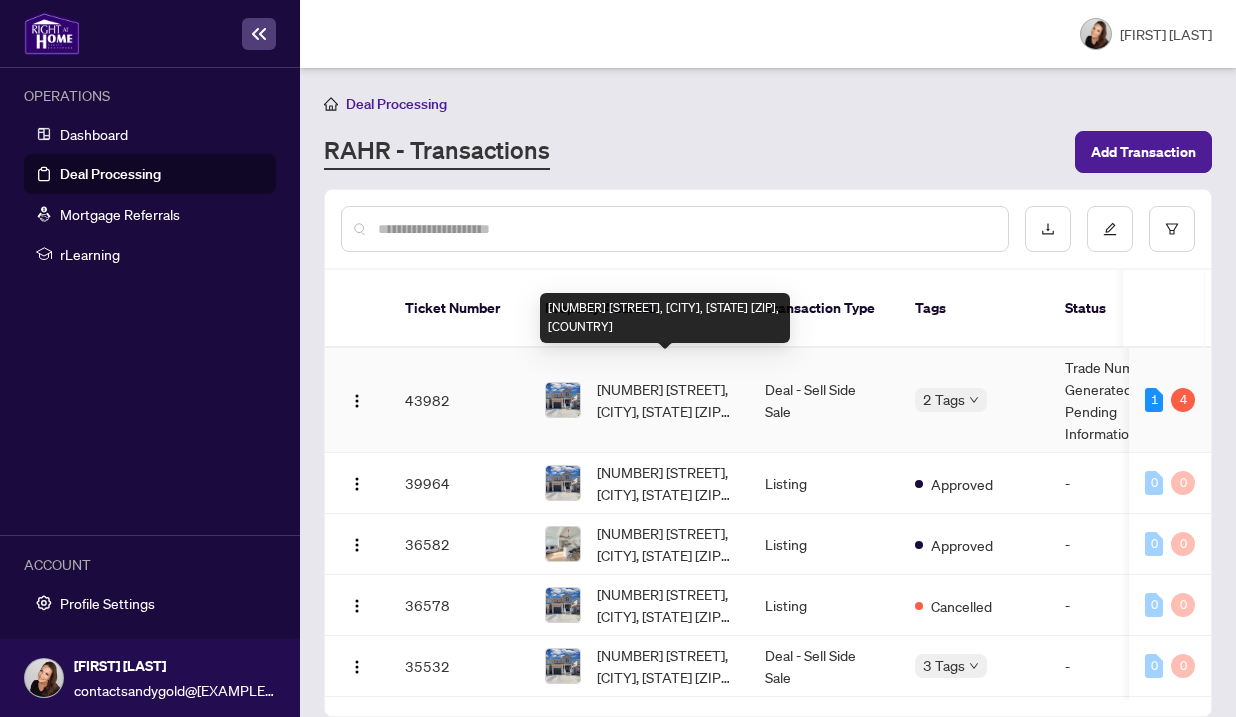 click on "[NUMBER] [STREET], [CITY], [STATE] [ZIP], [COUNTRY]" at bounding box center (665, 400) 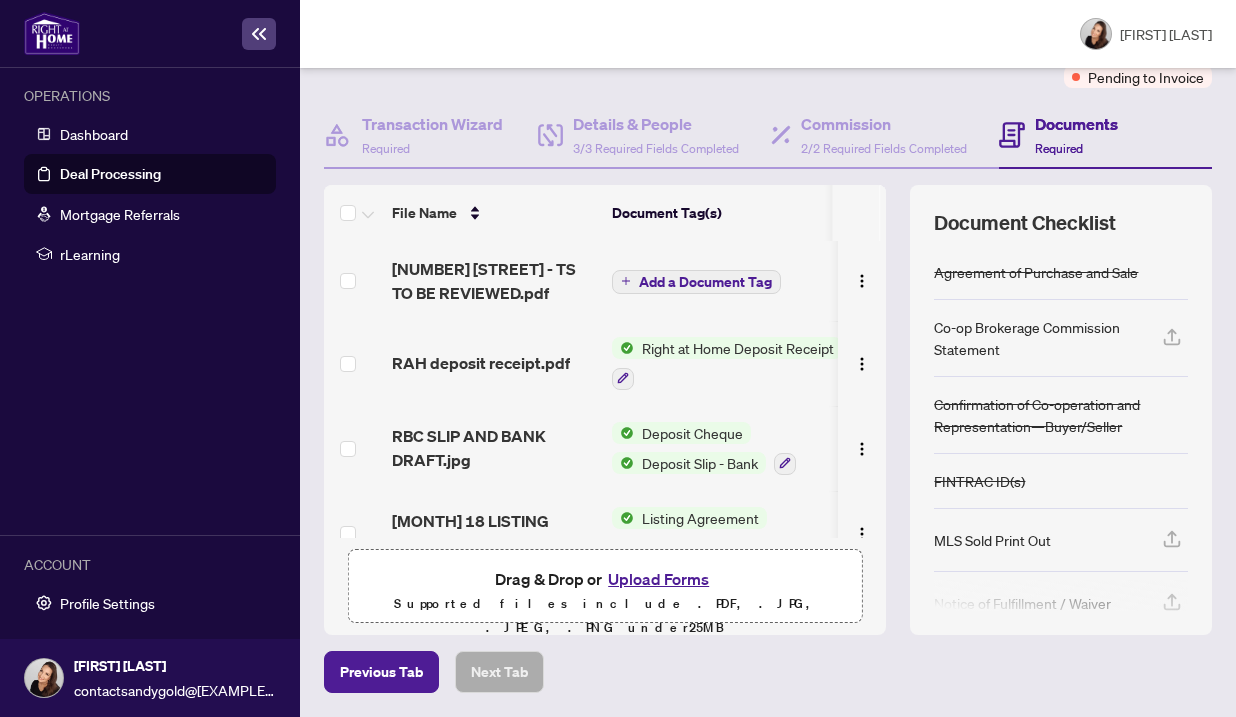 scroll, scrollTop: 257, scrollLeft: 0, axis: vertical 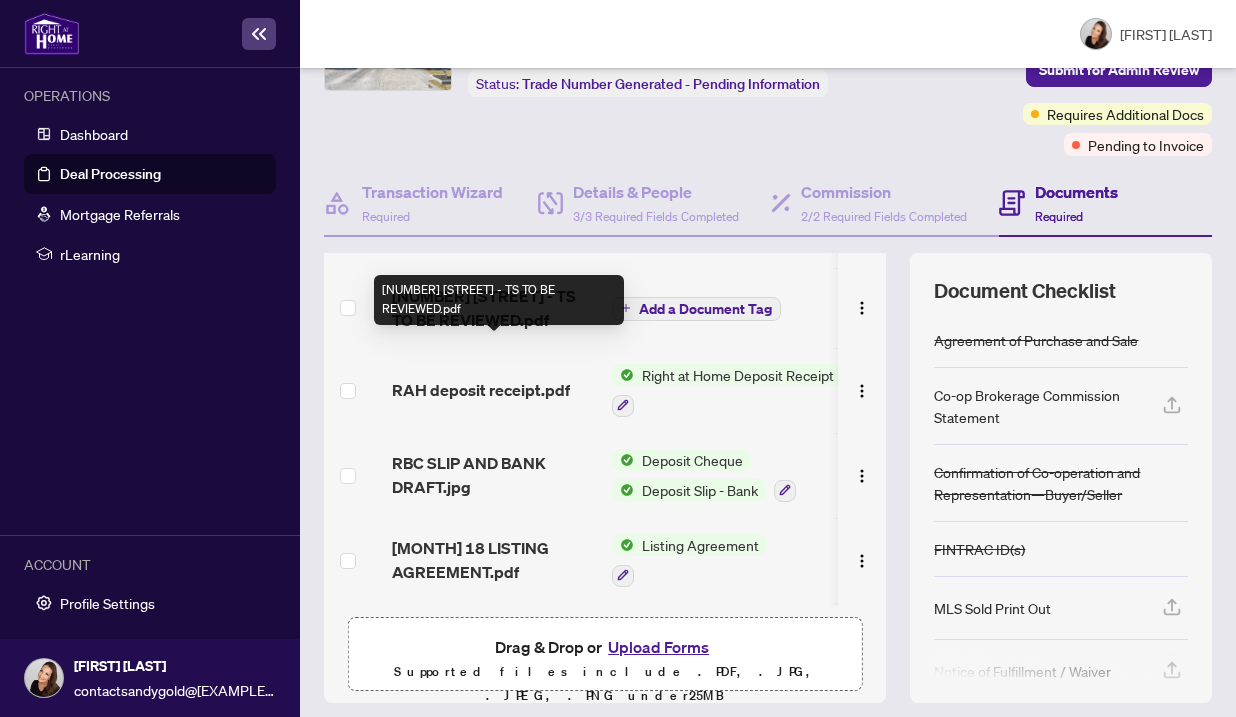 click on "[NUMBER] [STREET] - TS TO BE REVIEWED.pdf" at bounding box center (494, 308) 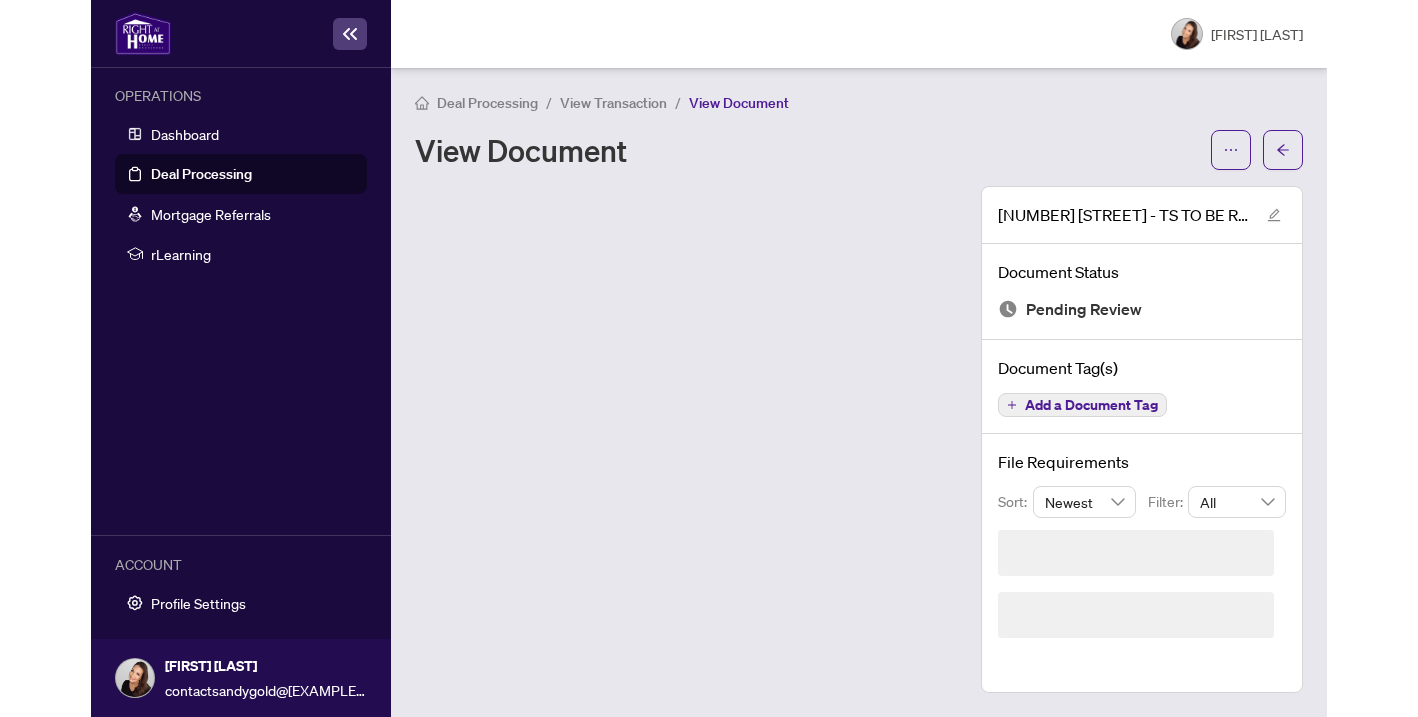 scroll, scrollTop: 0, scrollLeft: 0, axis: both 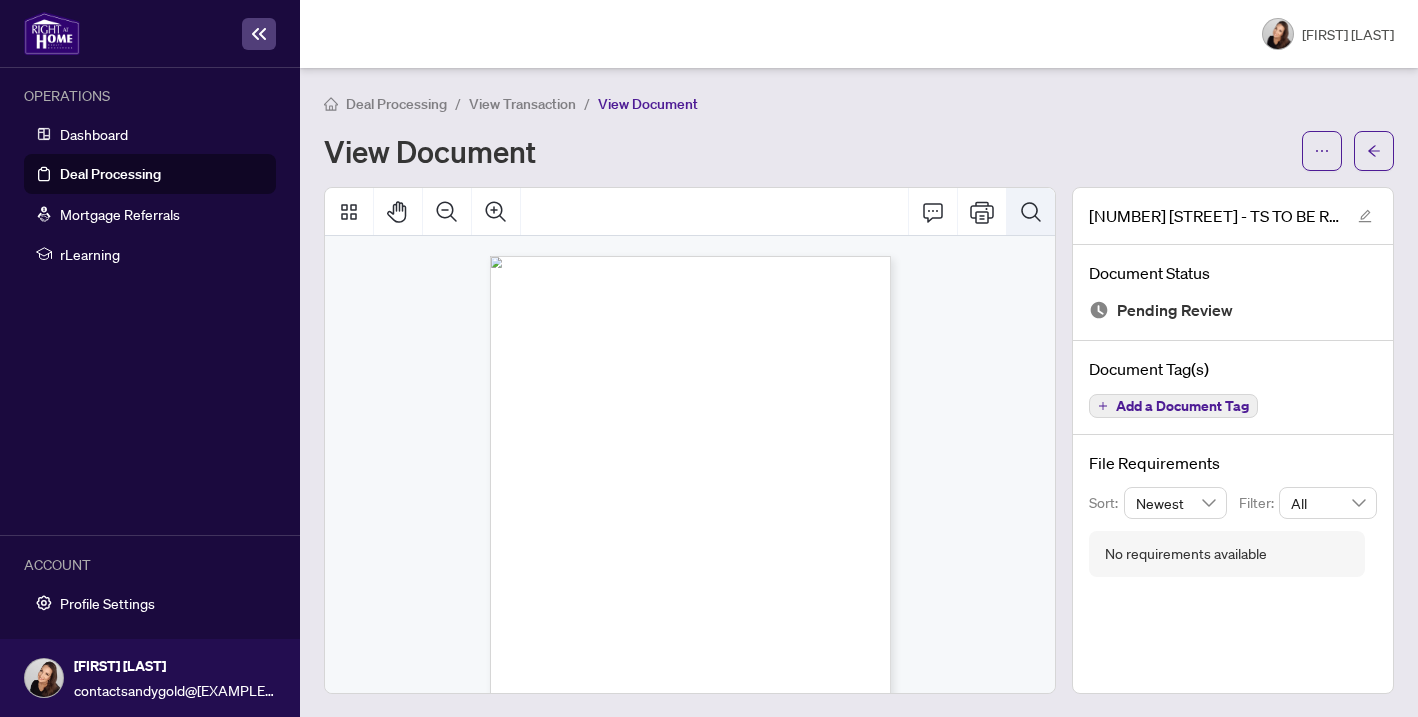 click 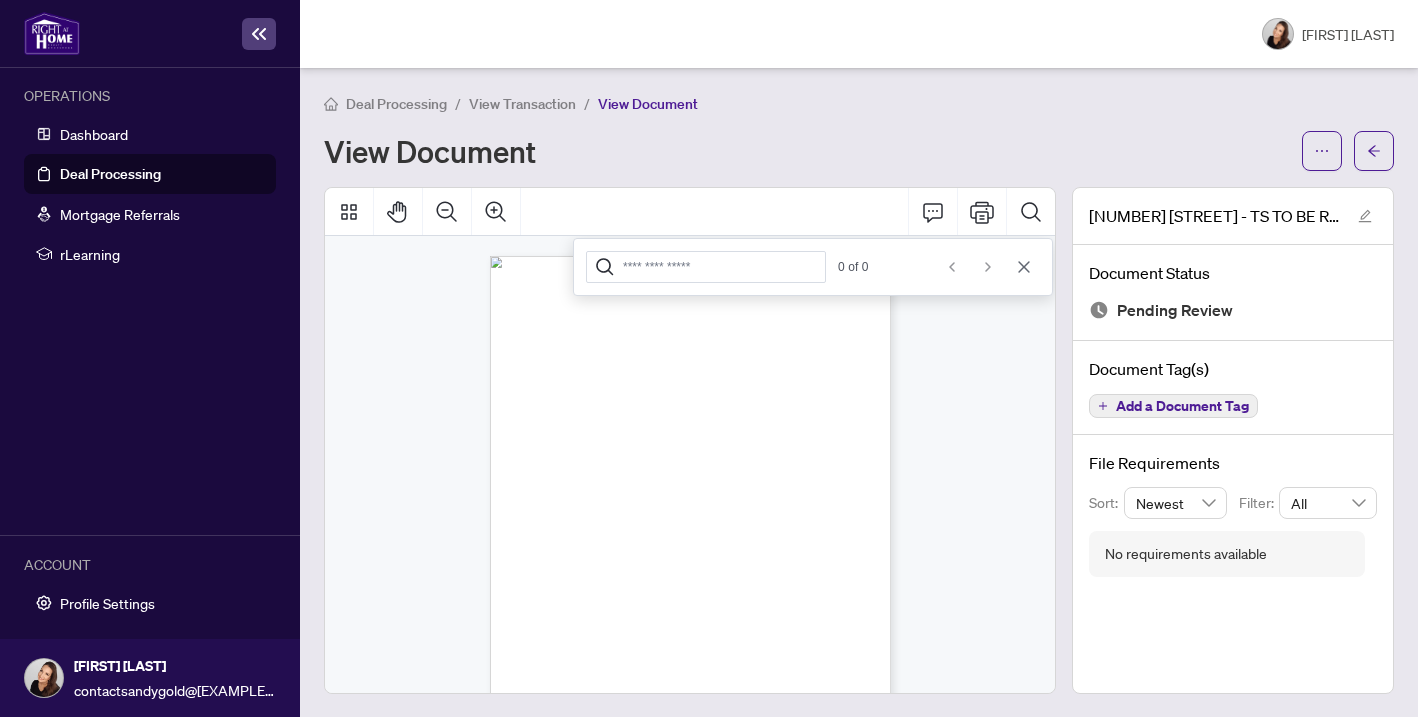 click 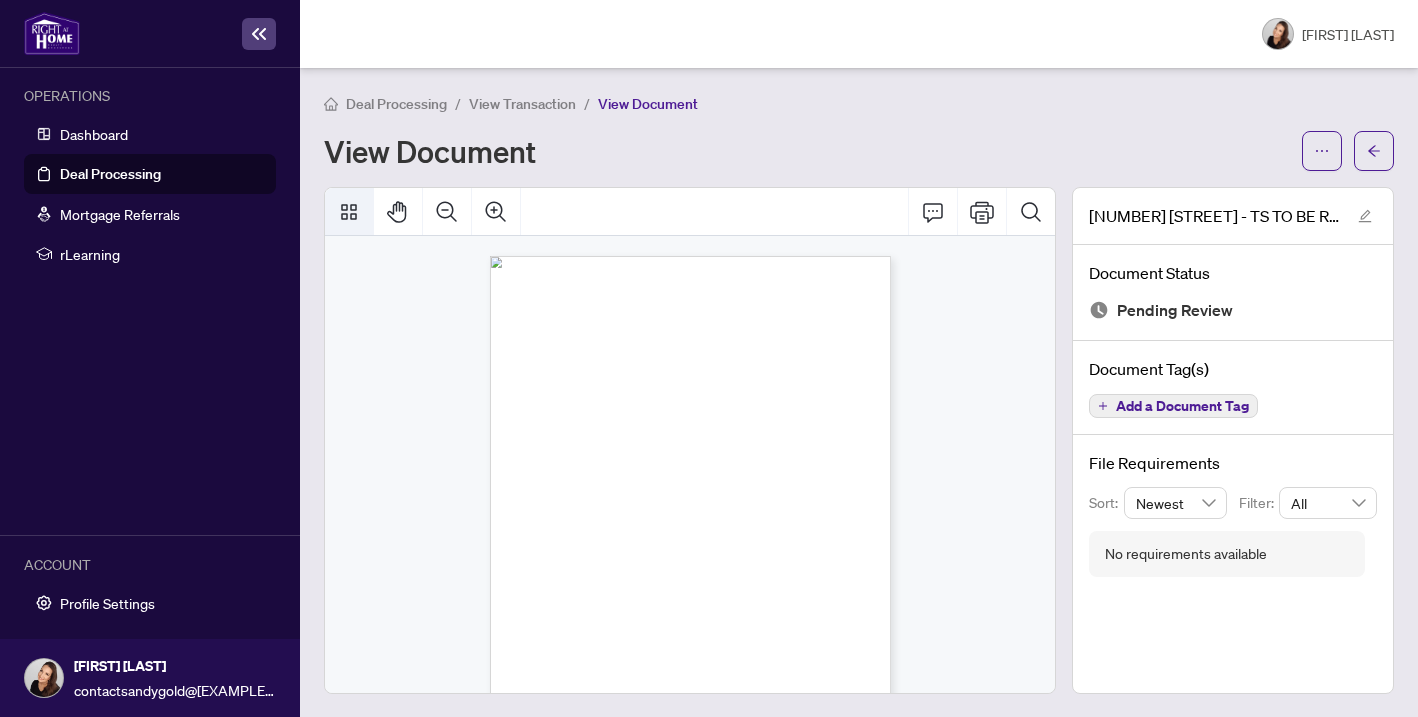 click 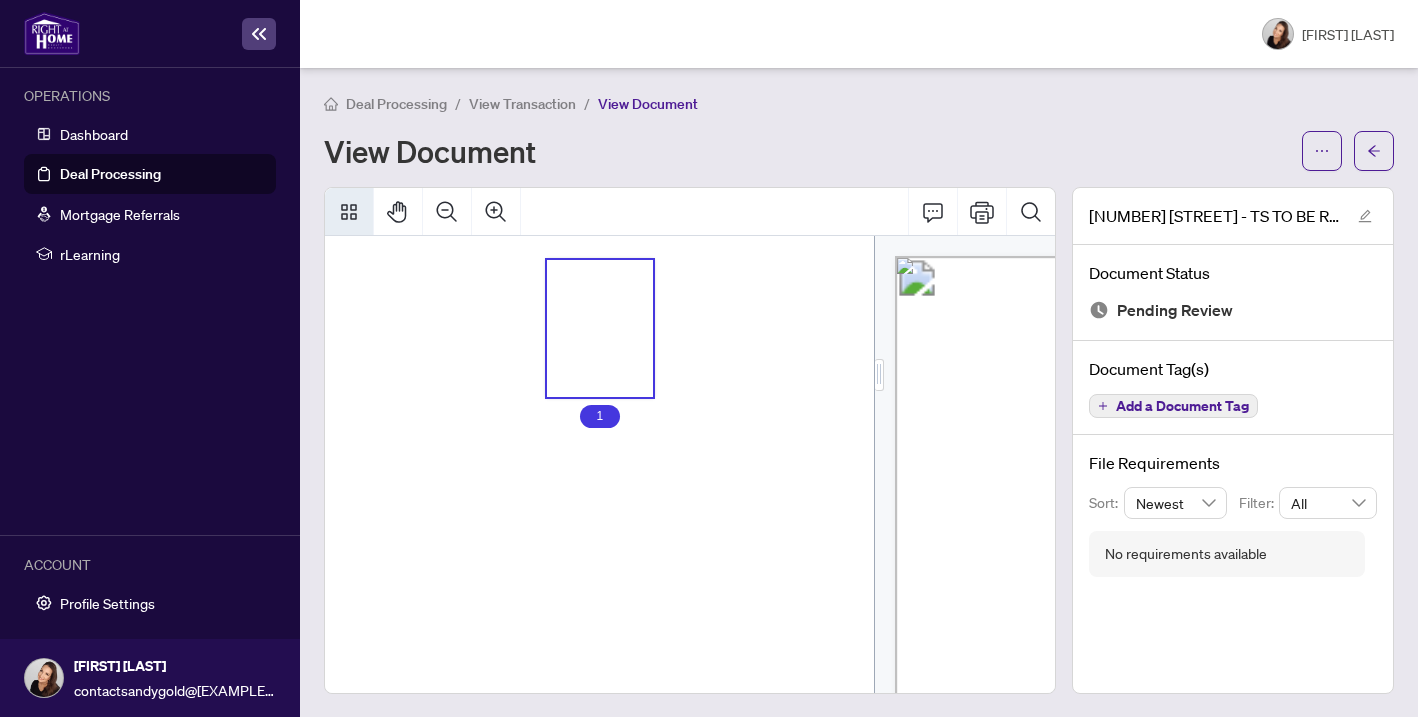 click 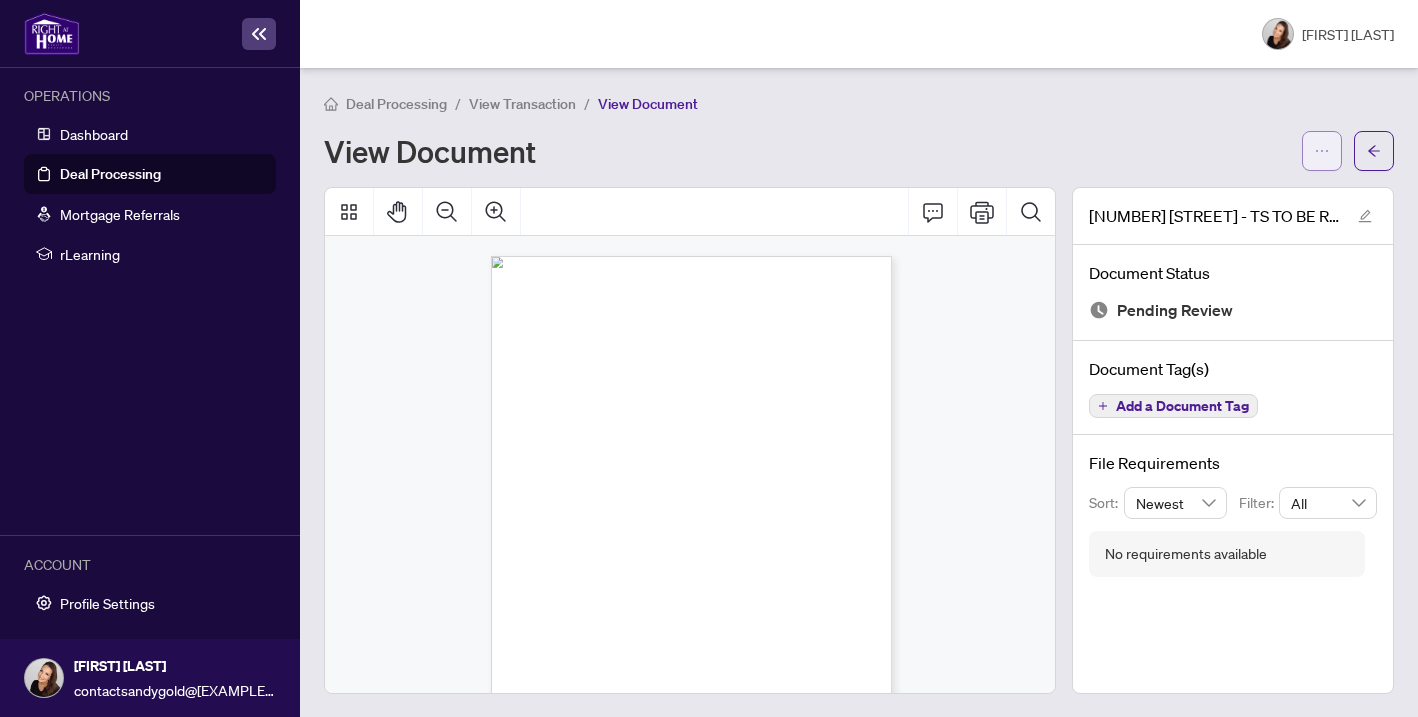 click 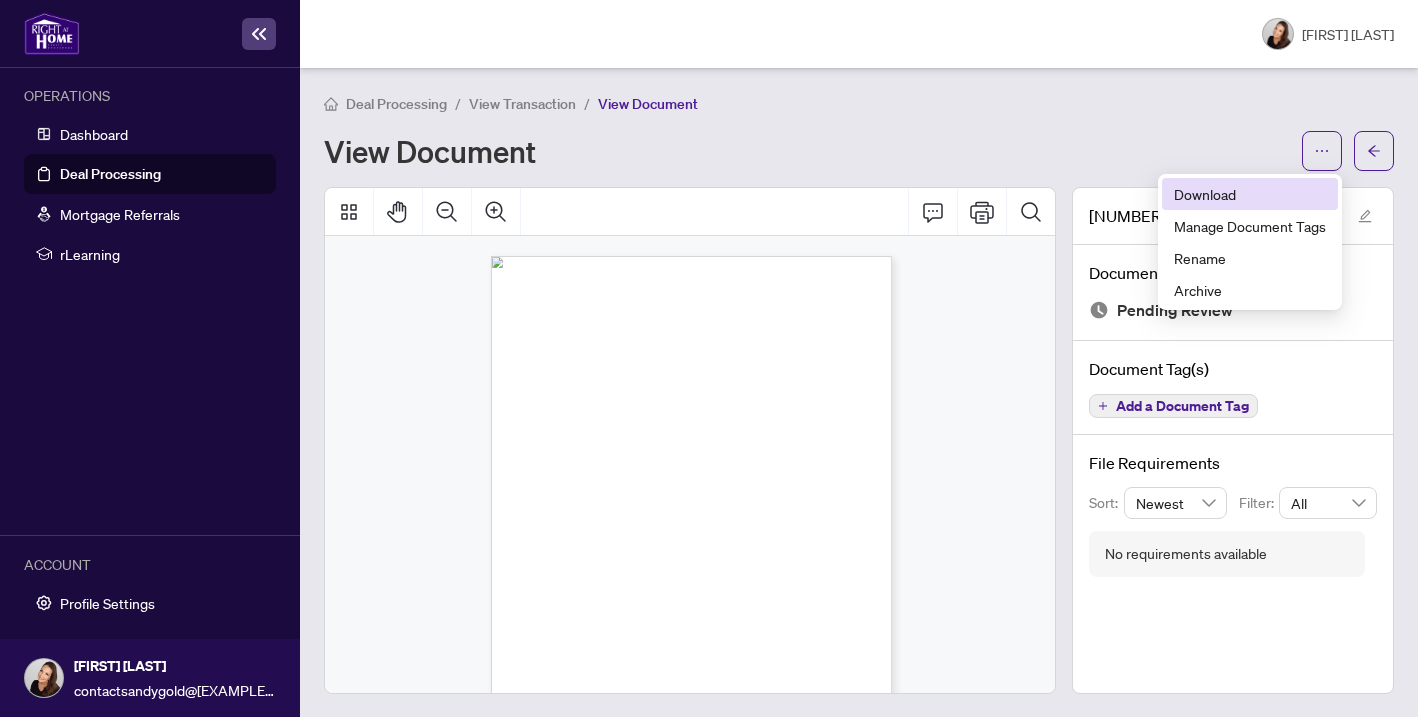 click on "Download" at bounding box center (1250, 194) 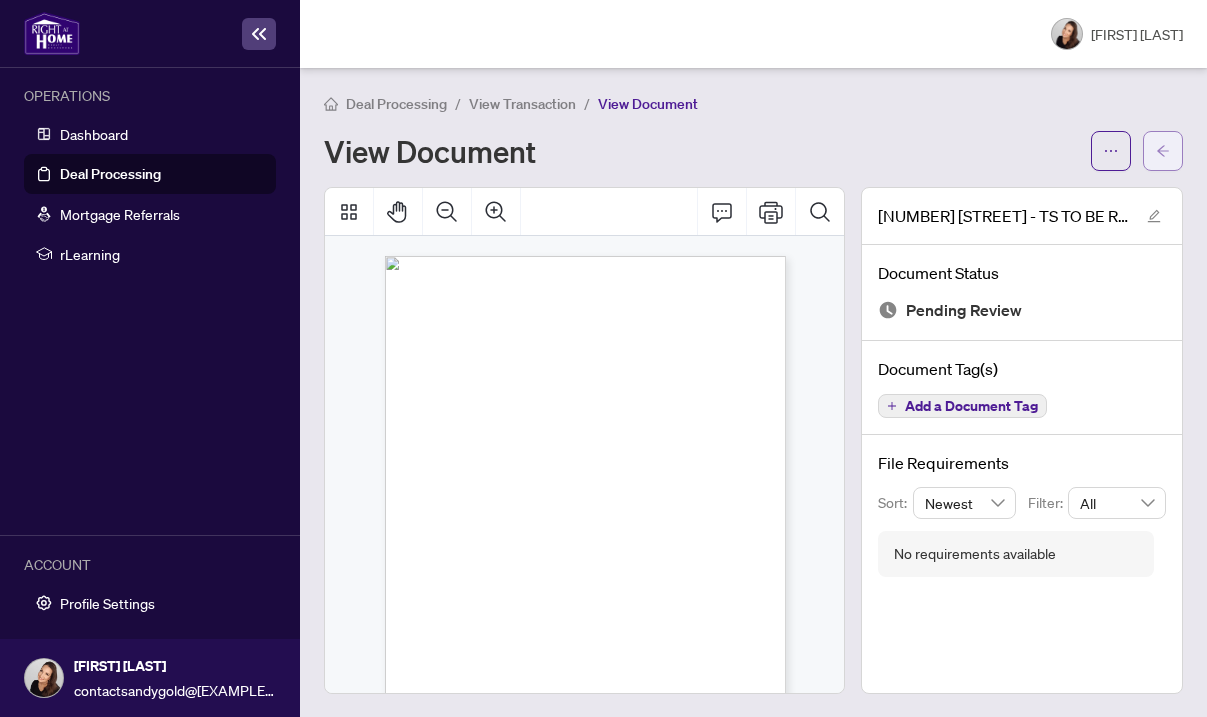 click 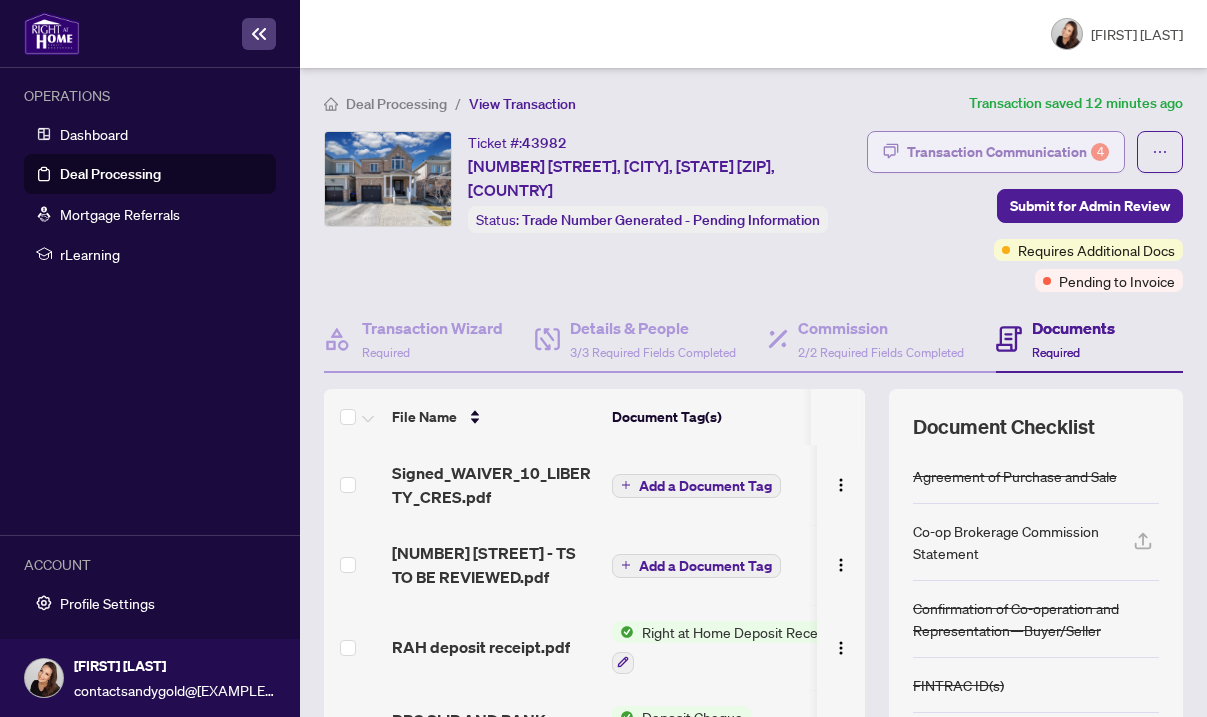 click on "Transaction Communication 4" at bounding box center [1008, 152] 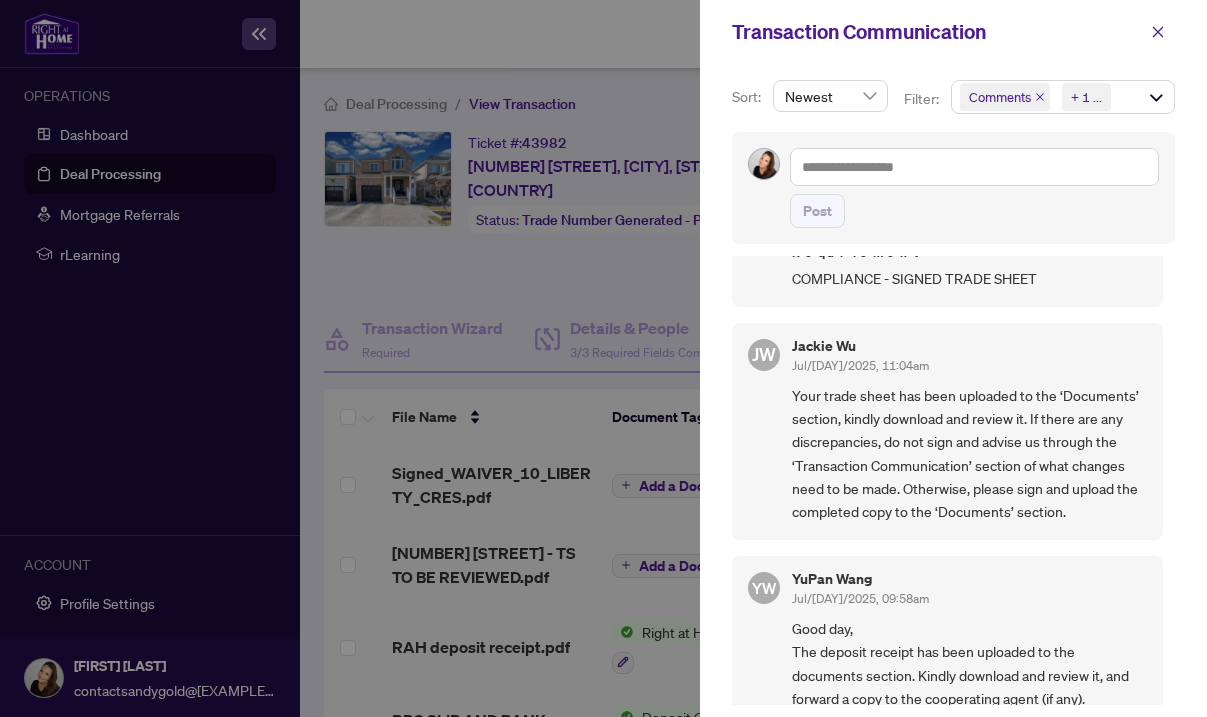 scroll, scrollTop: 510, scrollLeft: 0, axis: vertical 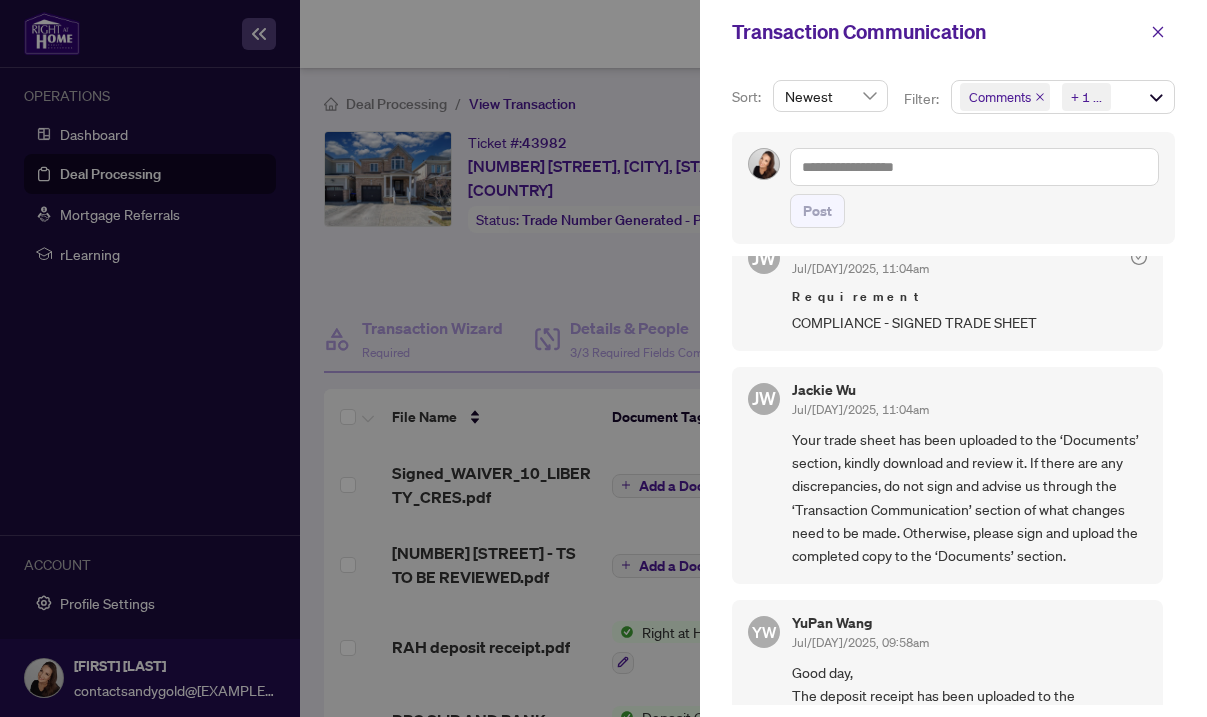click on "[NAME] Jul/[DAY]/2025, 11:04am" at bounding box center (969, 401) 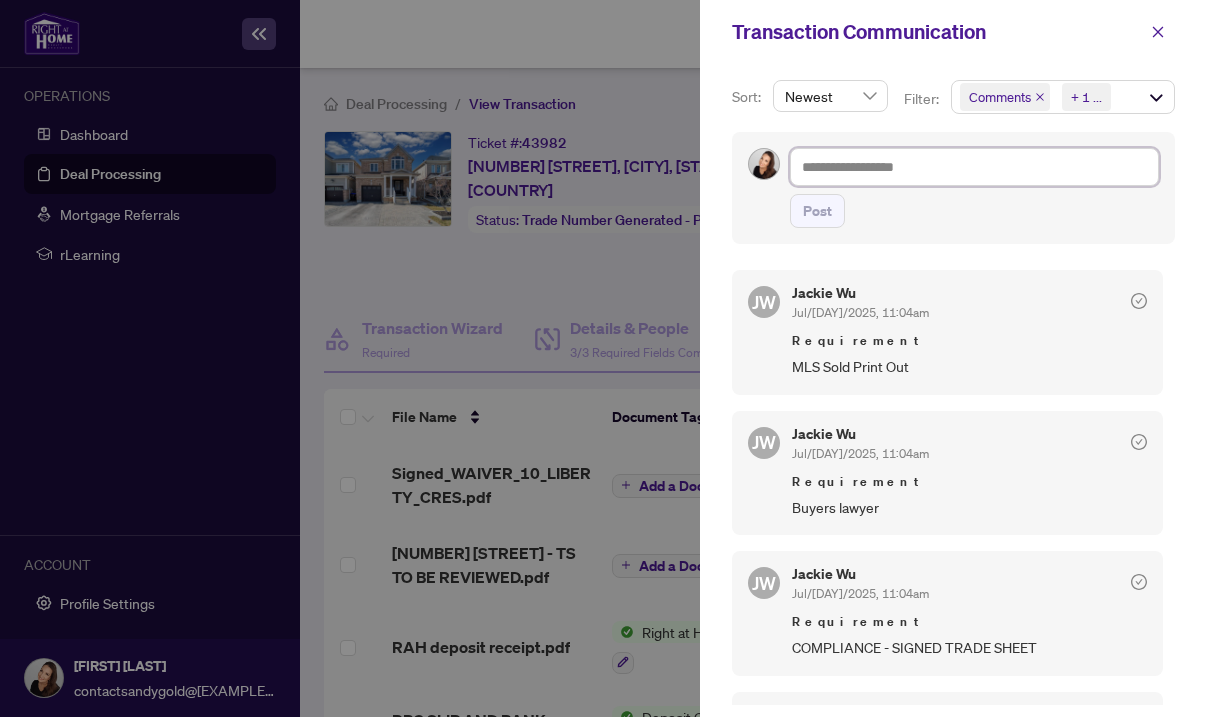 click at bounding box center [974, 167] 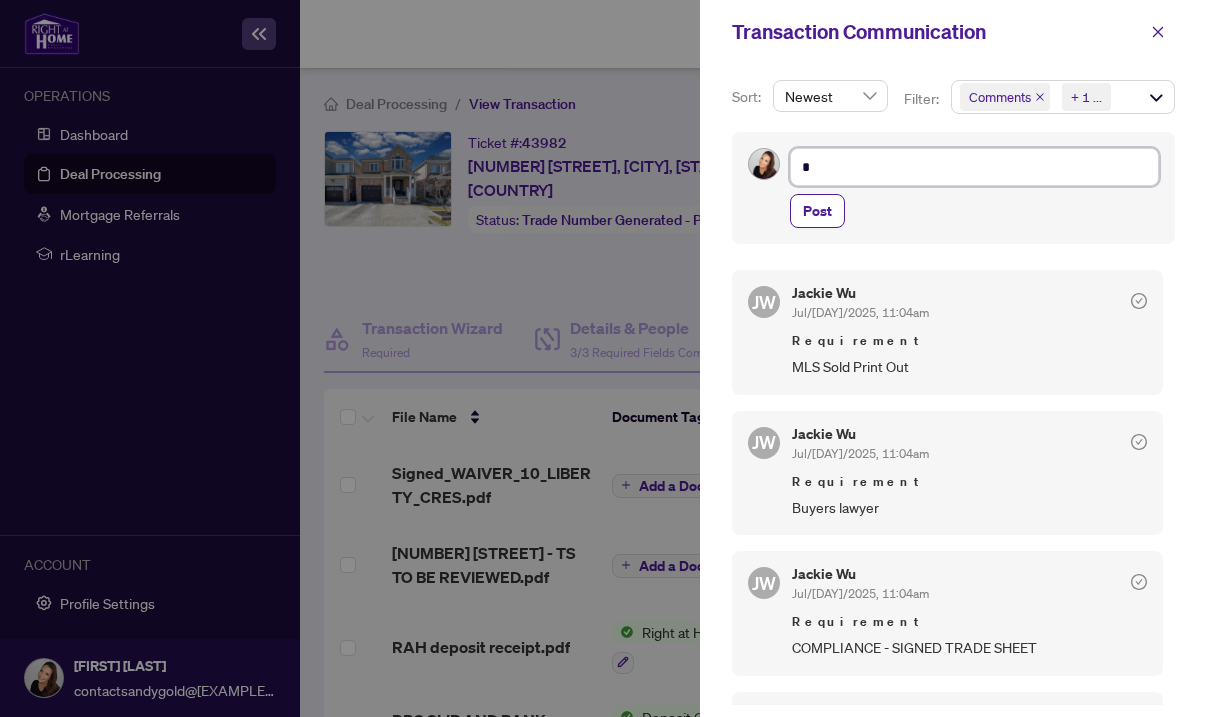 type on "**" 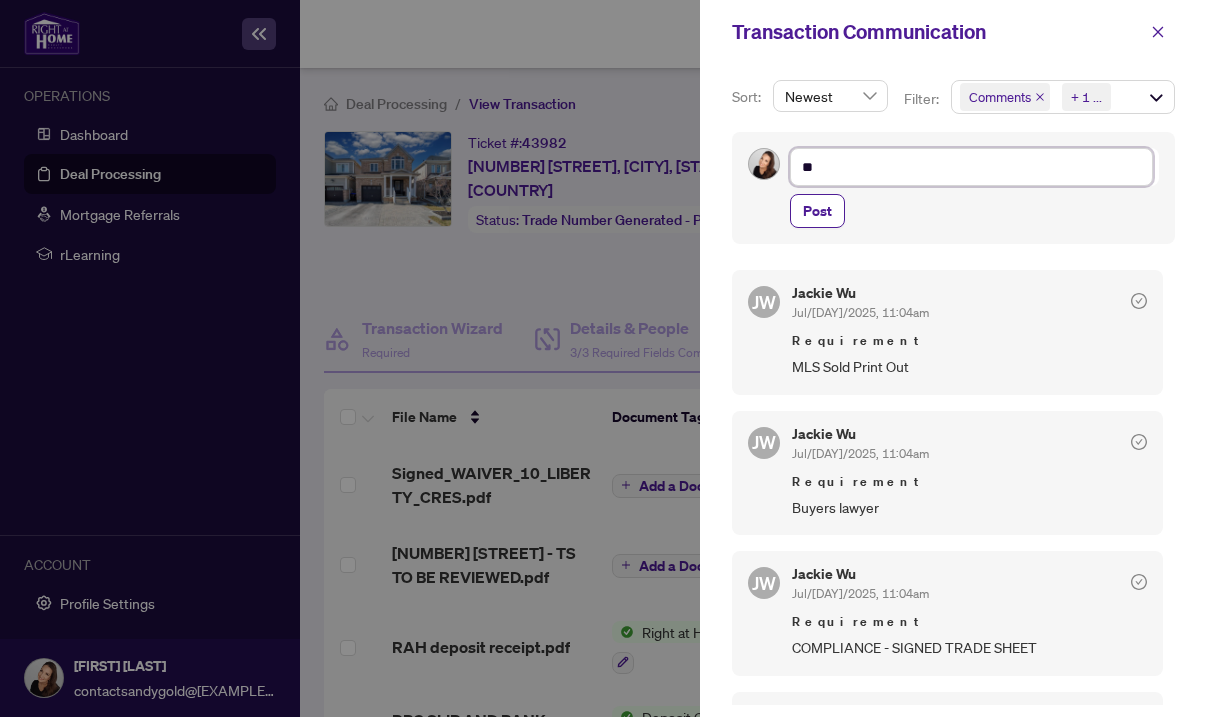 type on "***" 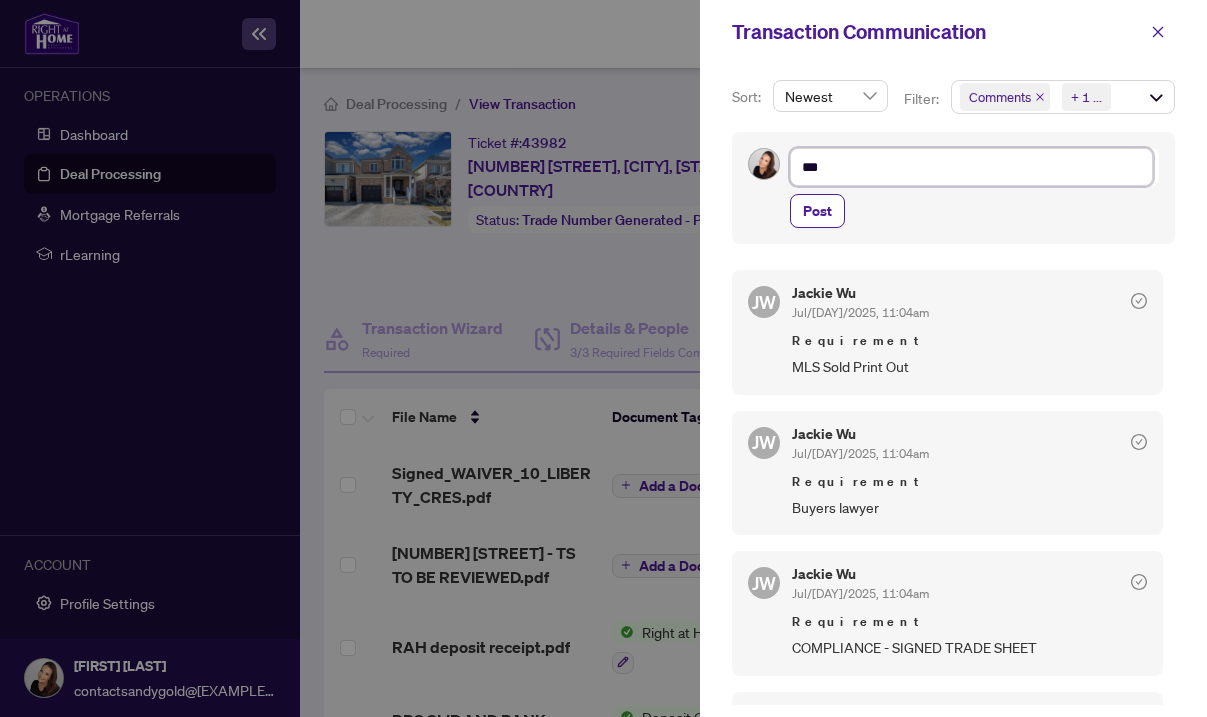 type on "****" 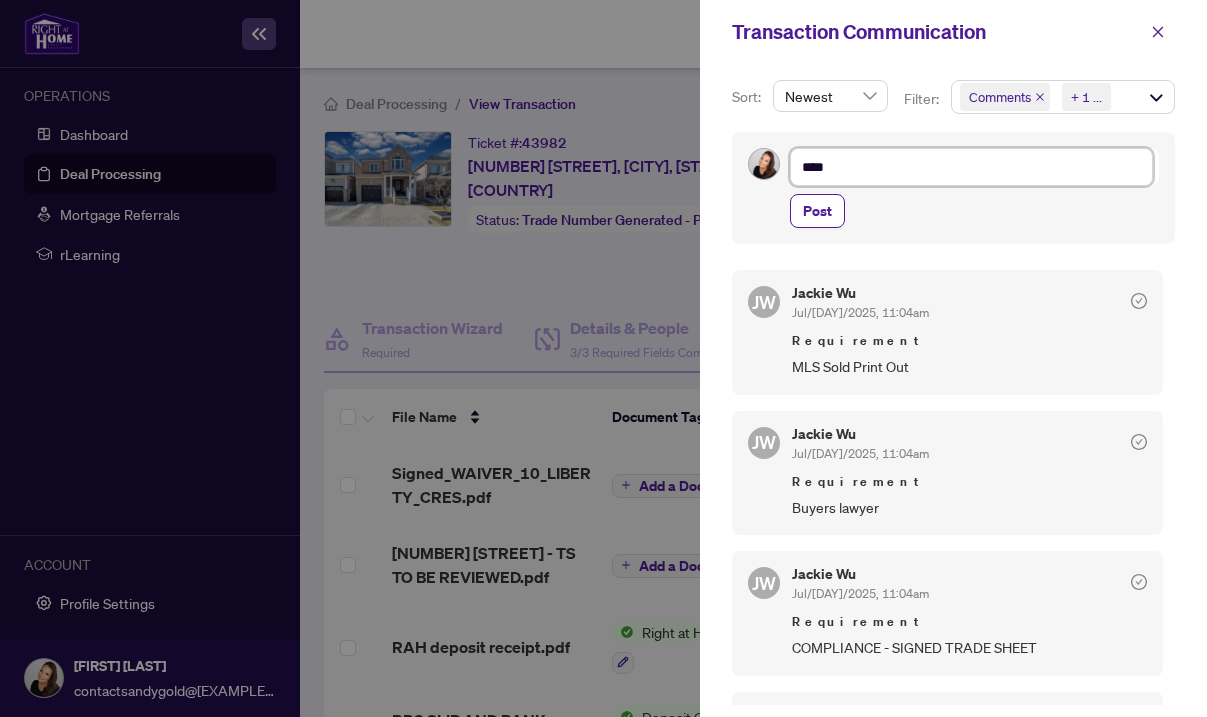 type on "****" 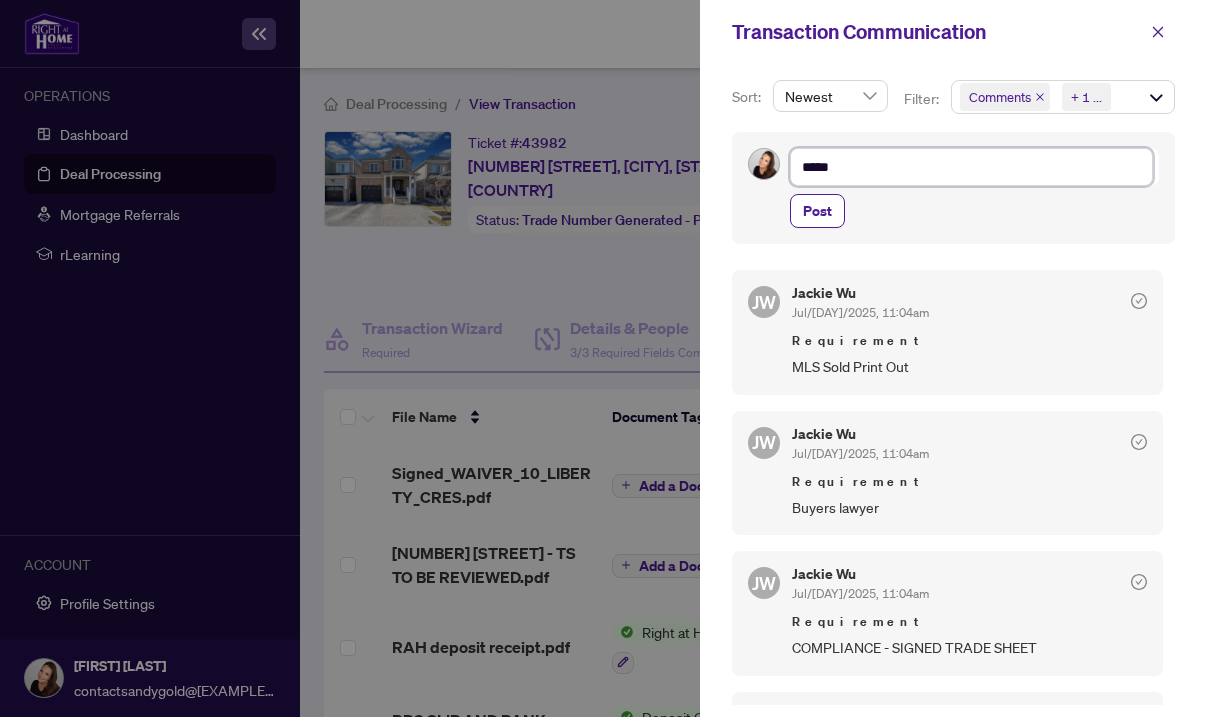 type on "*****" 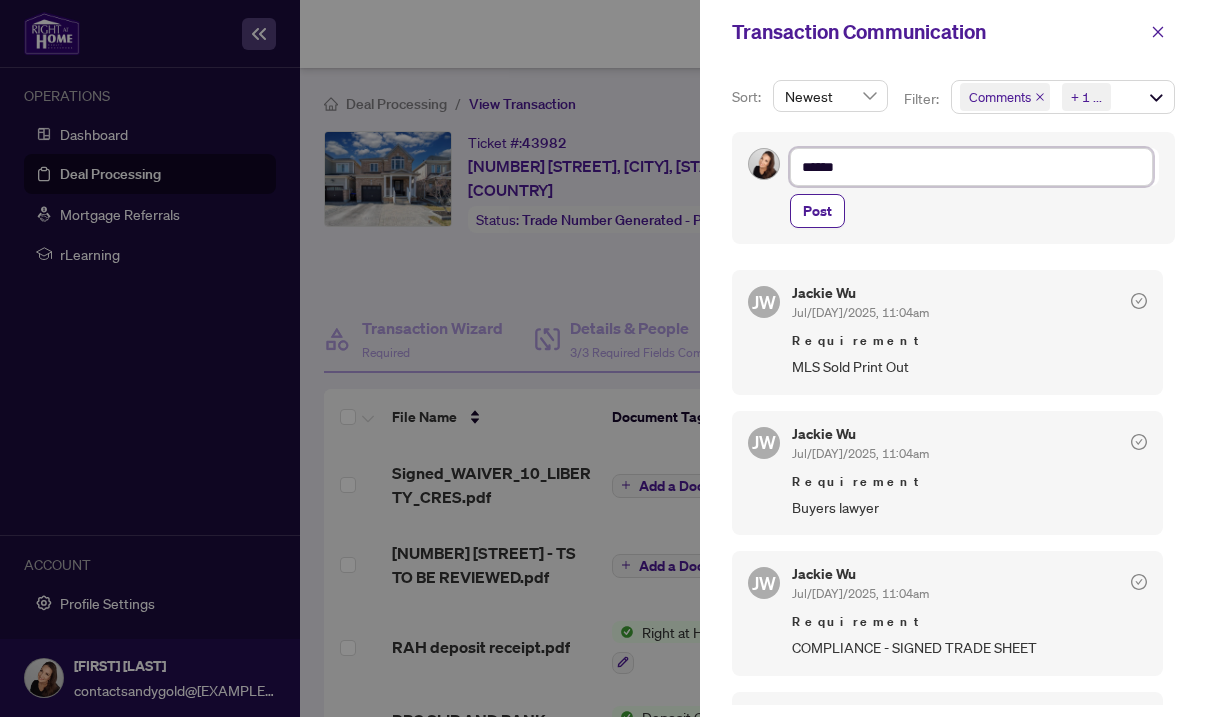 type on "*******" 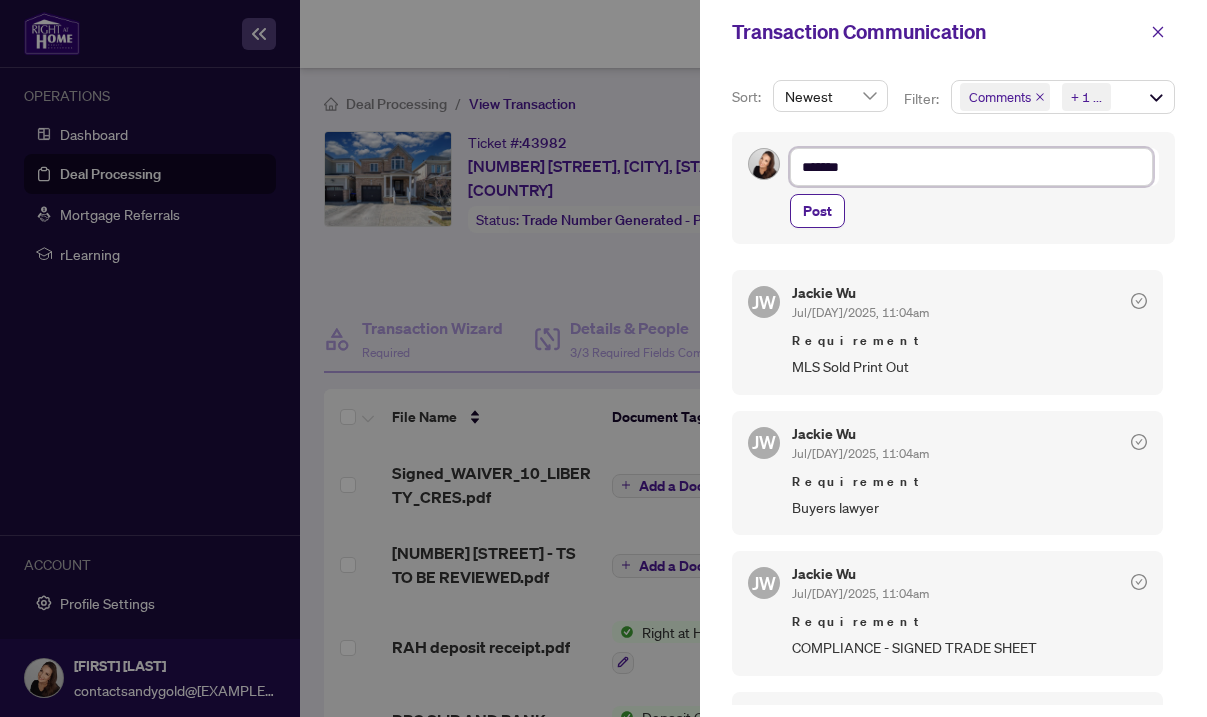 type on "********" 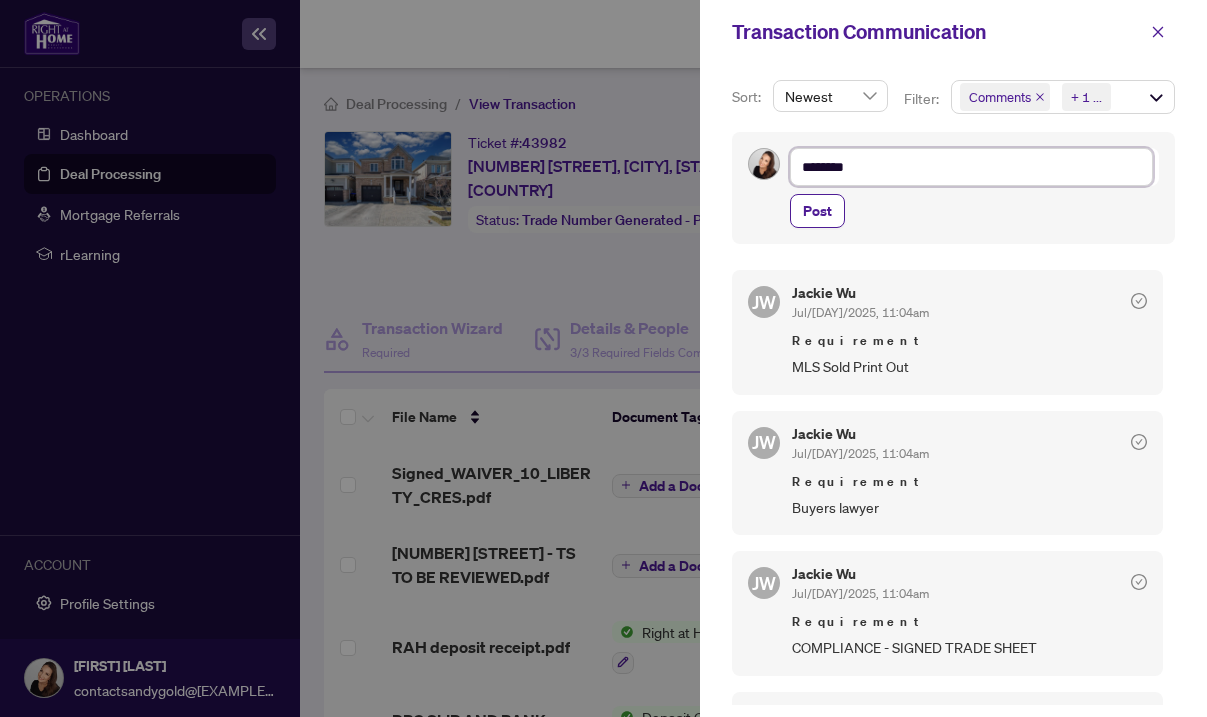 type on "*********" 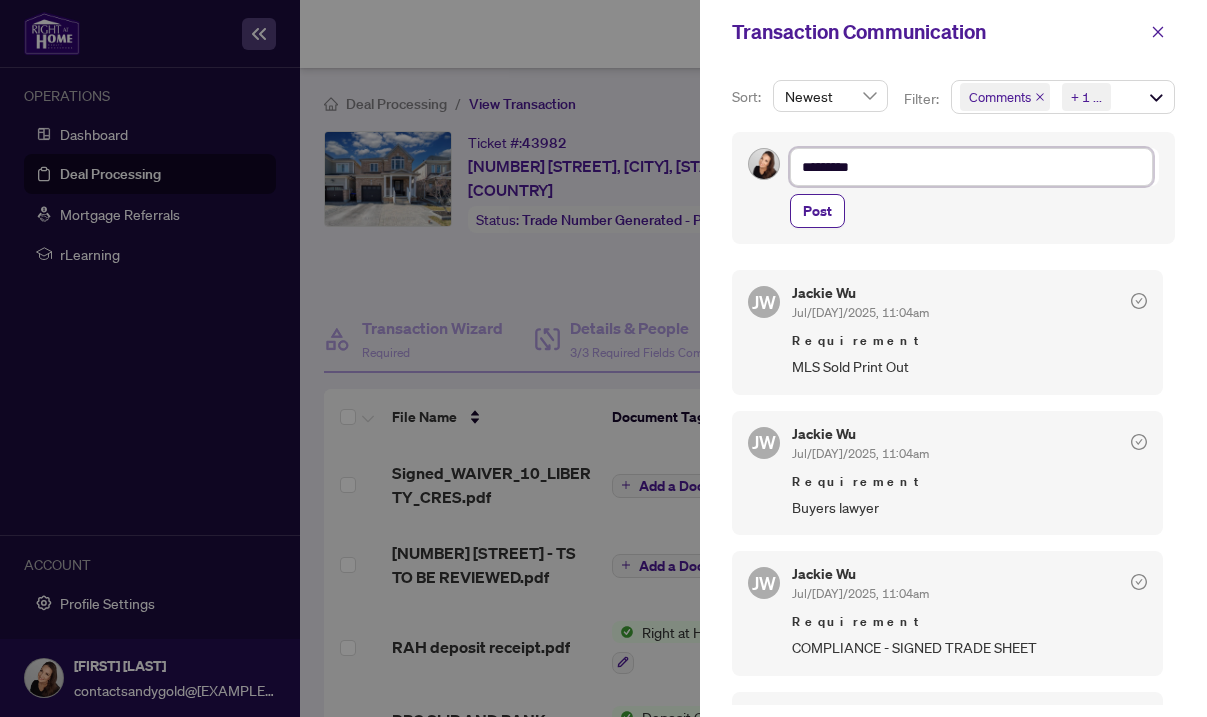 type on "**********" 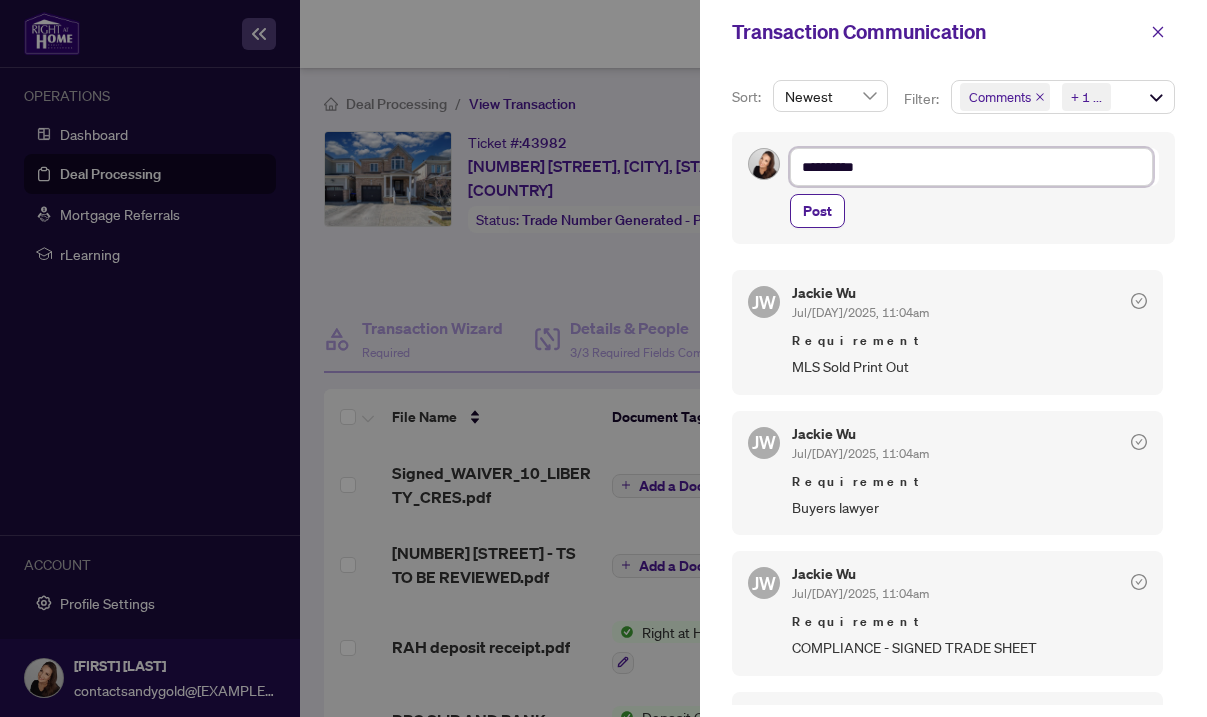 type on "**********" 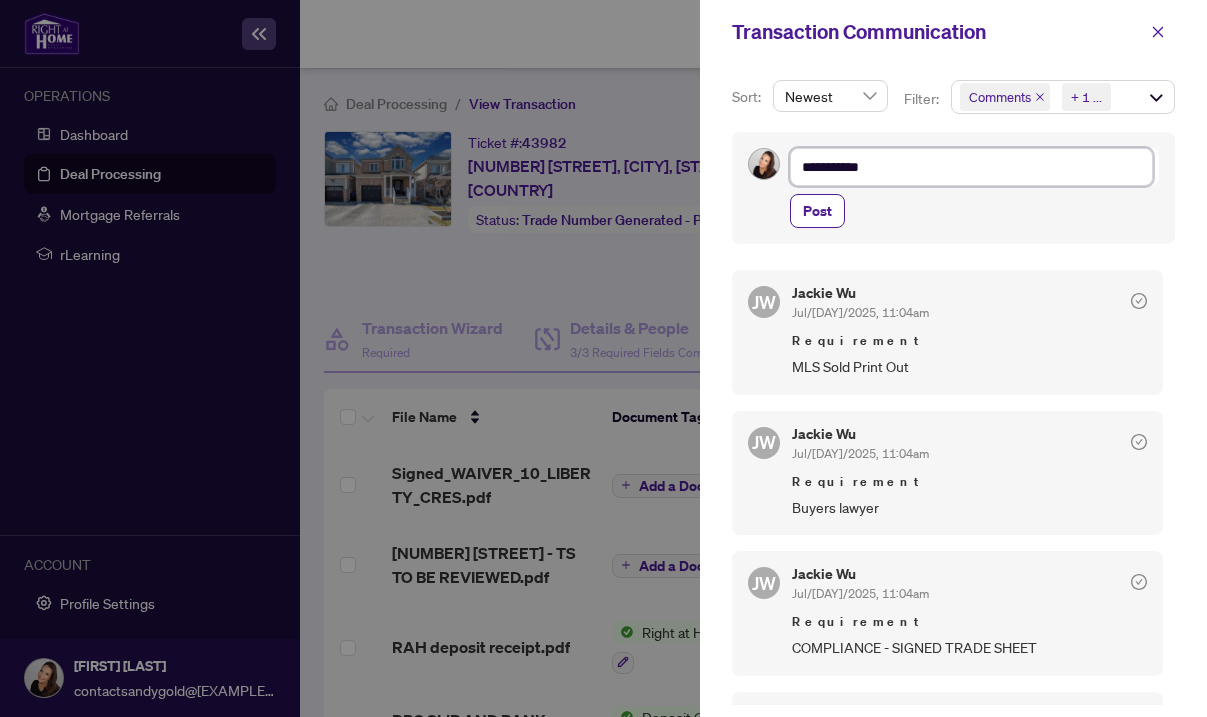 type on "**********" 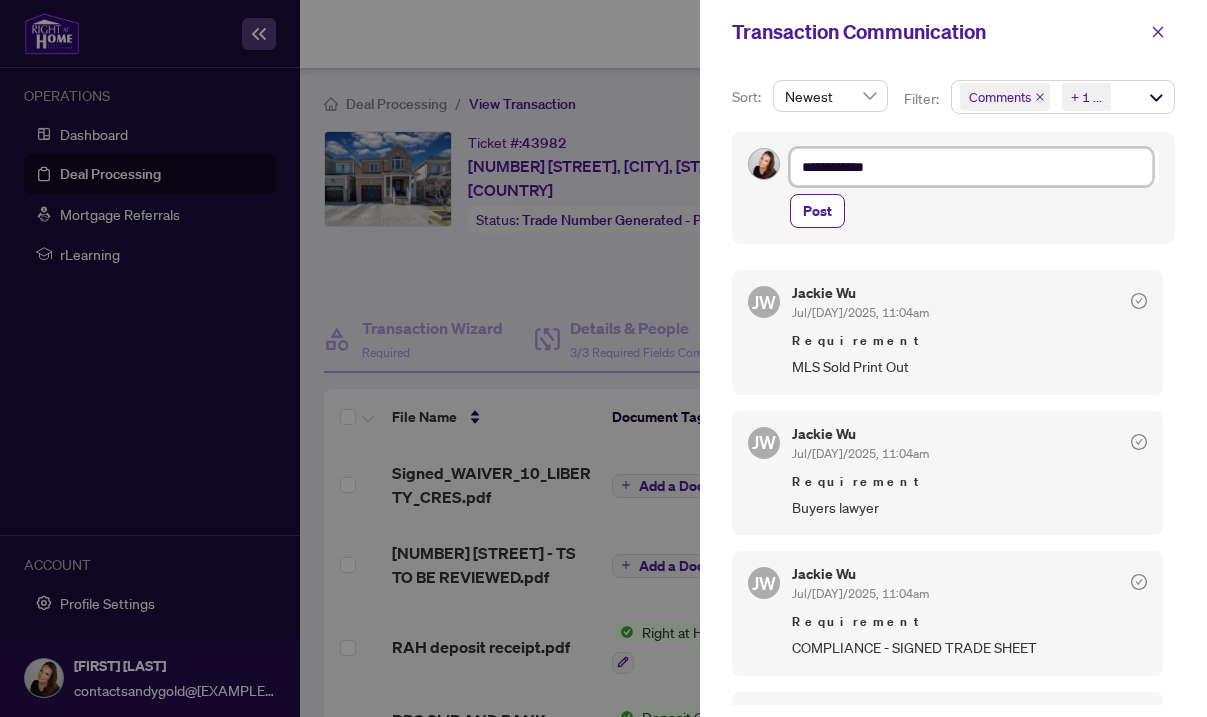 type on "**********" 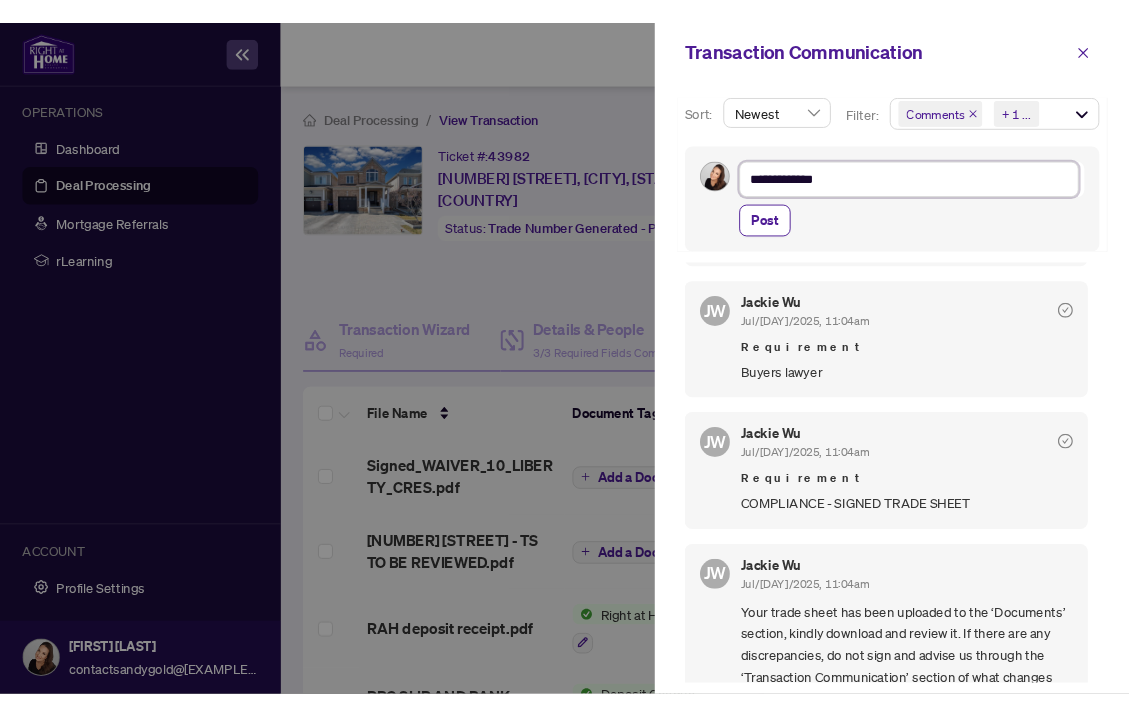 scroll, scrollTop: 315, scrollLeft: 0, axis: vertical 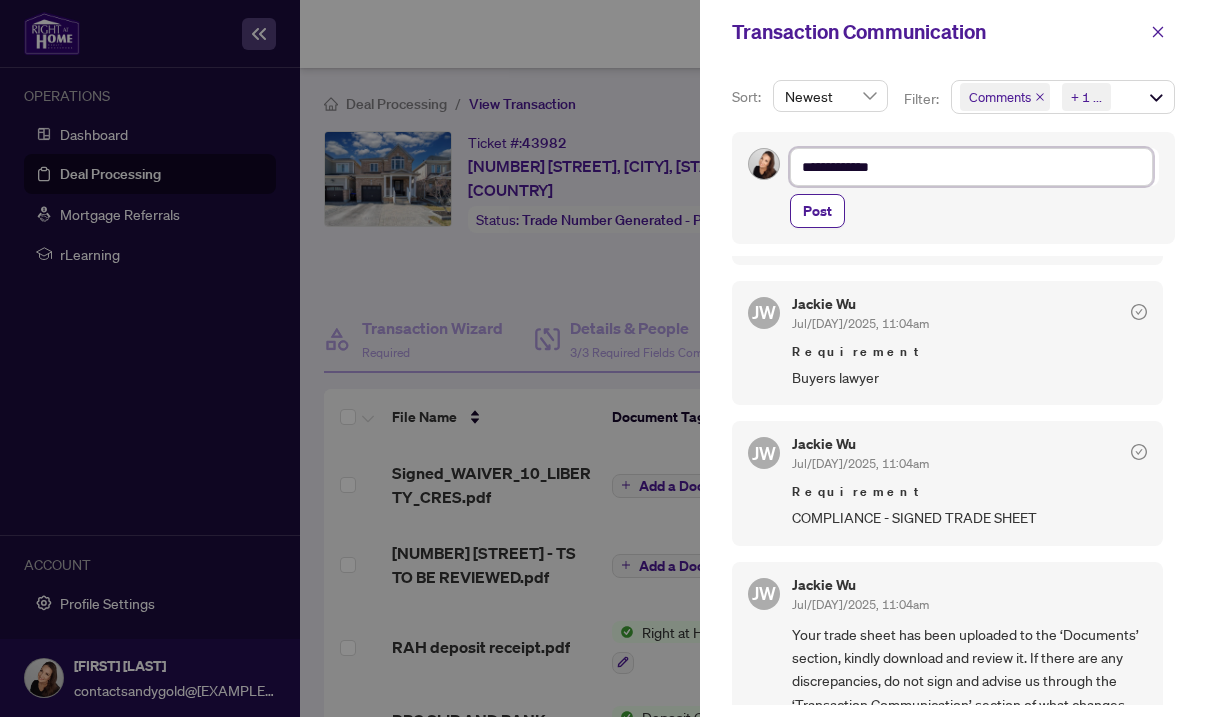 click on "**********" at bounding box center [971, 167] 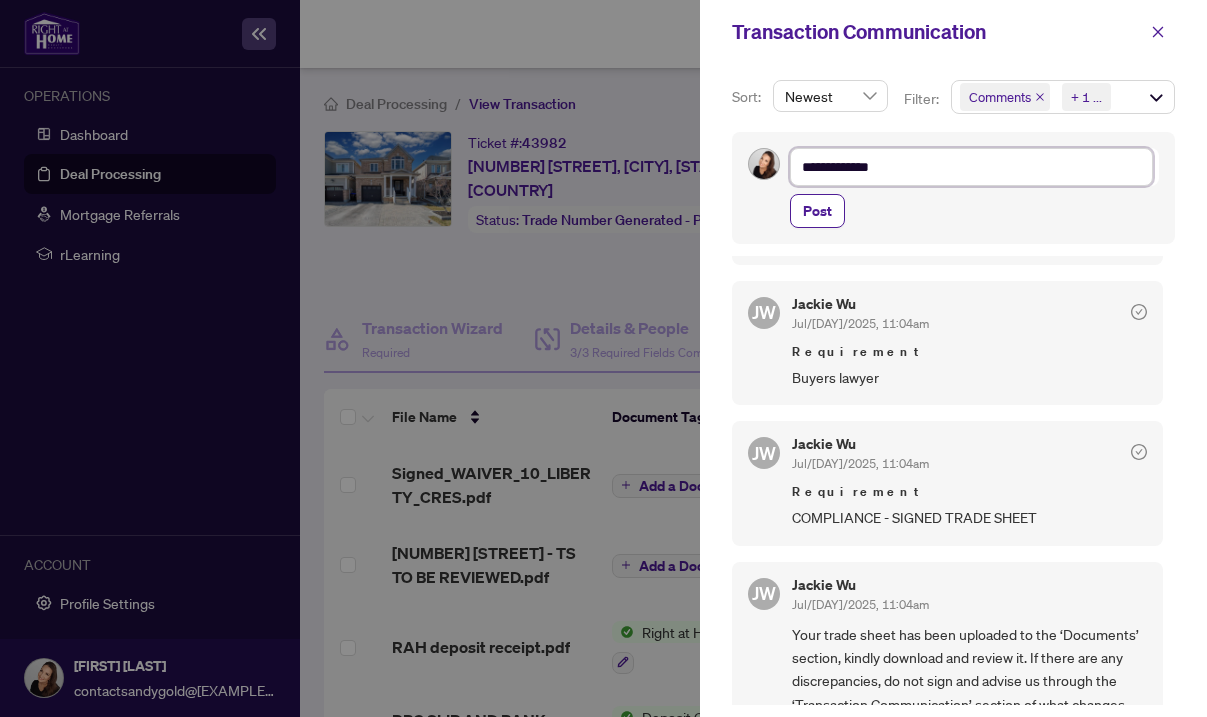 type on "**********" 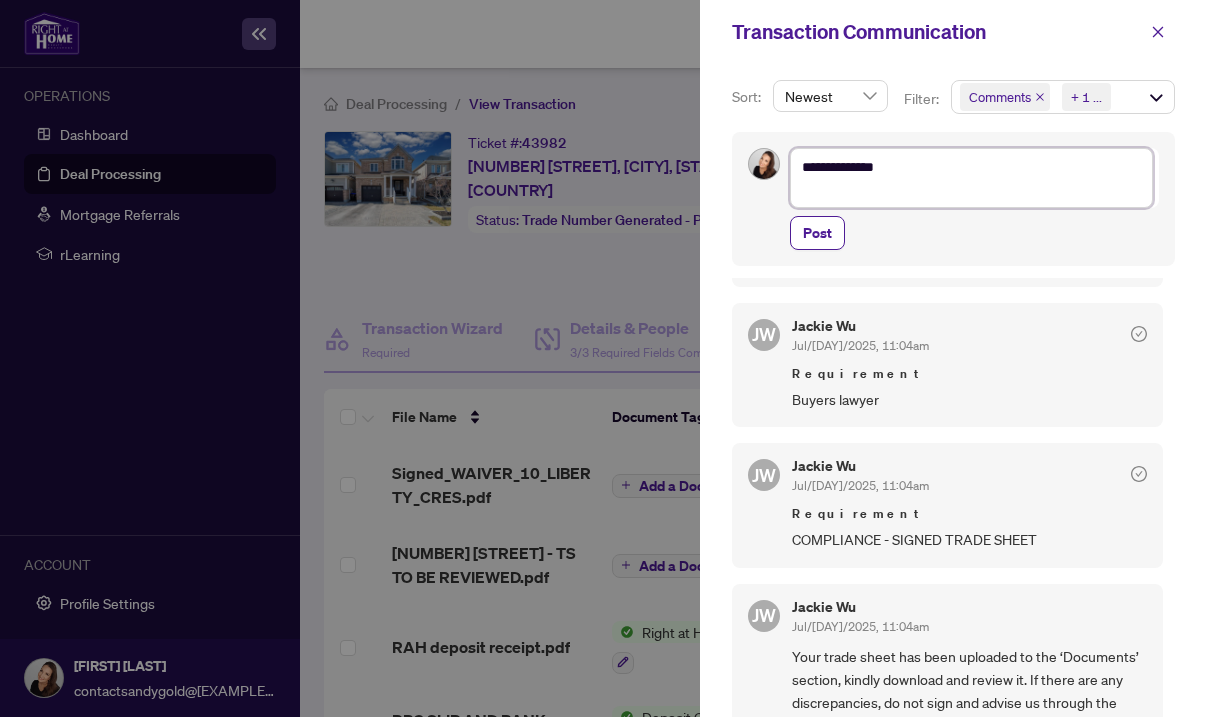 type on "**********" 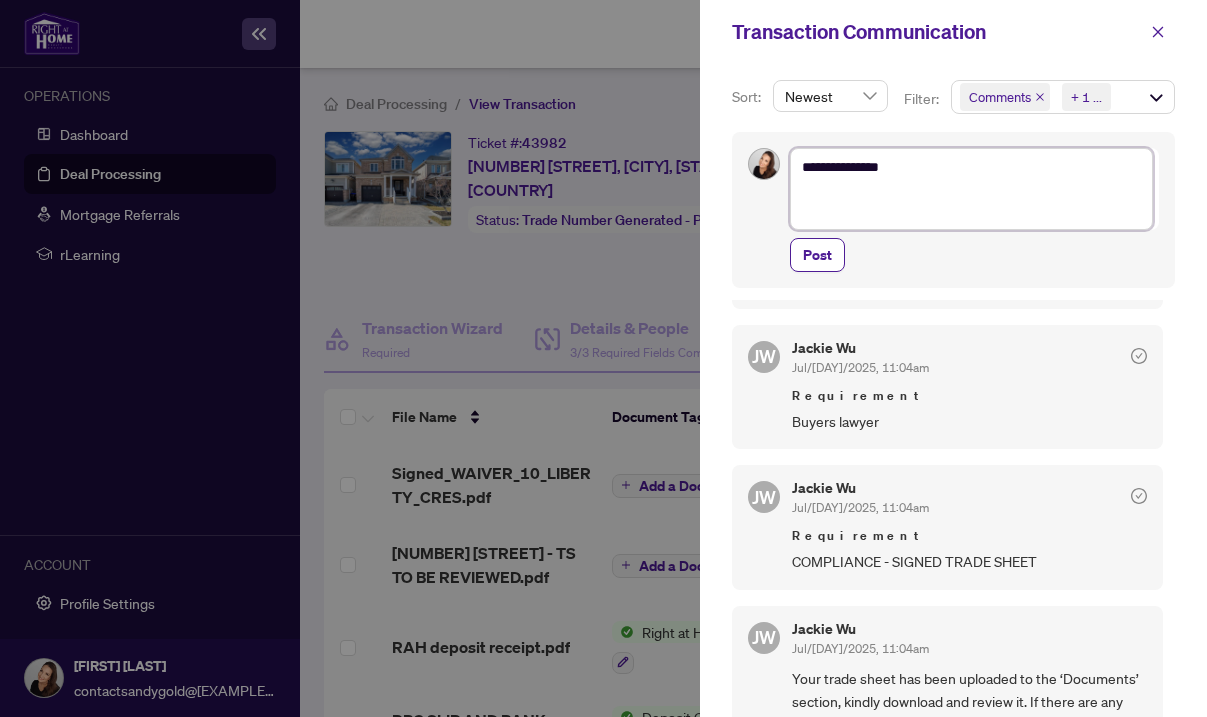 type on "**********" 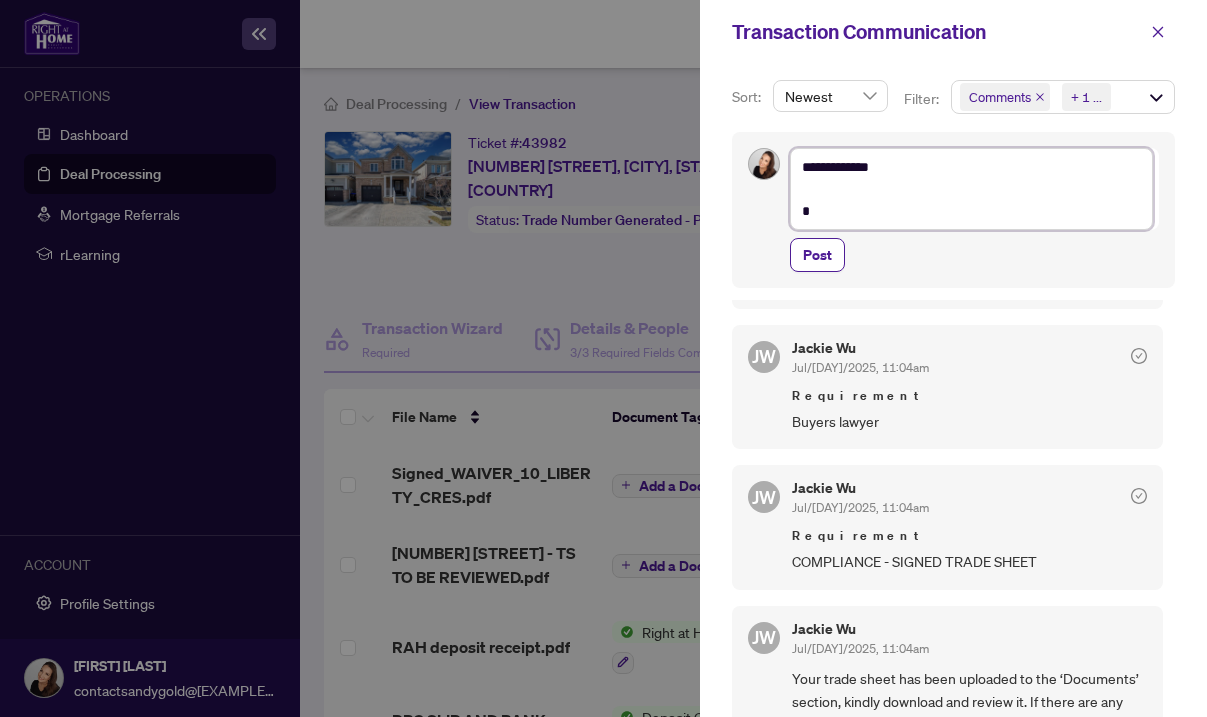 type on "**********" 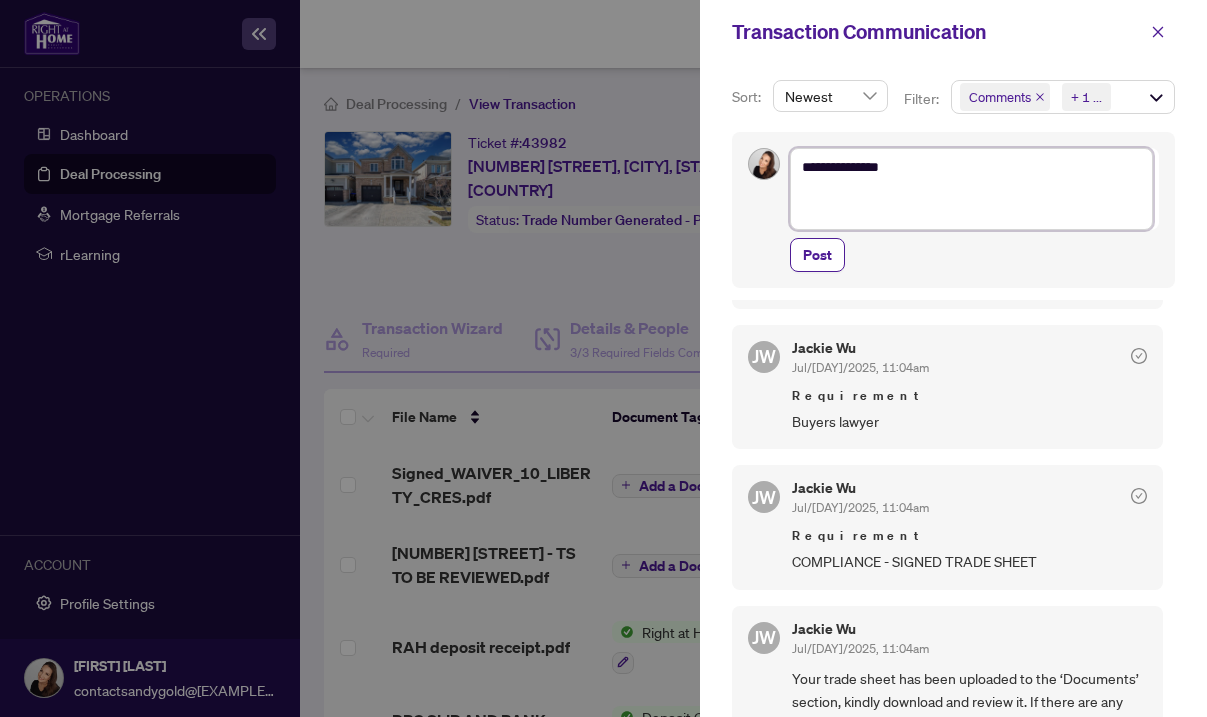 type on "**********" 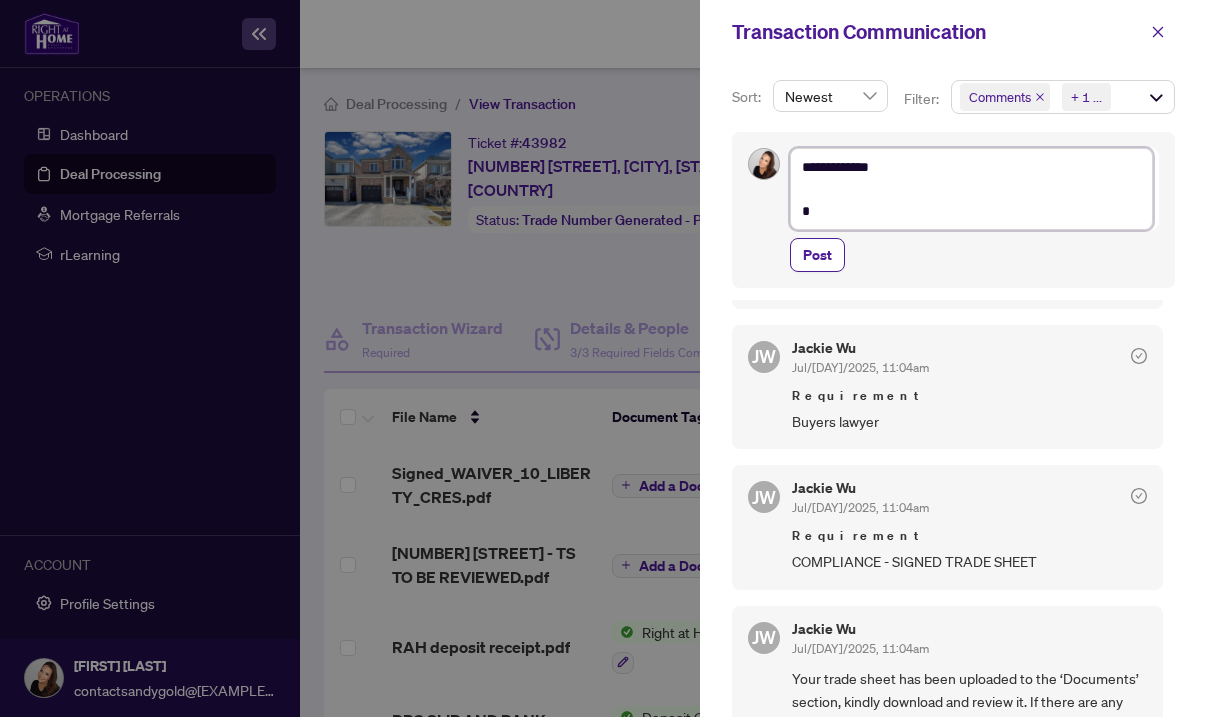 type on "**********" 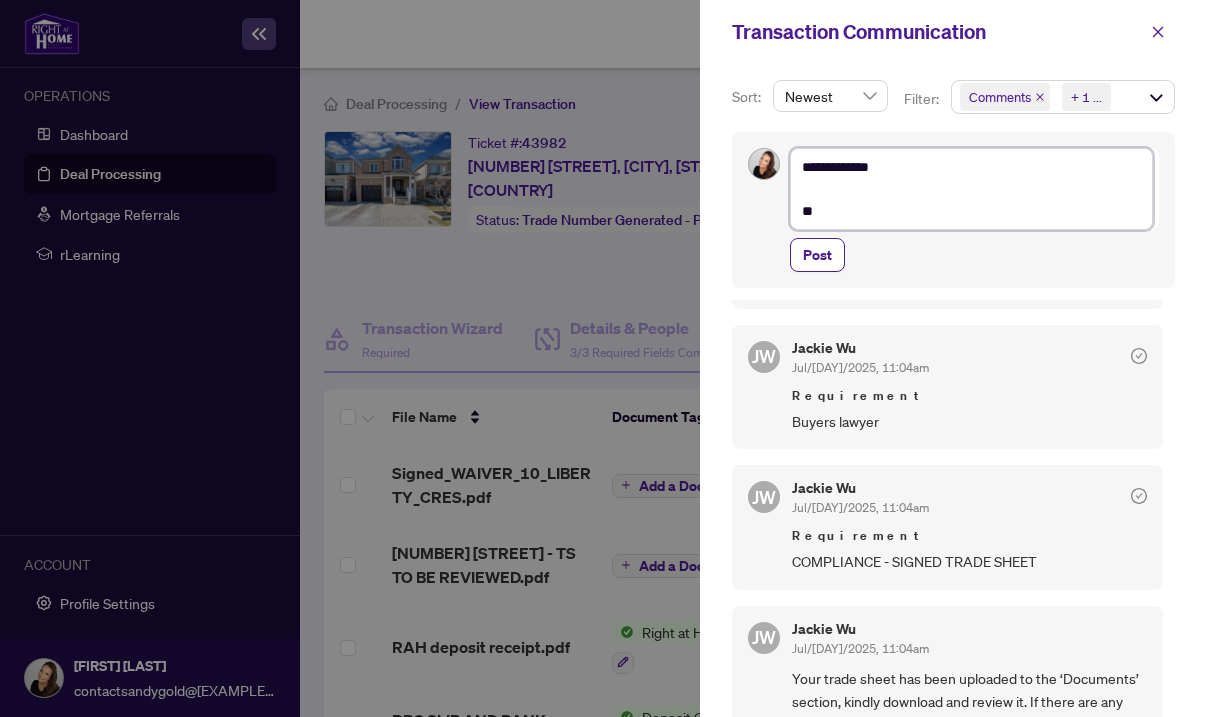 type on "**********" 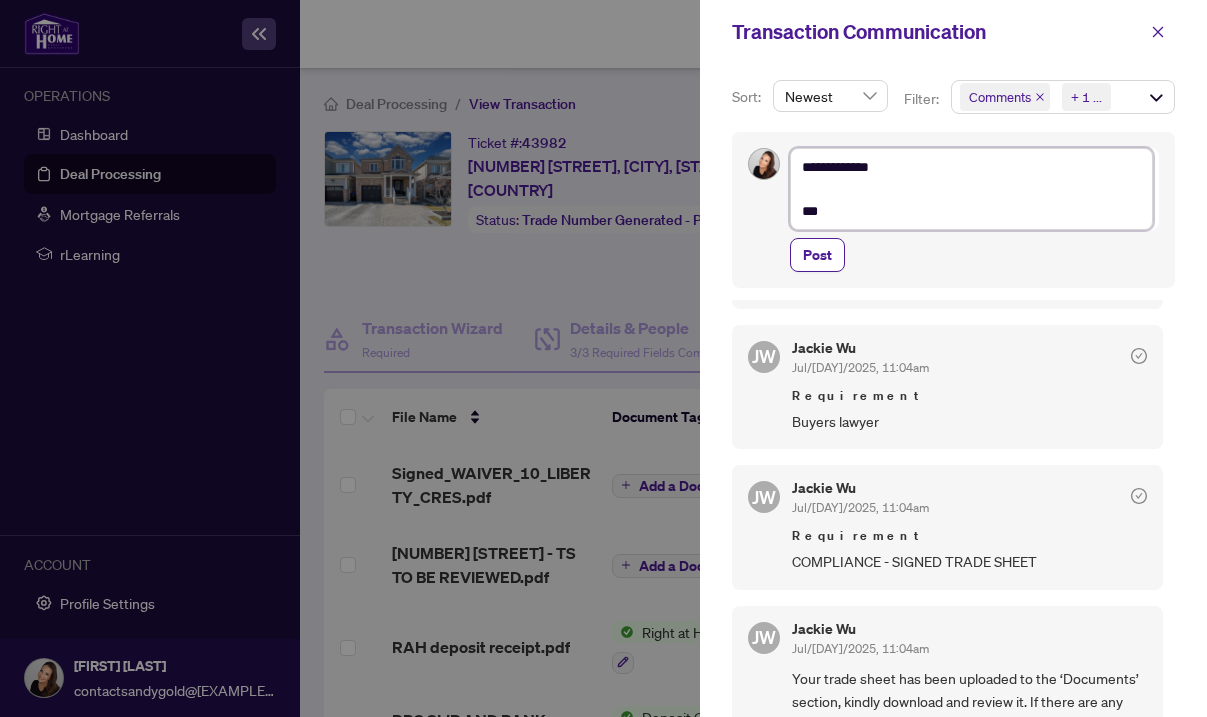 type on "**********" 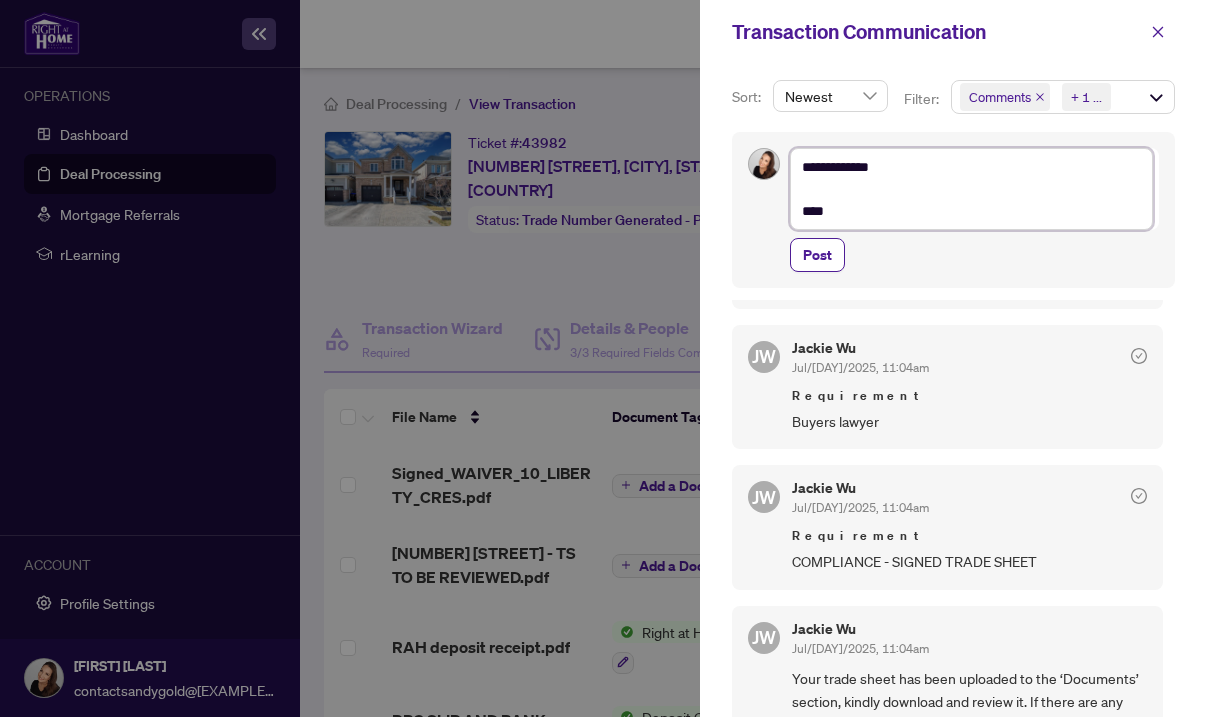 type on "**********" 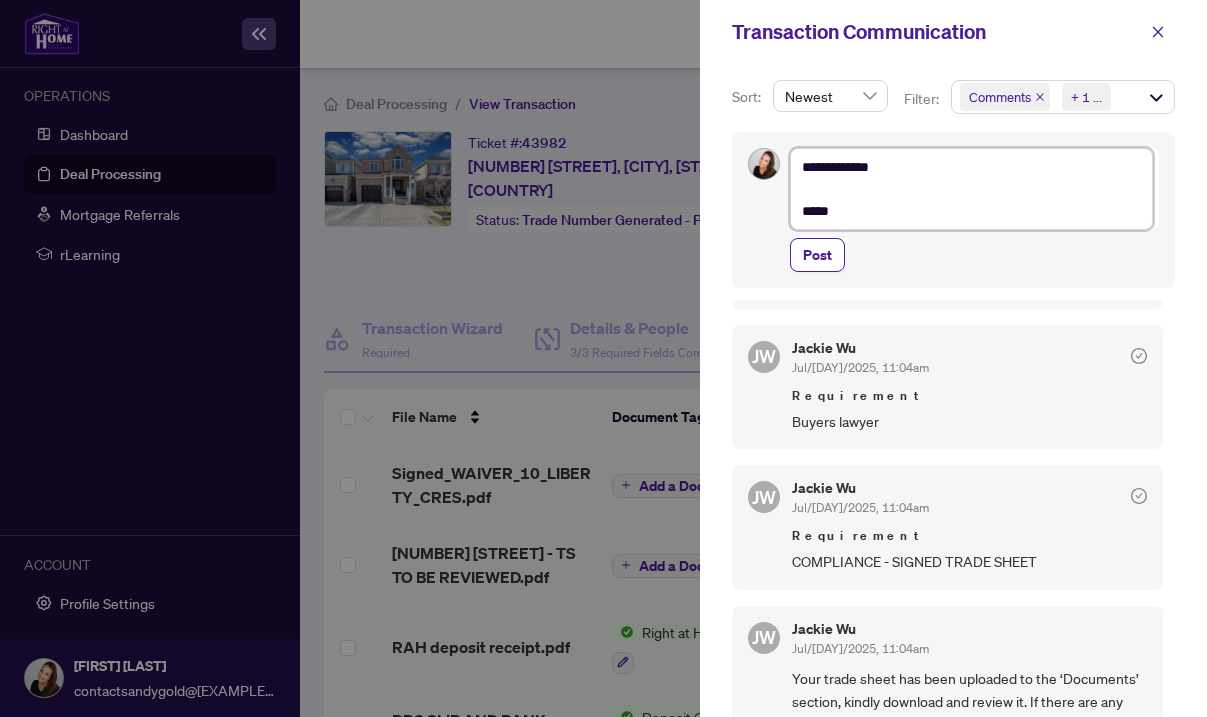 type on "**********" 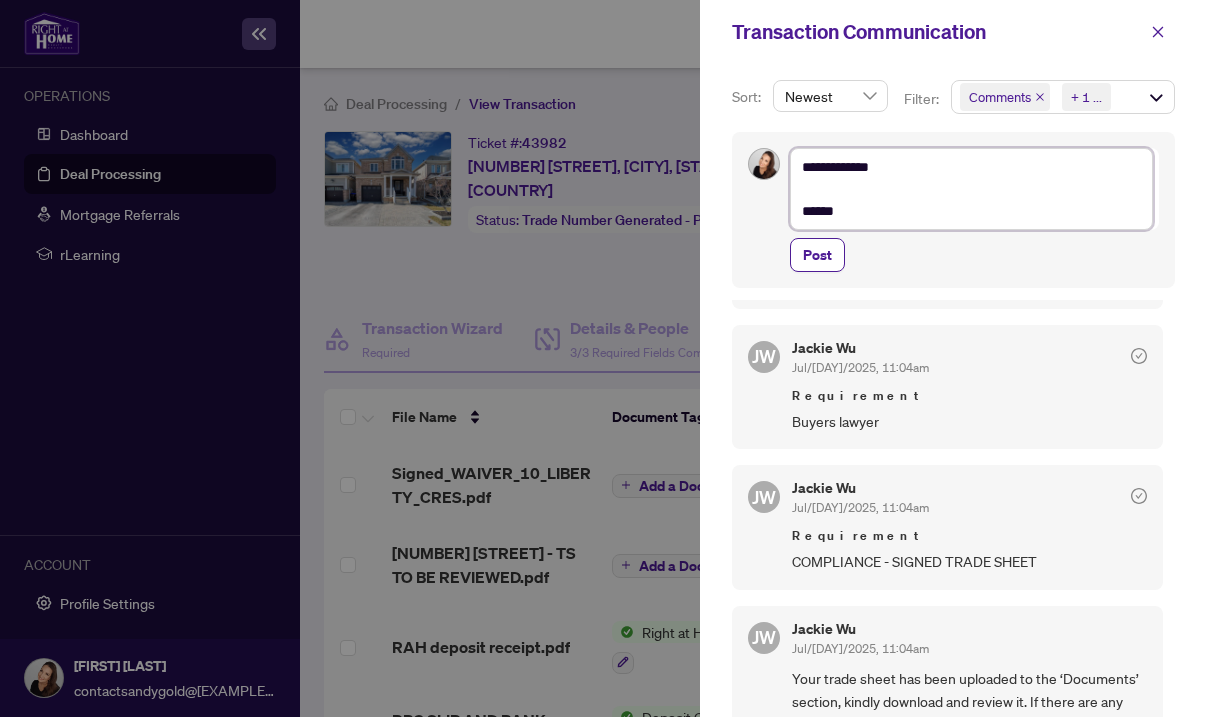 type on "**********" 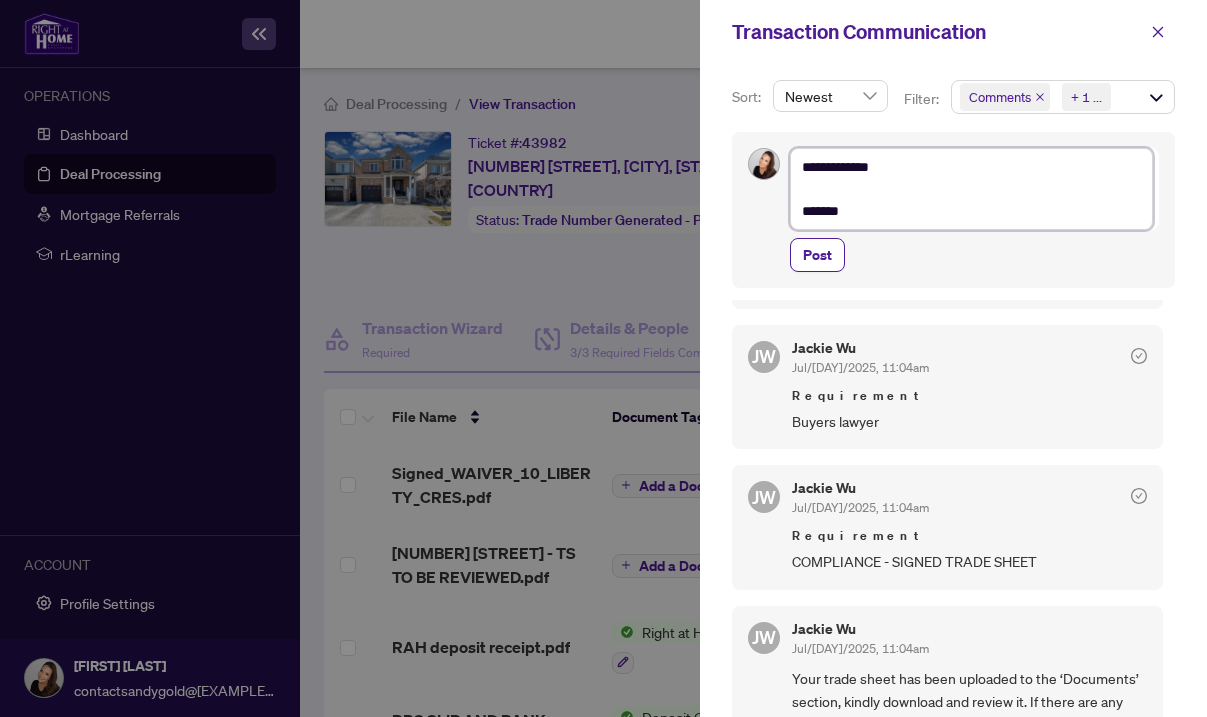 type on "**********" 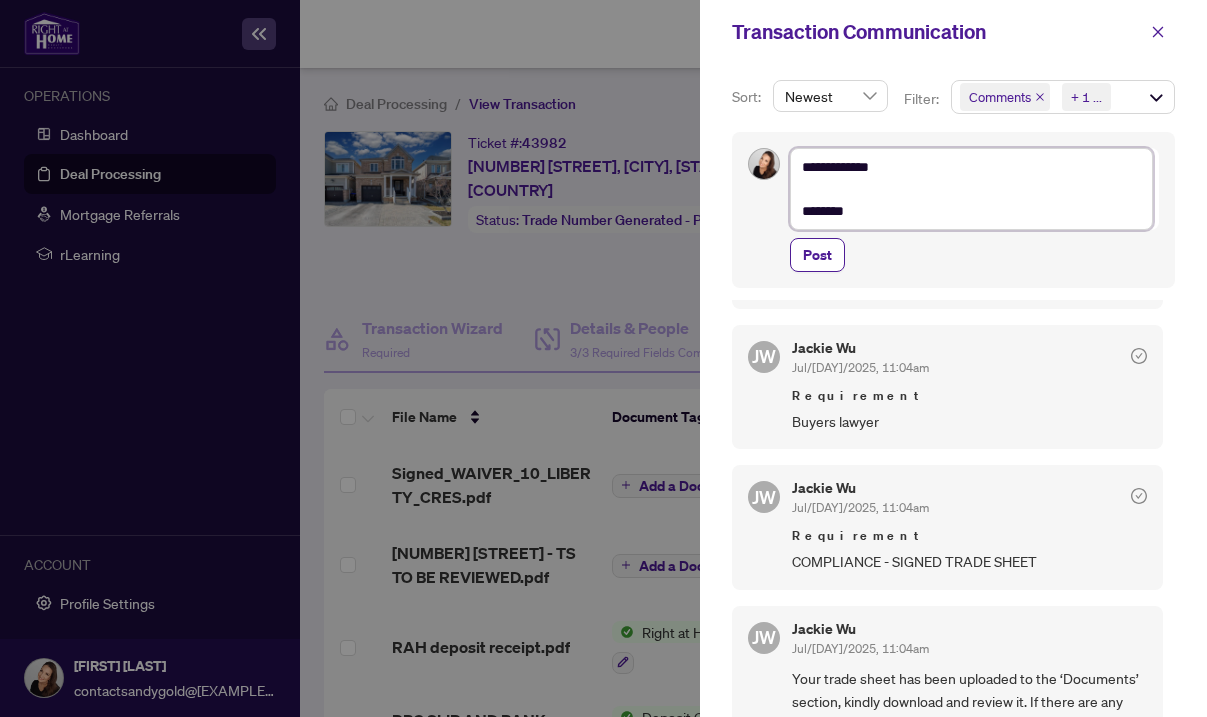 type on "**********" 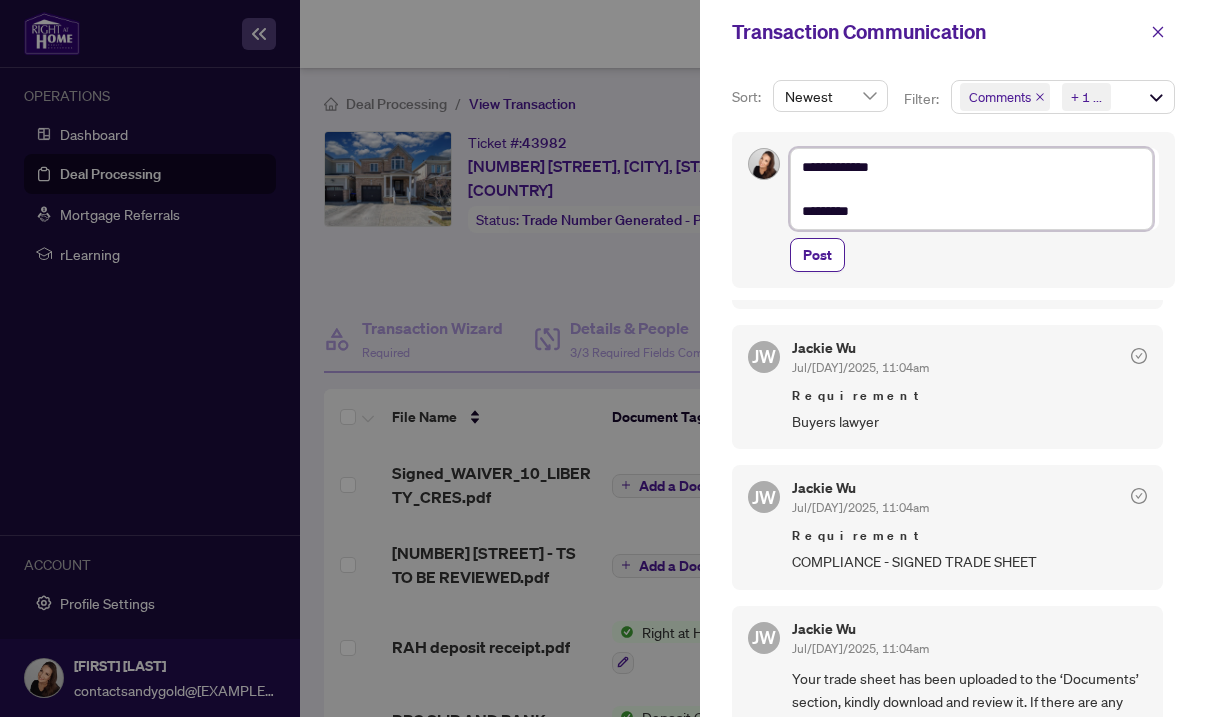 type on "**********" 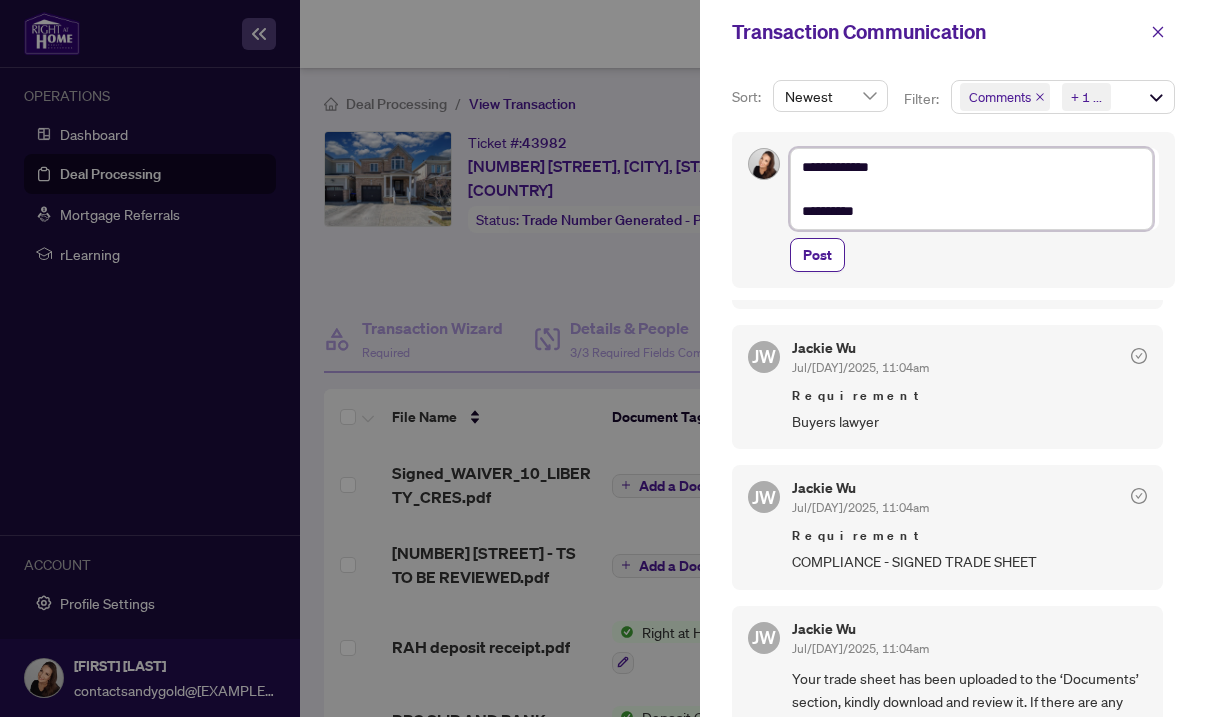 type on "**********" 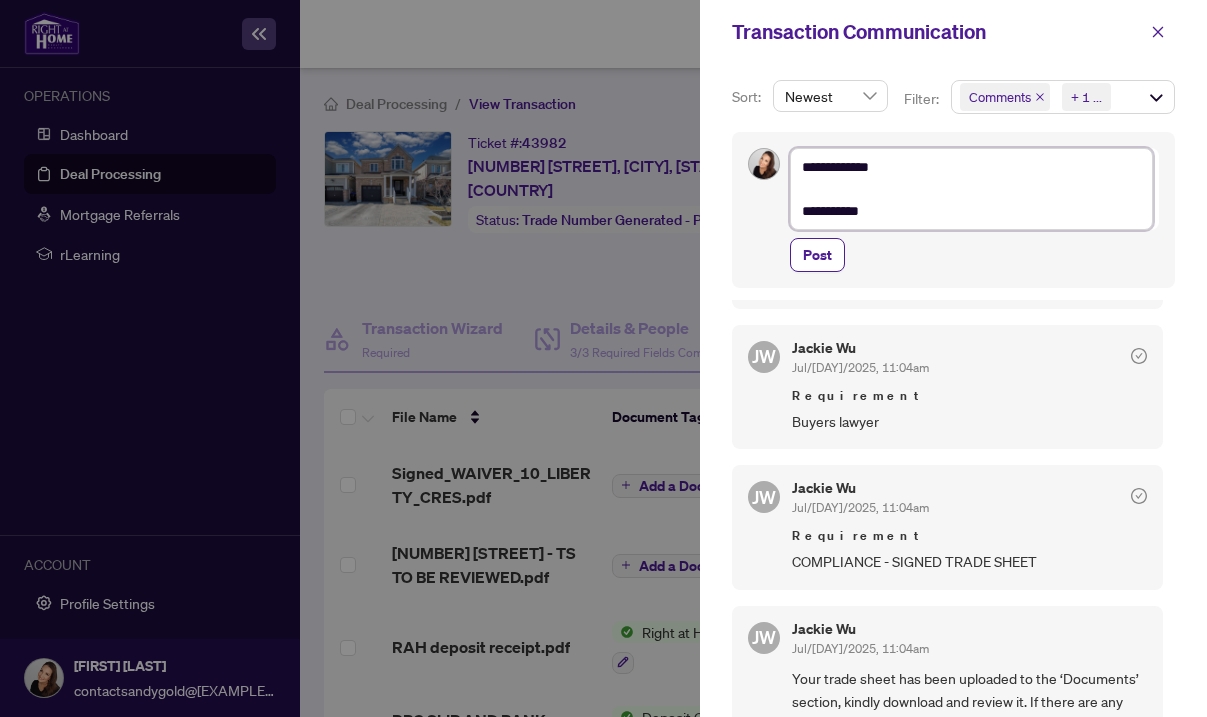 type on "**********" 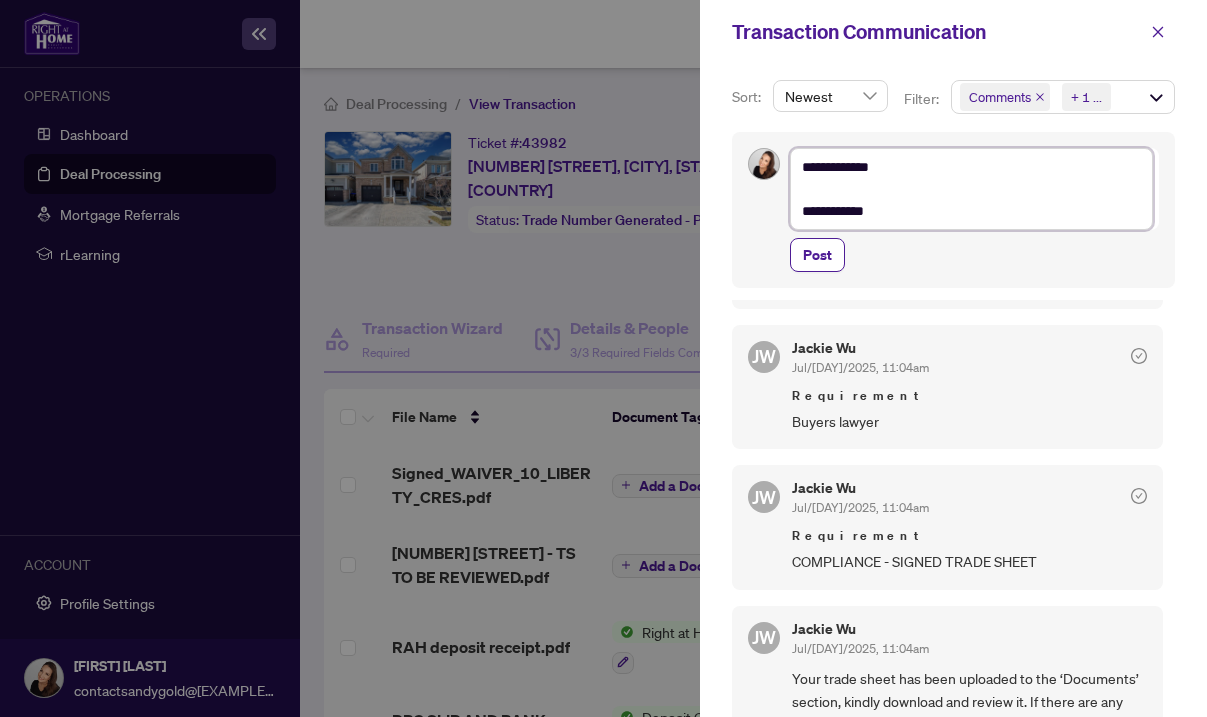 type on "**********" 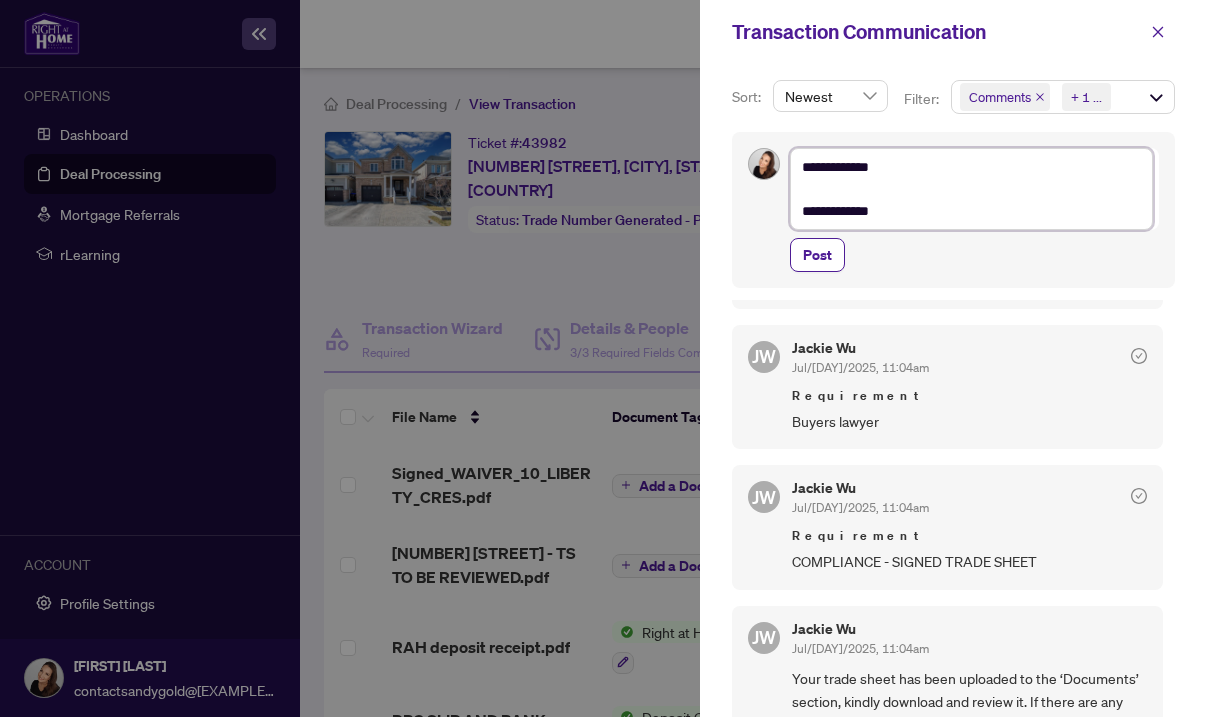 type on "**********" 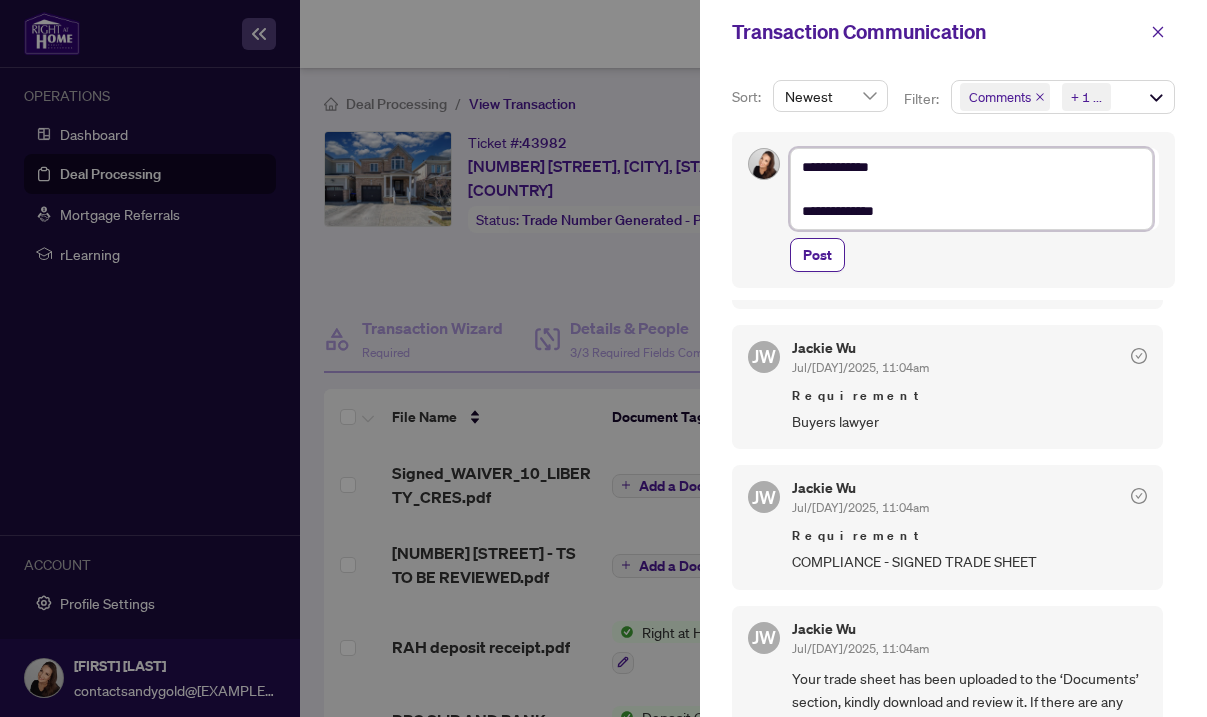 type on "**********" 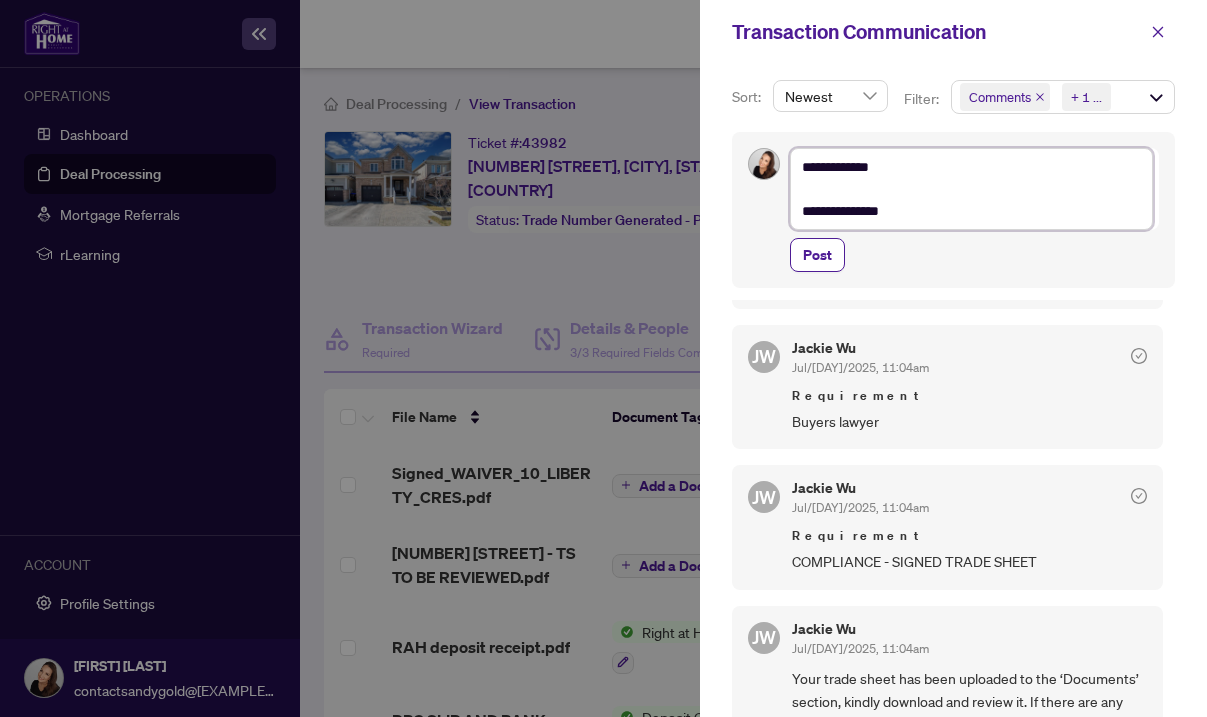 type on "**********" 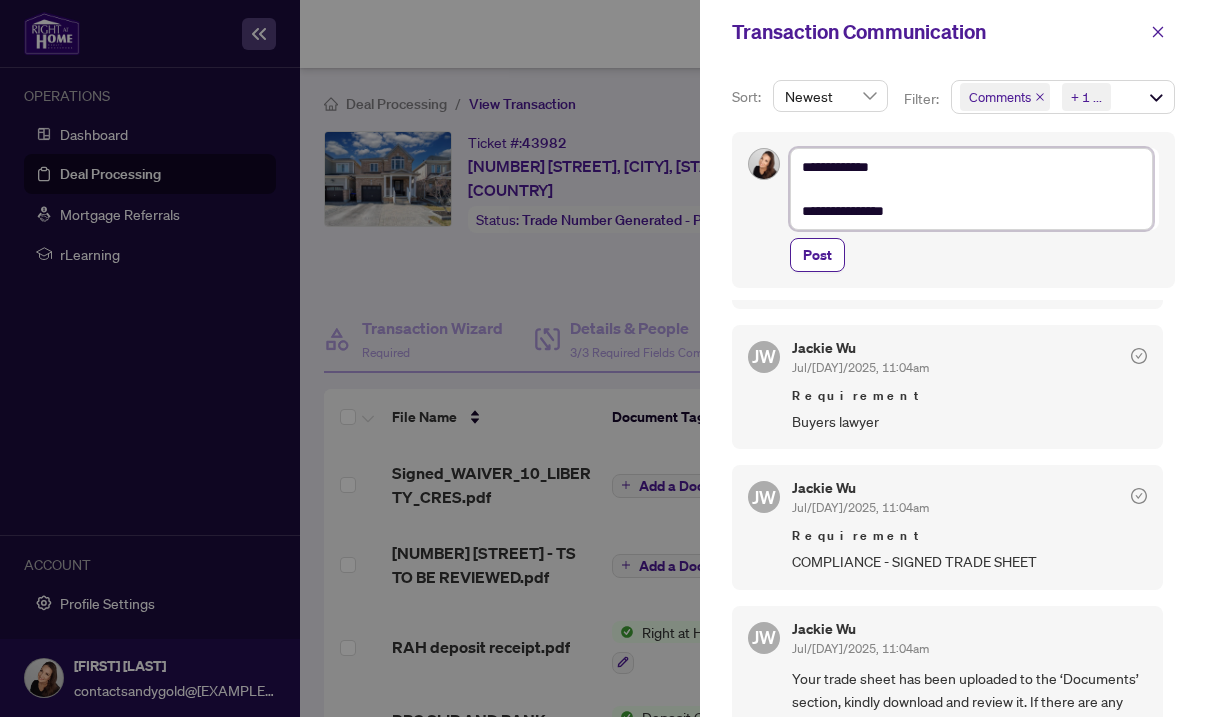 type on "**********" 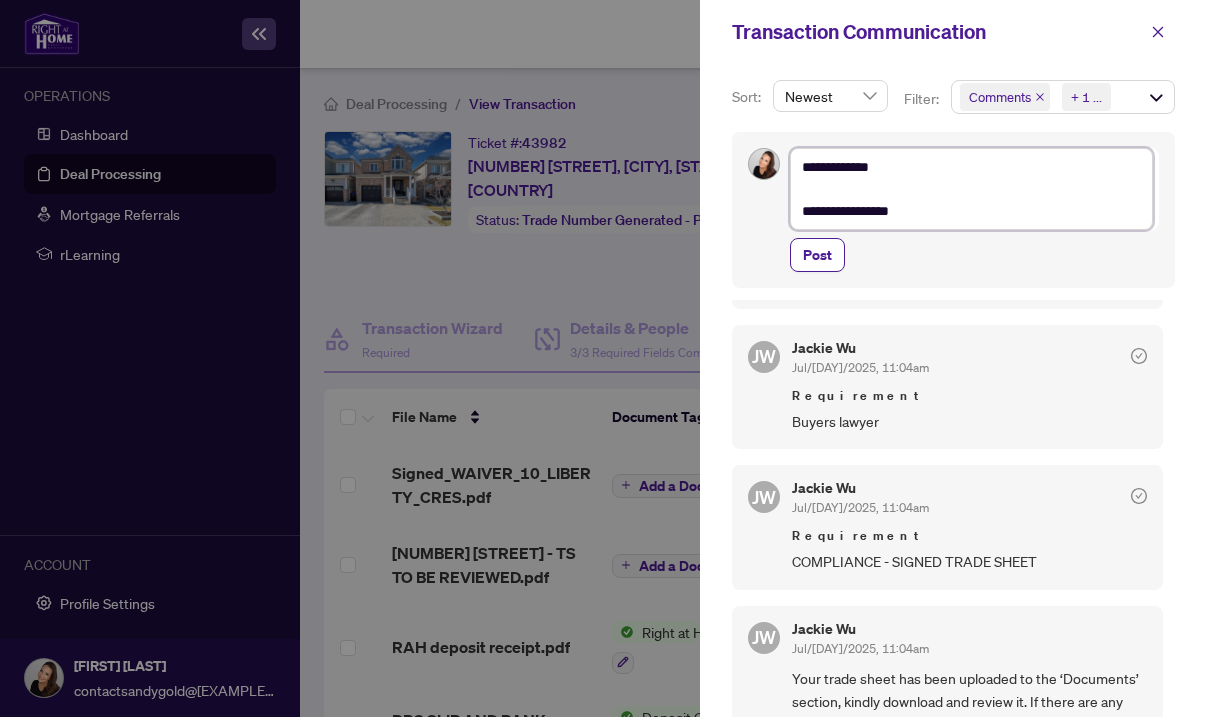 type on "**********" 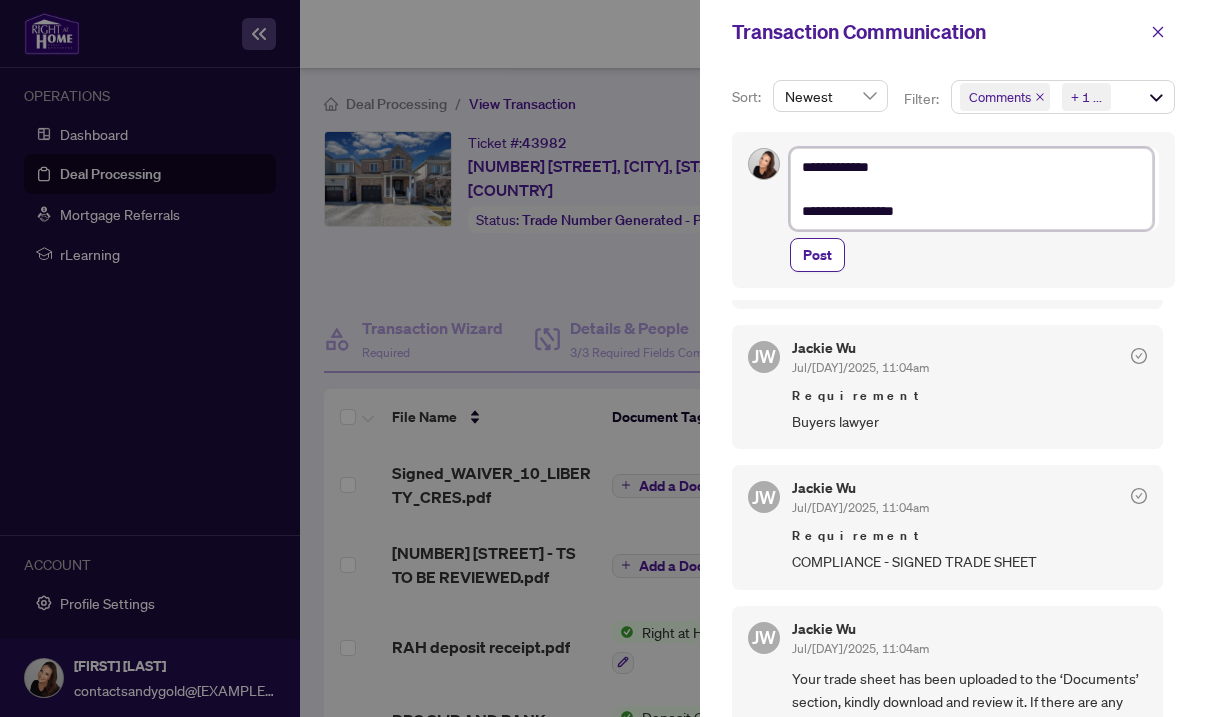 type on "**********" 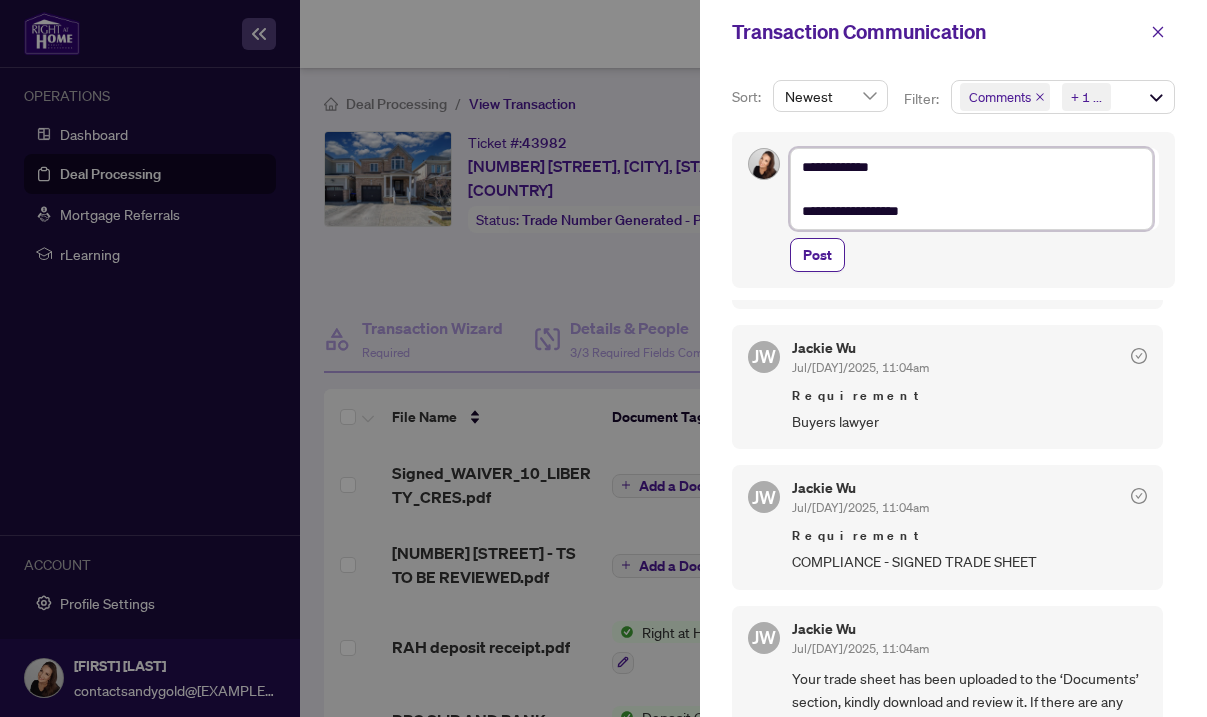 type on "**********" 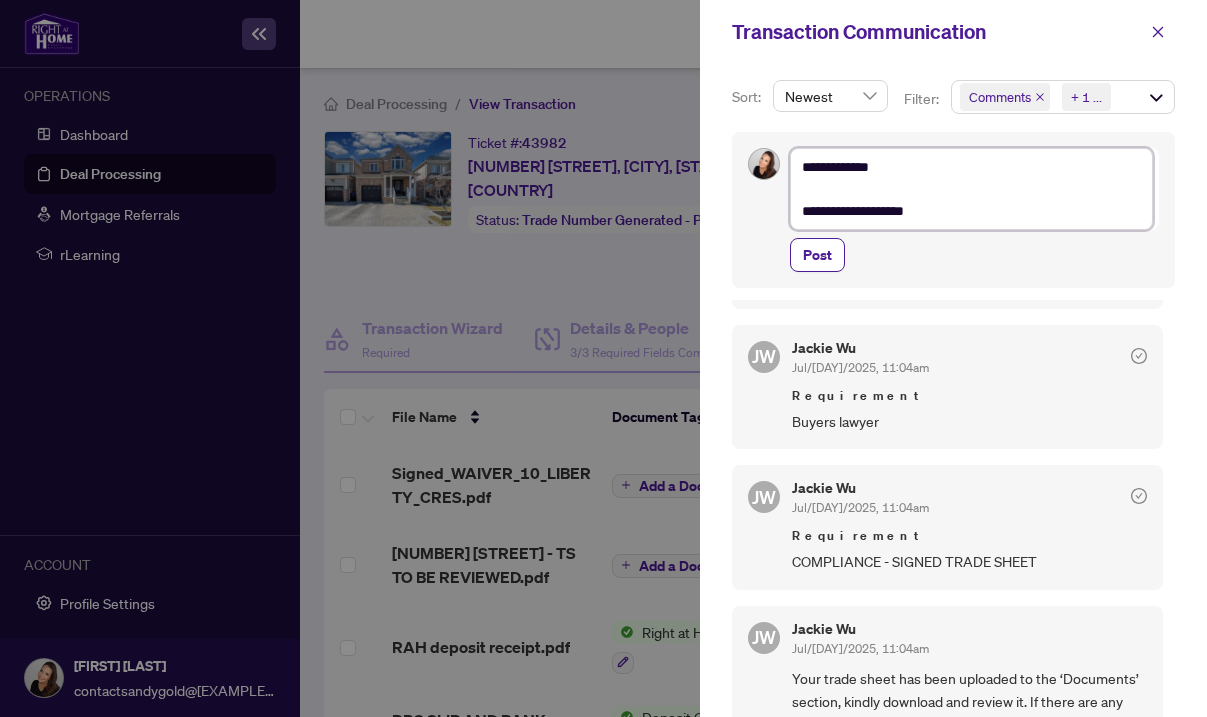 type on "**********" 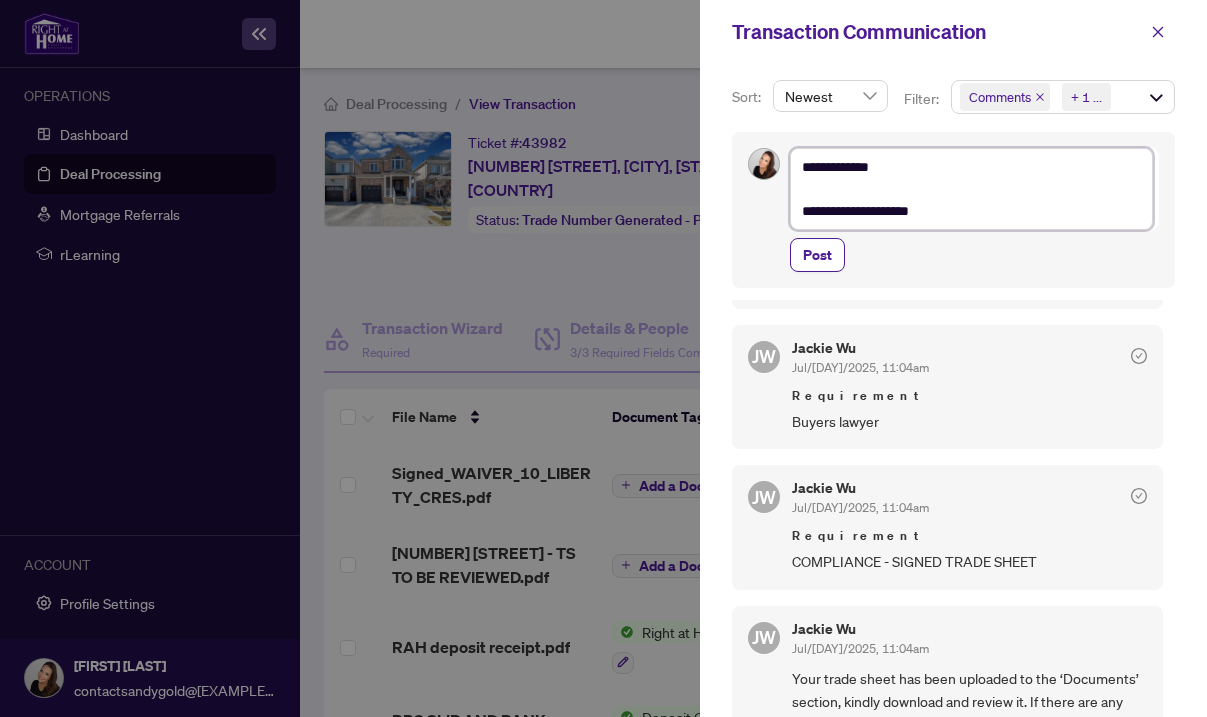 type on "**********" 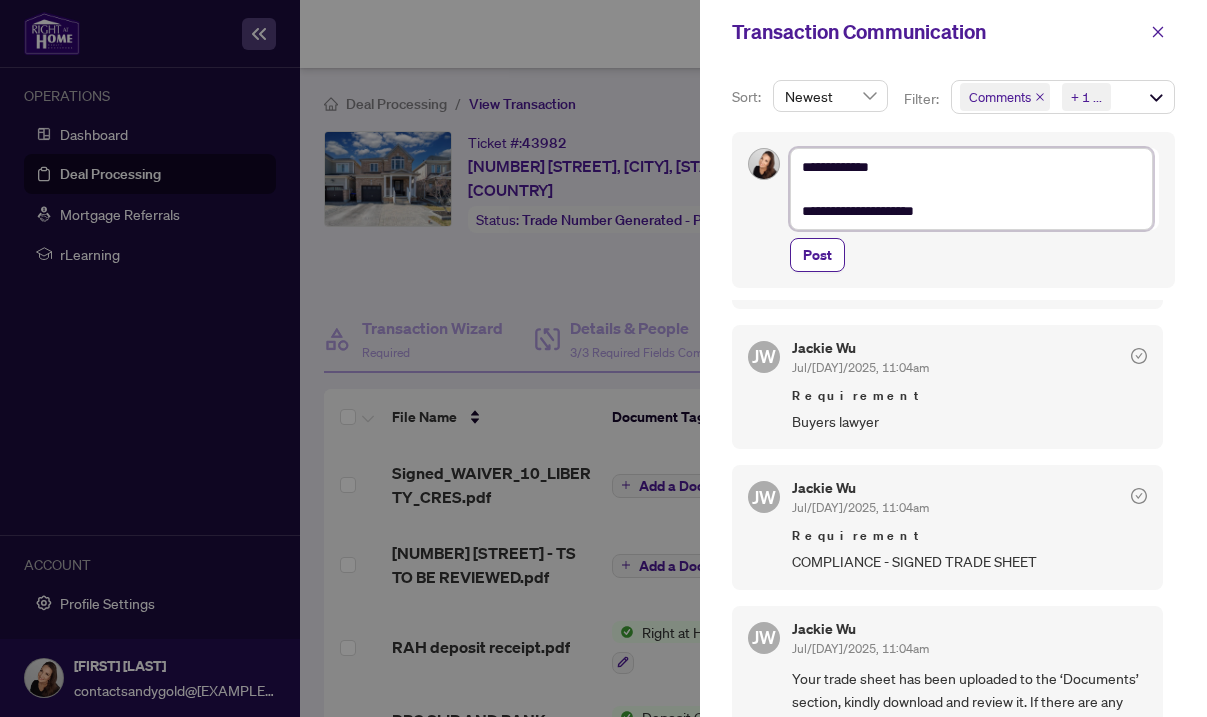 type on "**********" 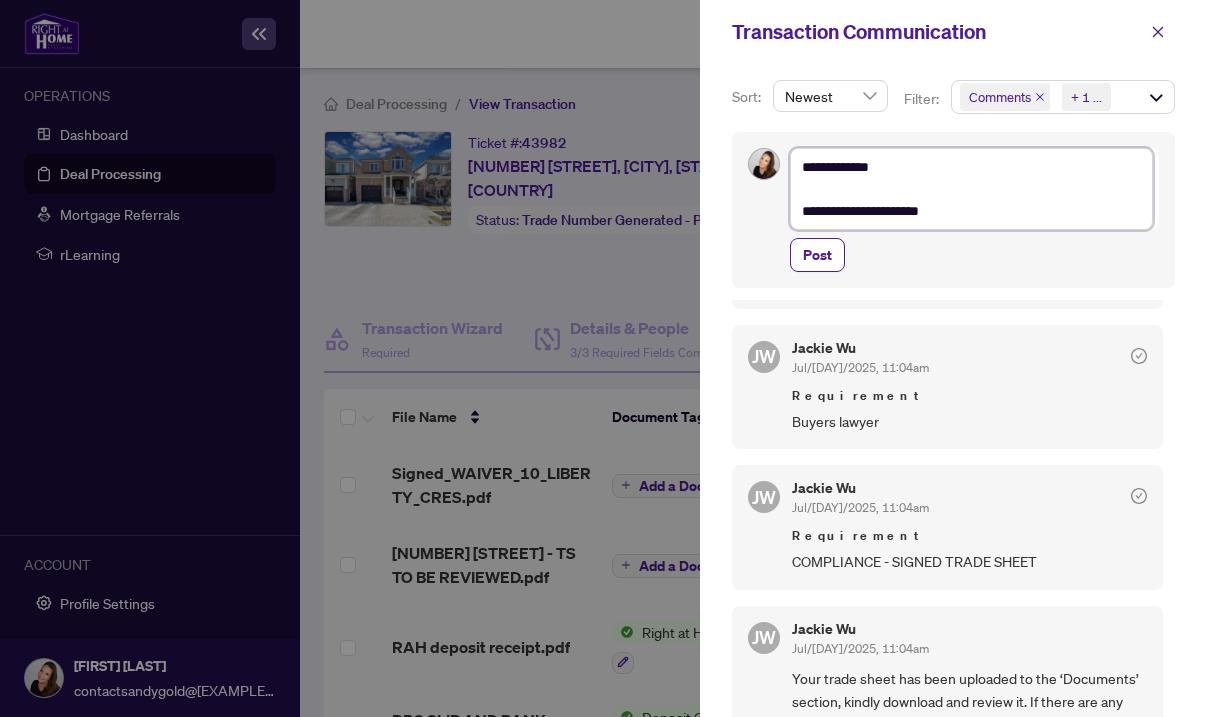 type on "**********" 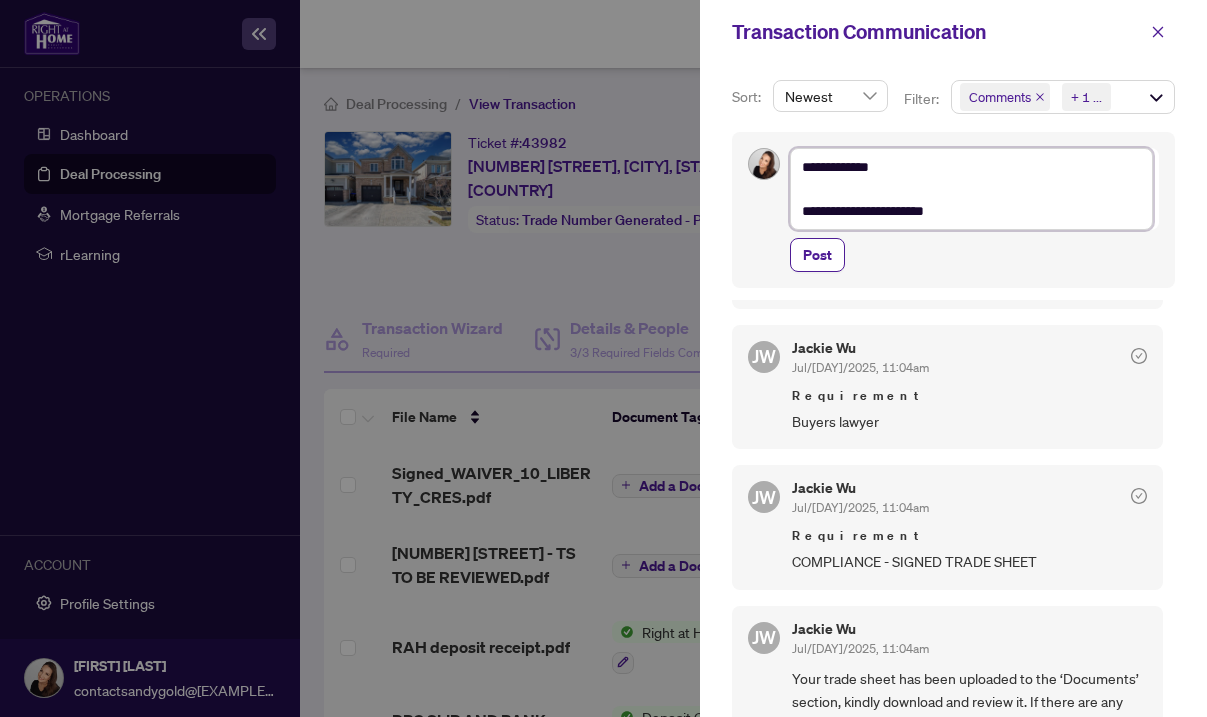 type on "**********" 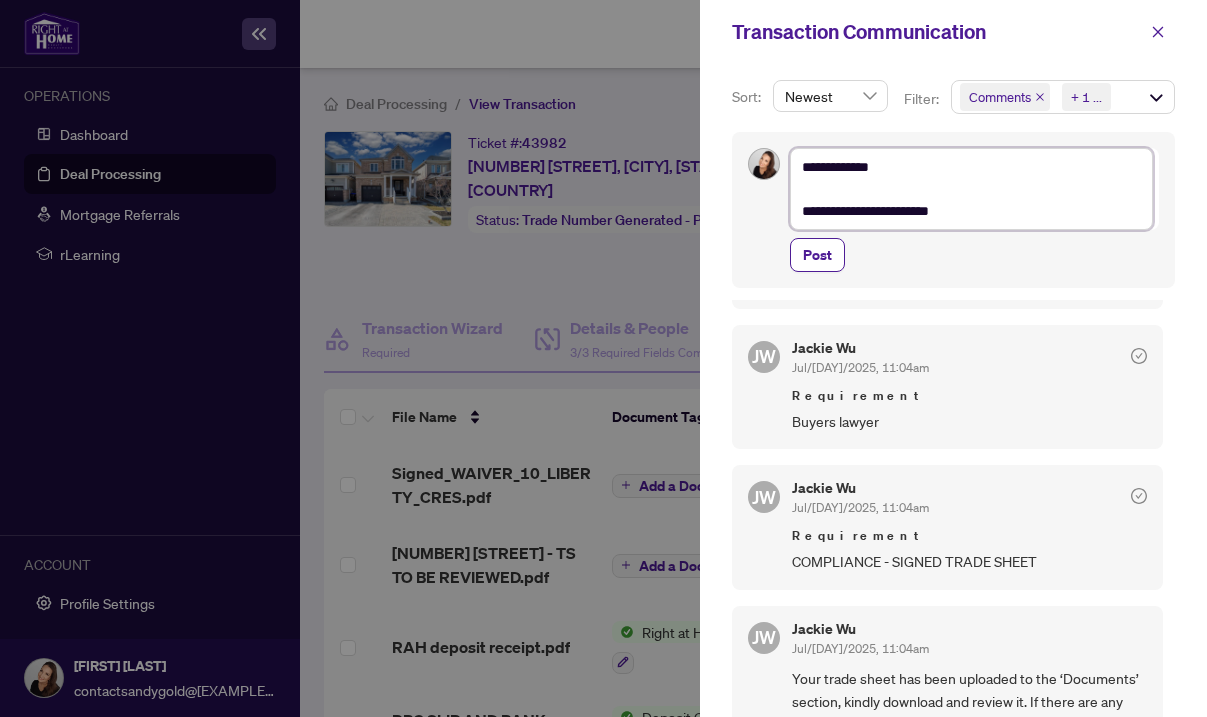 type on "**********" 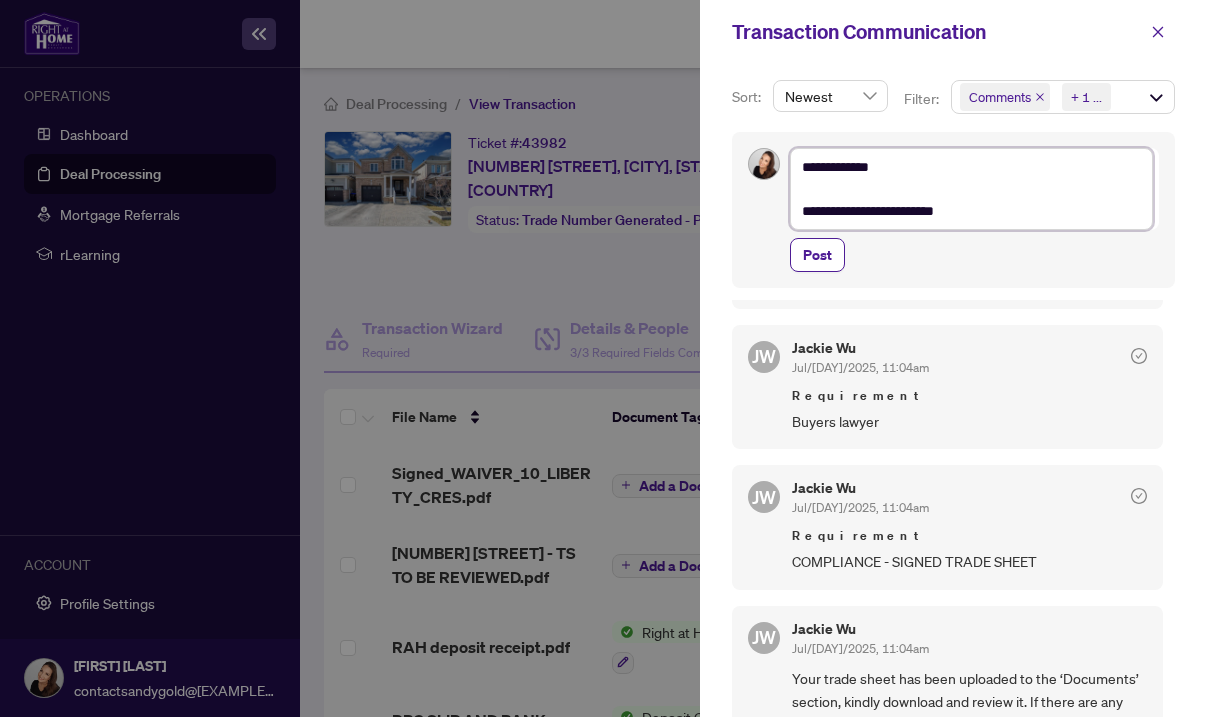 type on "**********" 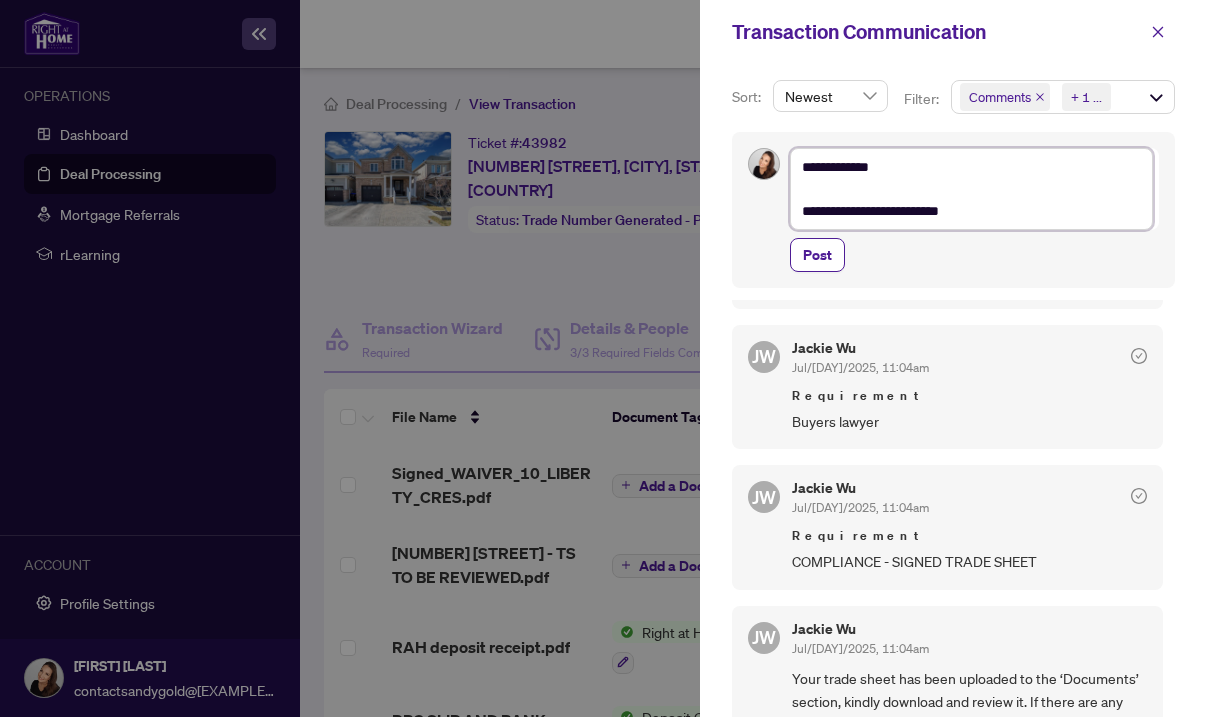 type on "**********" 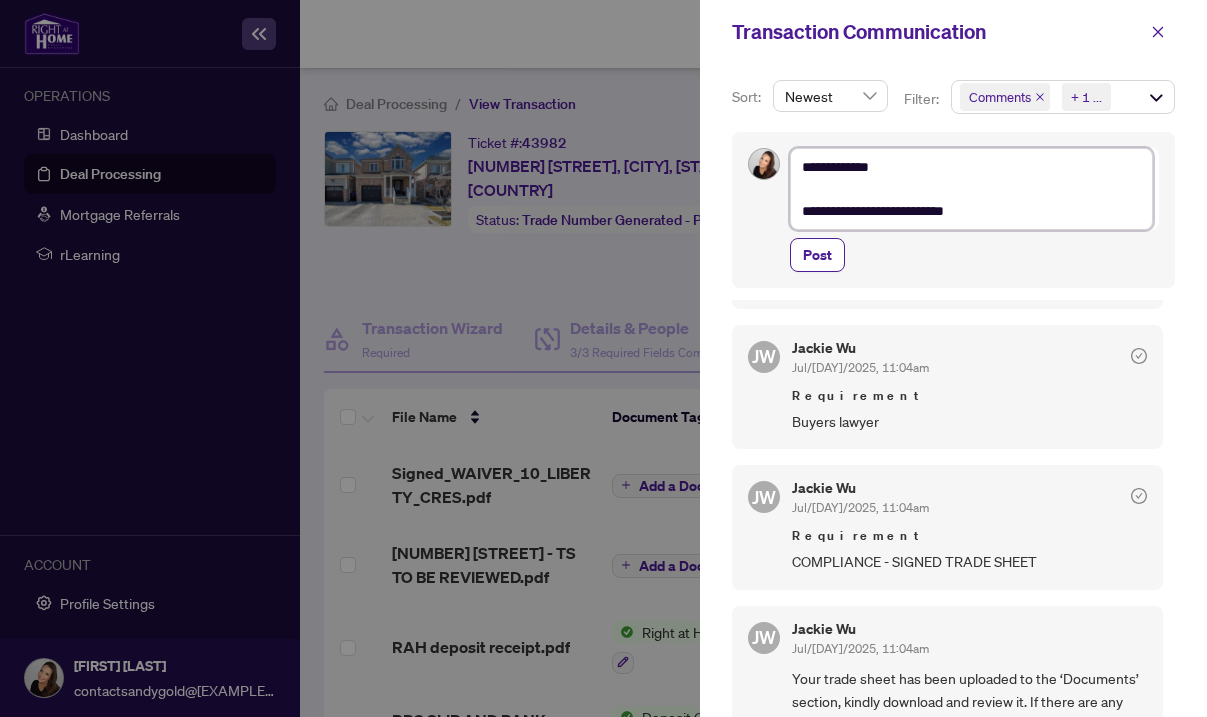 type on "**********" 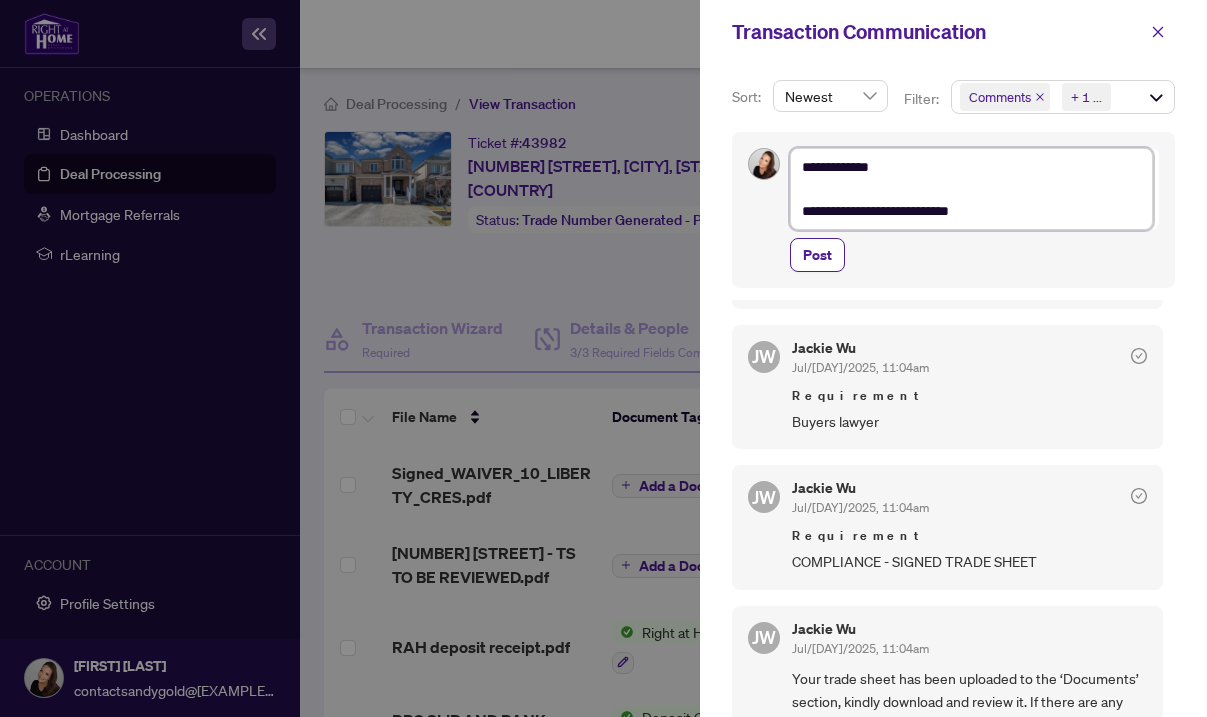 type on "**********" 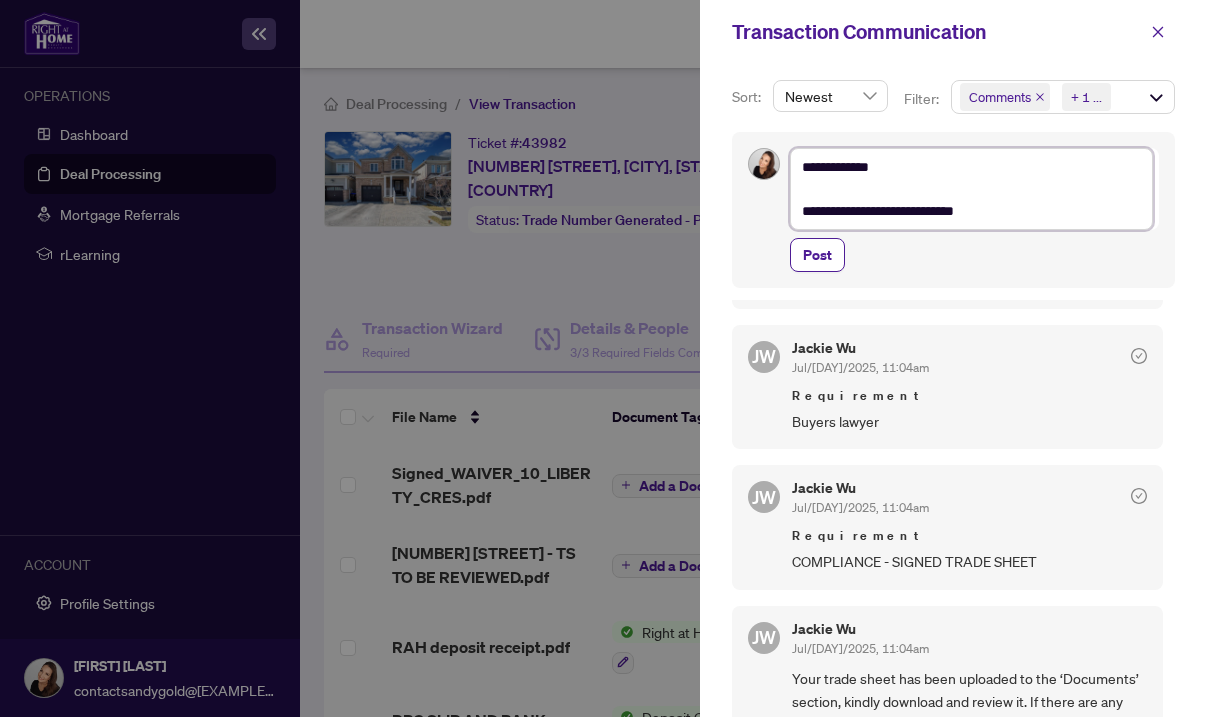 type on "**********" 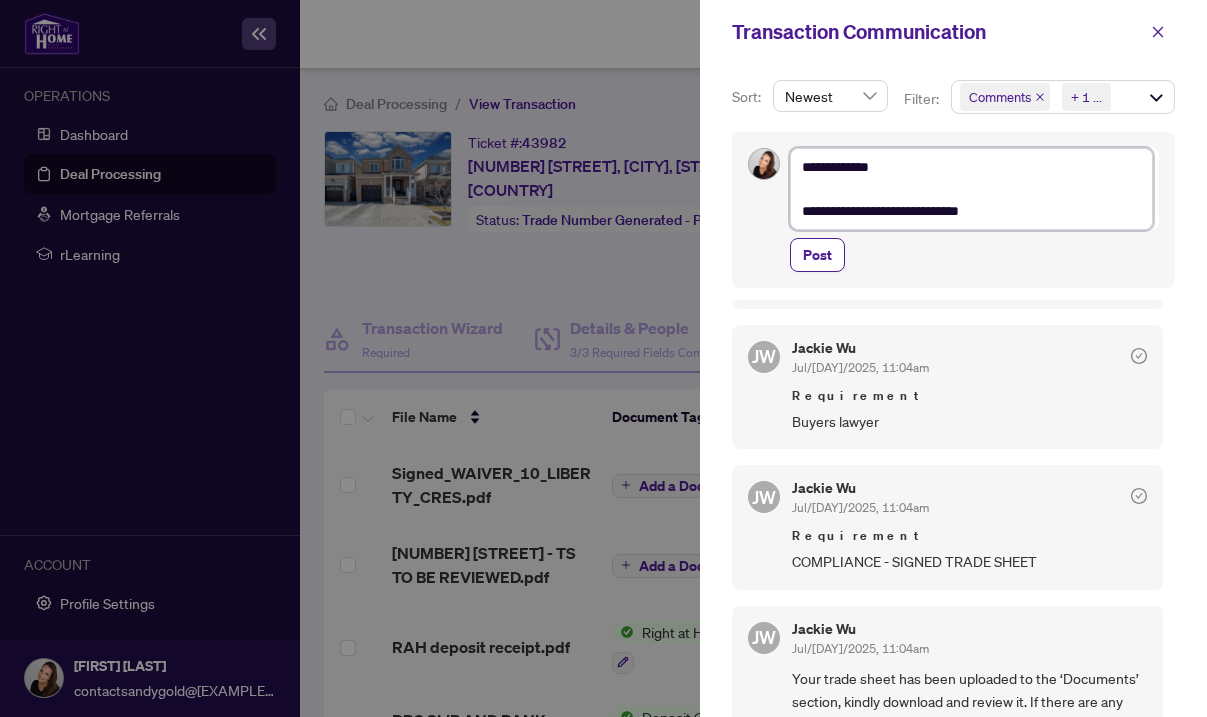 type on "**********" 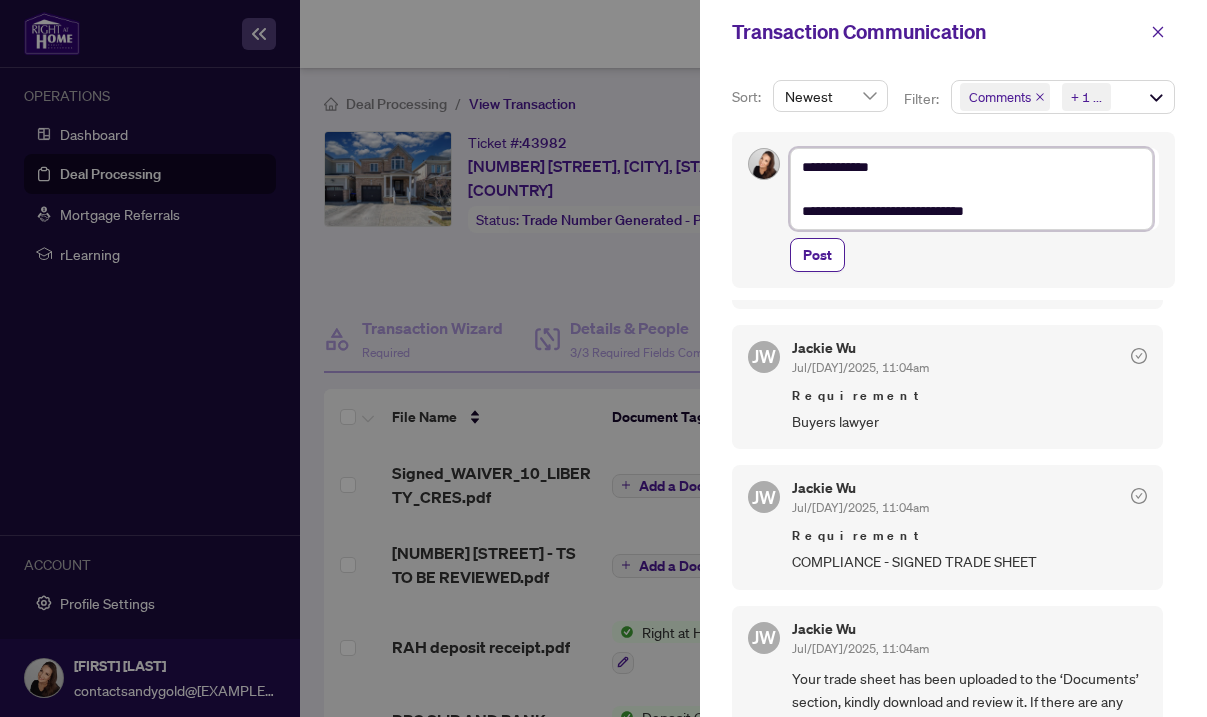 type on "**********" 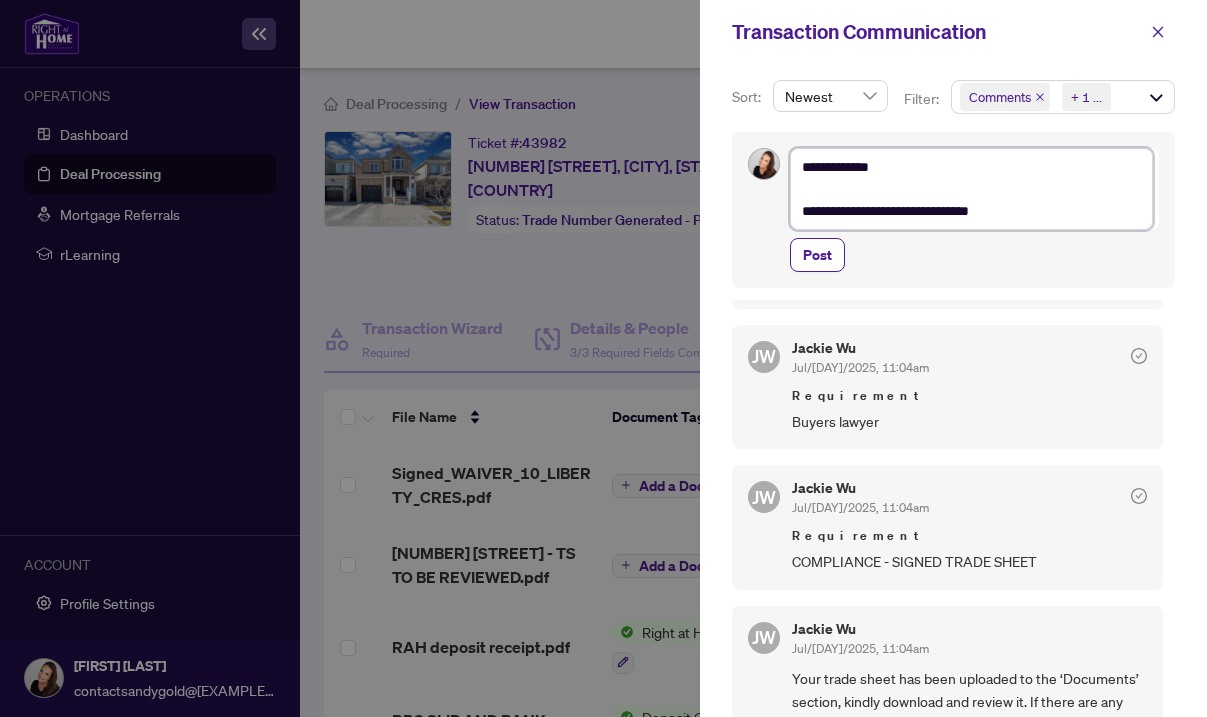 type on "**********" 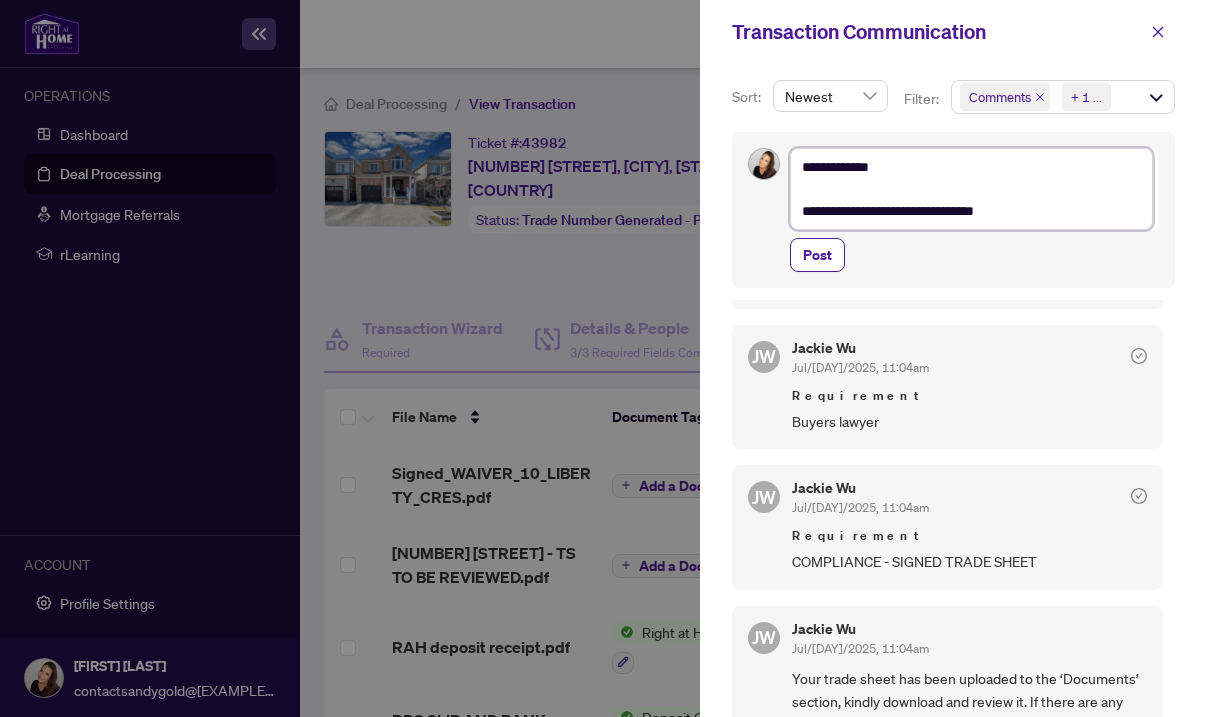 type on "**********" 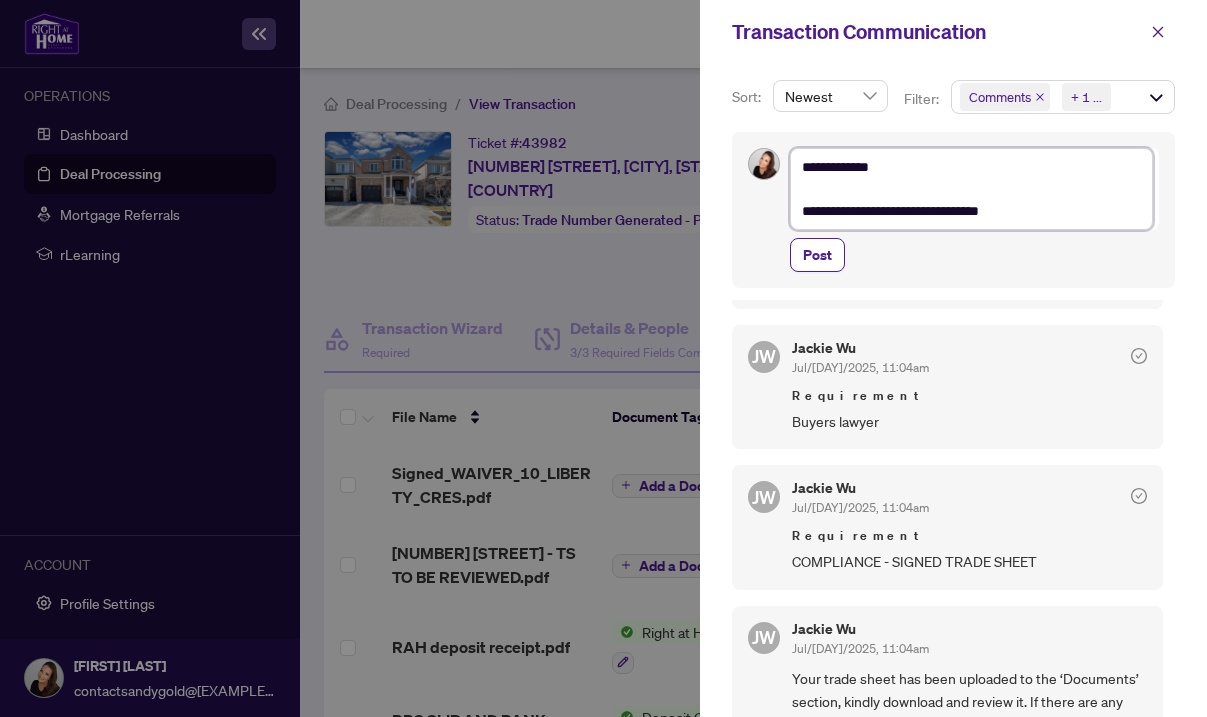 type on "**********" 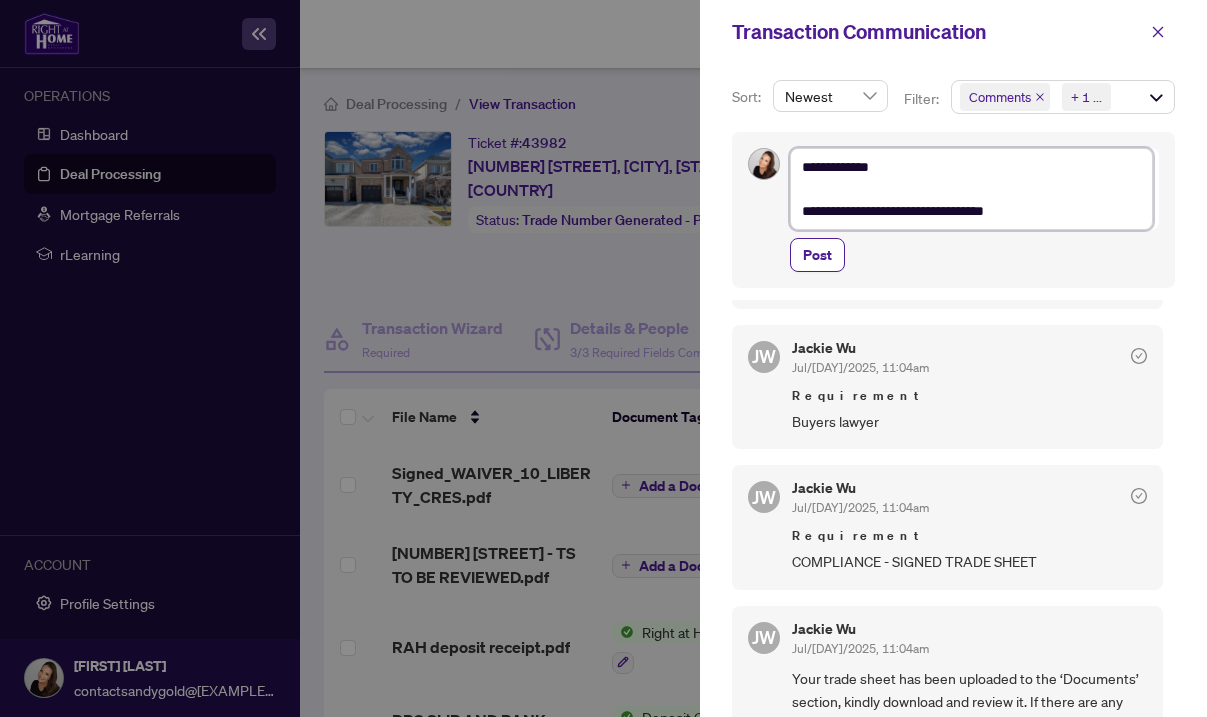 type on "**********" 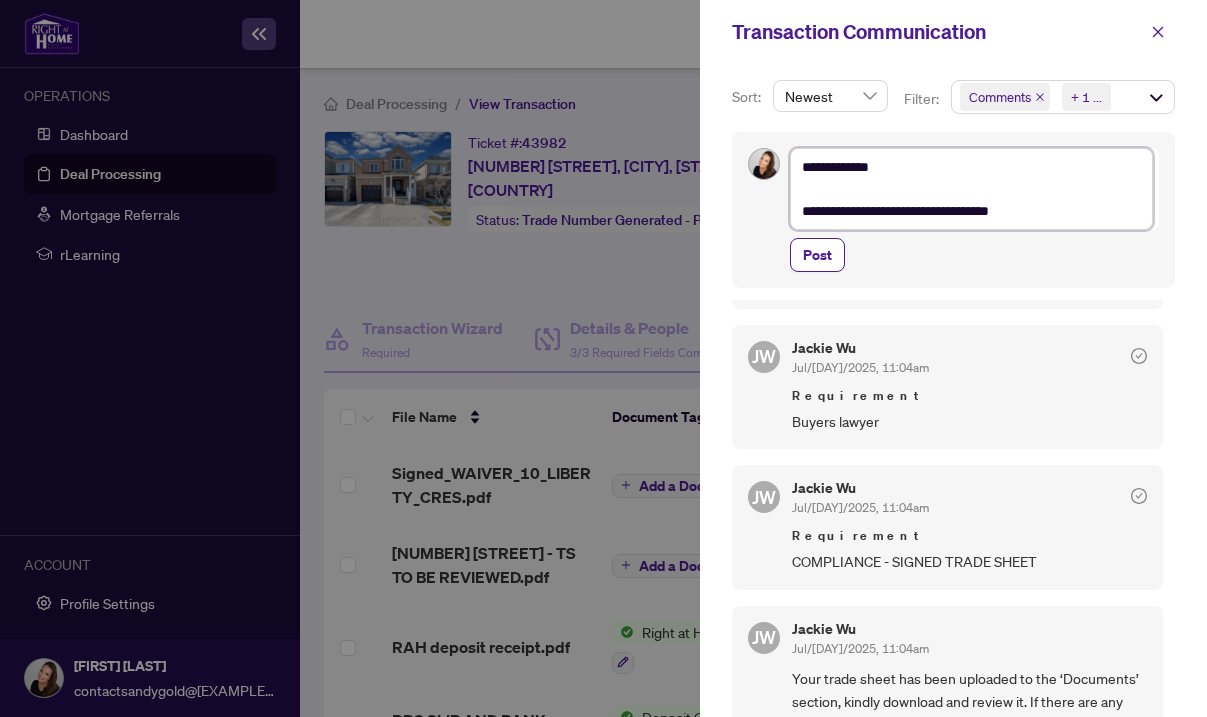 type on "**********" 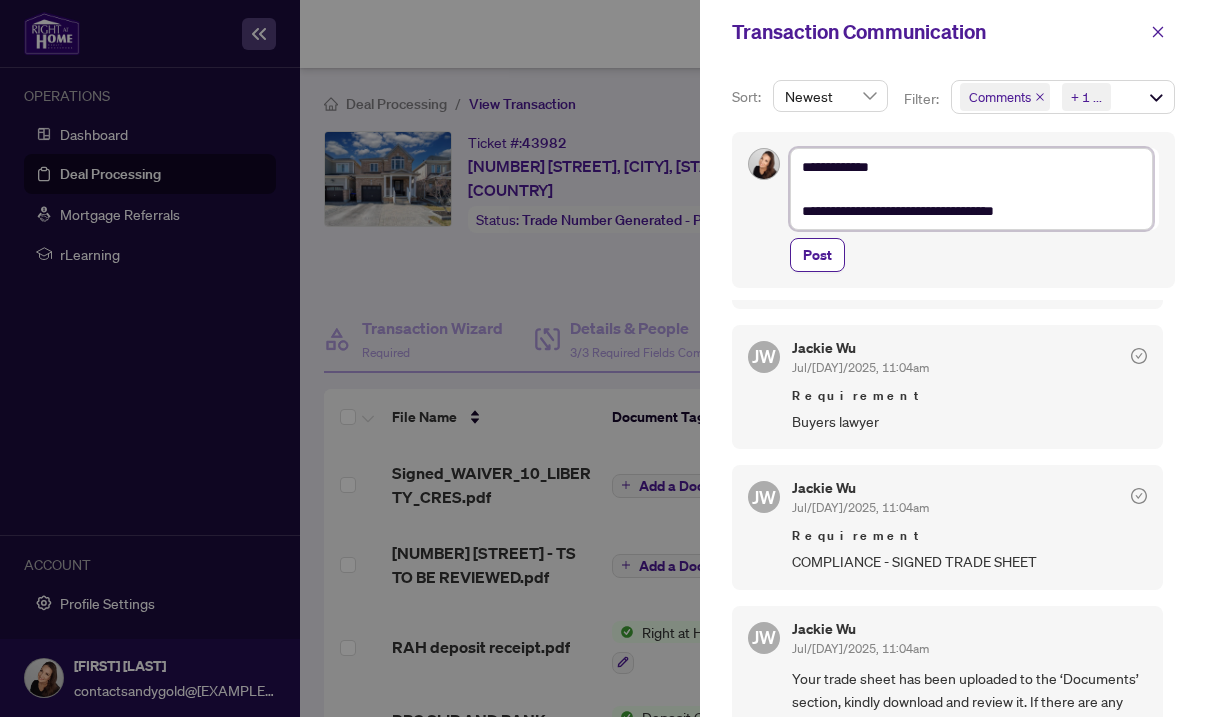 type on "**********" 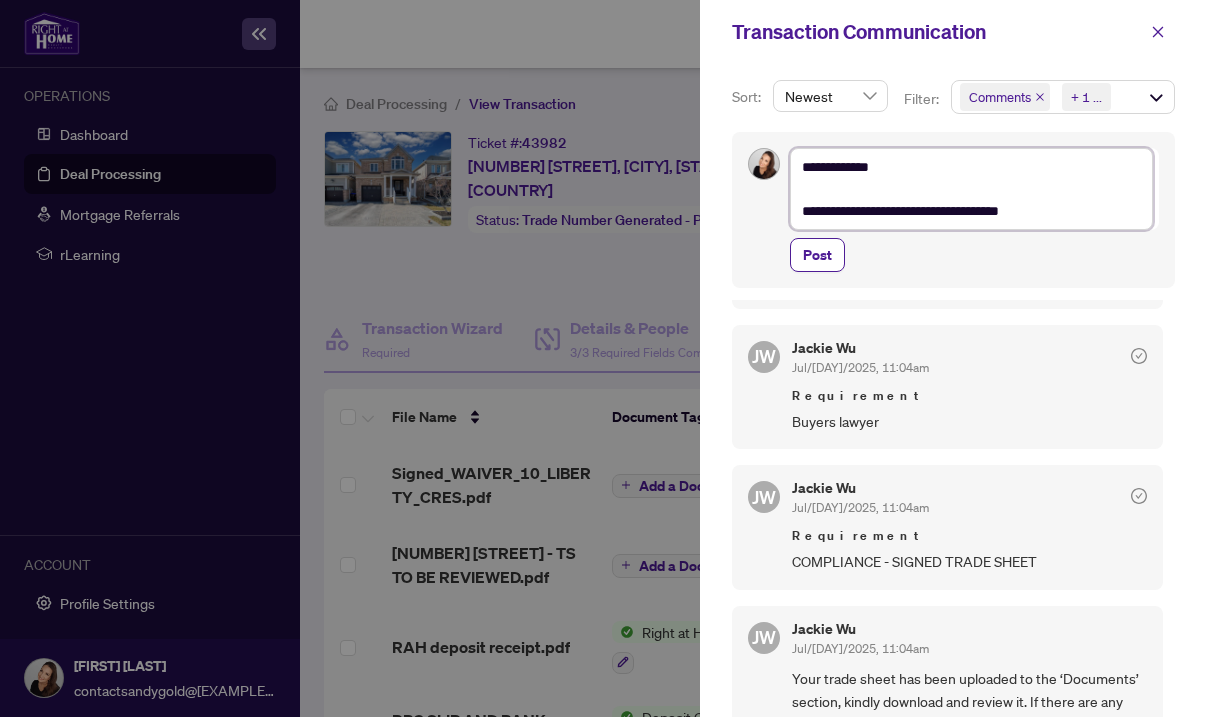 type on "**********" 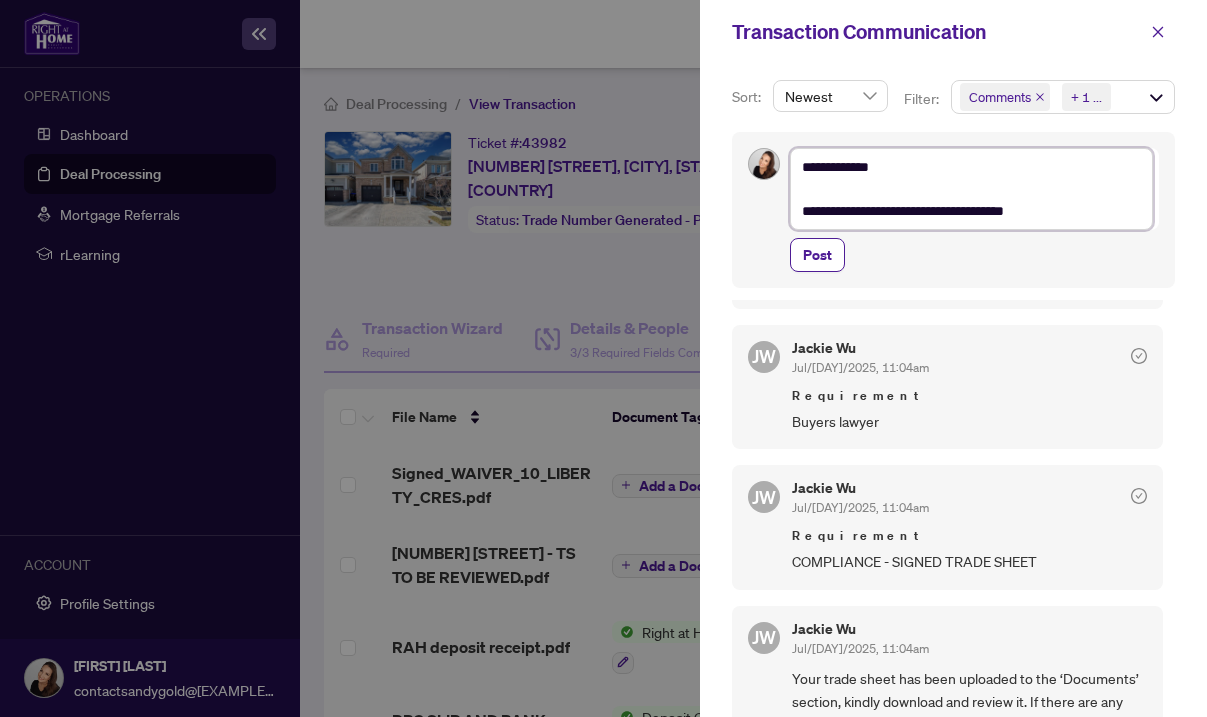 type on "**********" 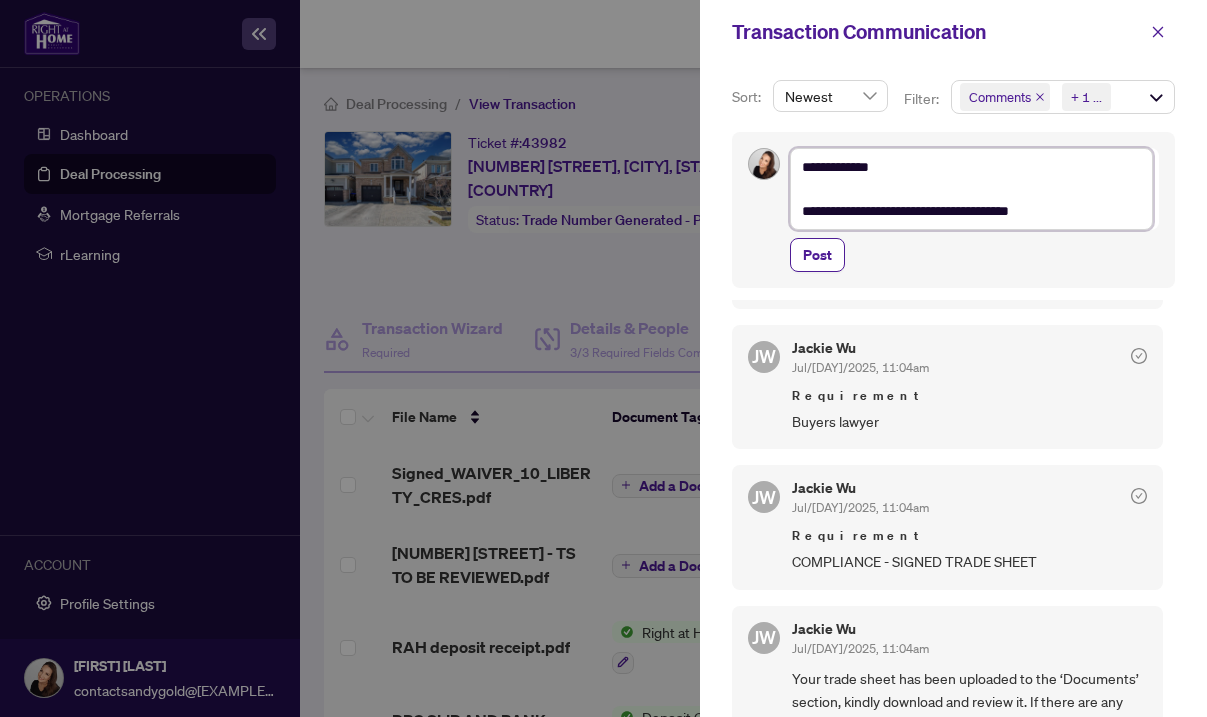 type on "**********" 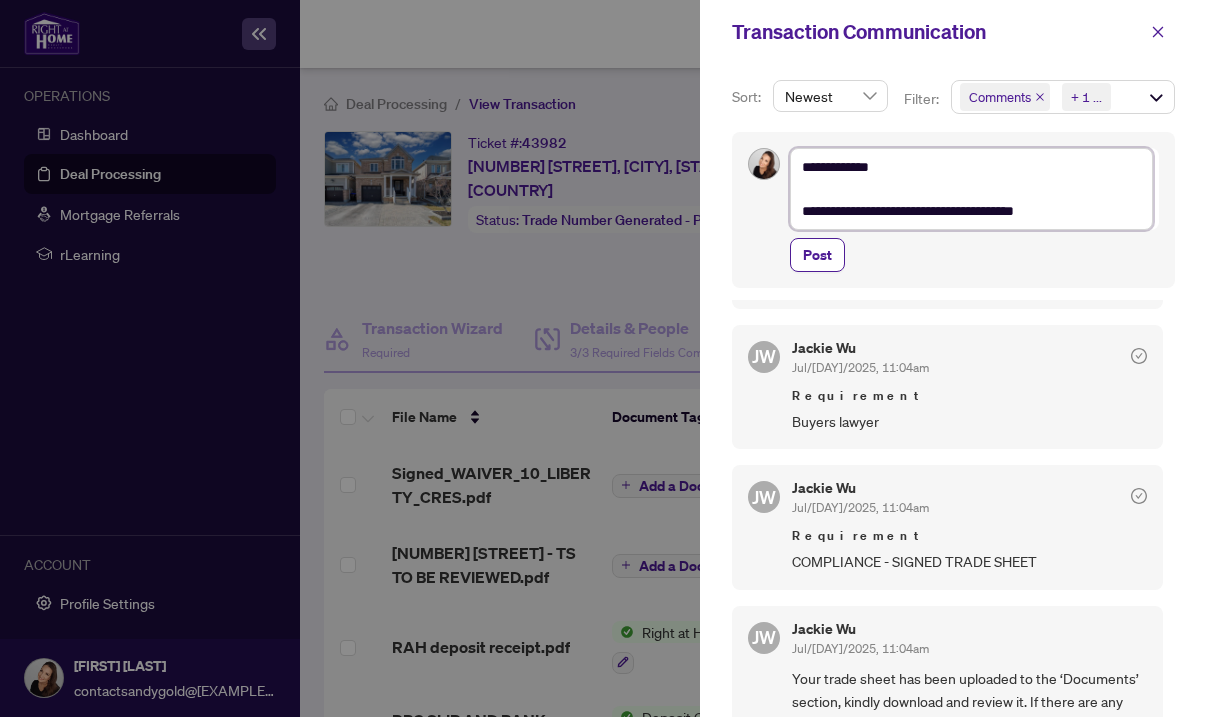 type on "**********" 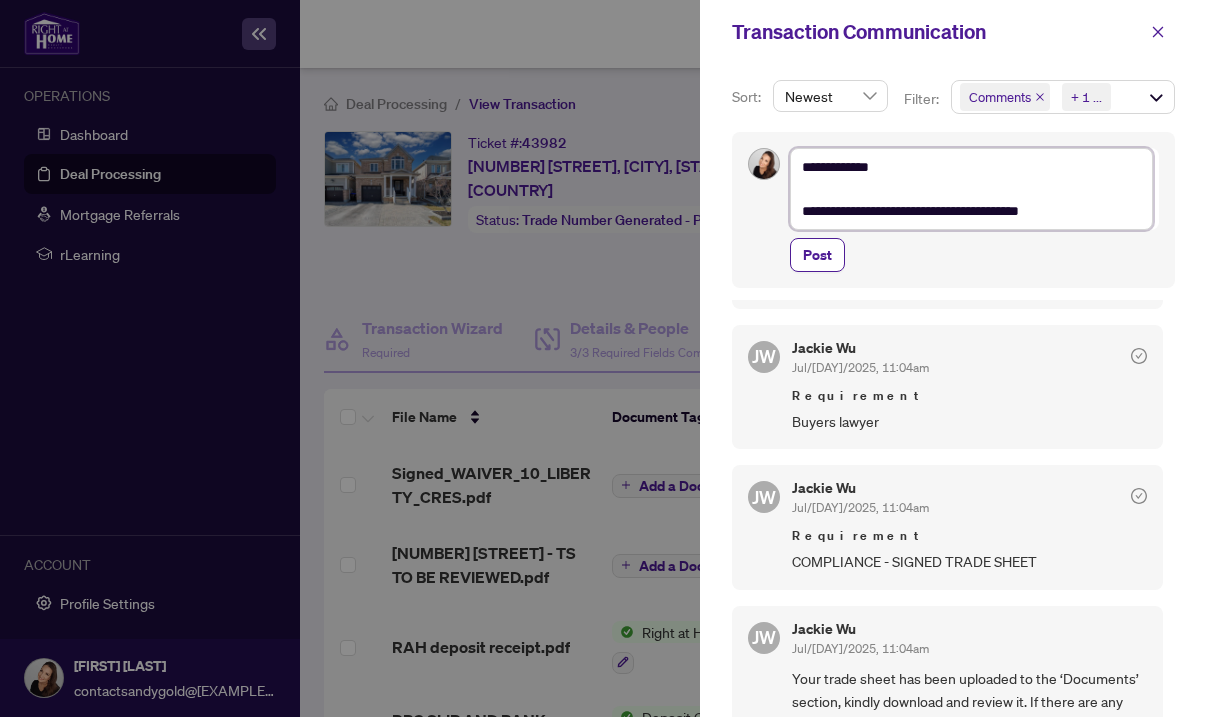 type on "**********" 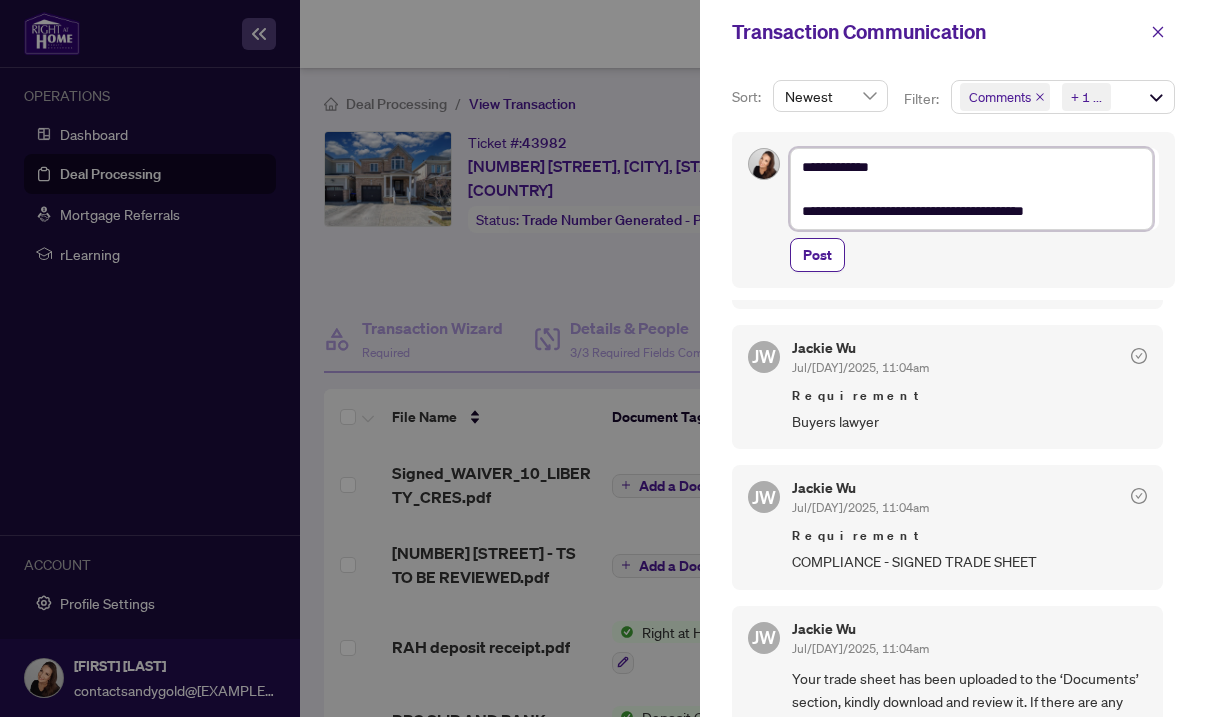 type on "**********" 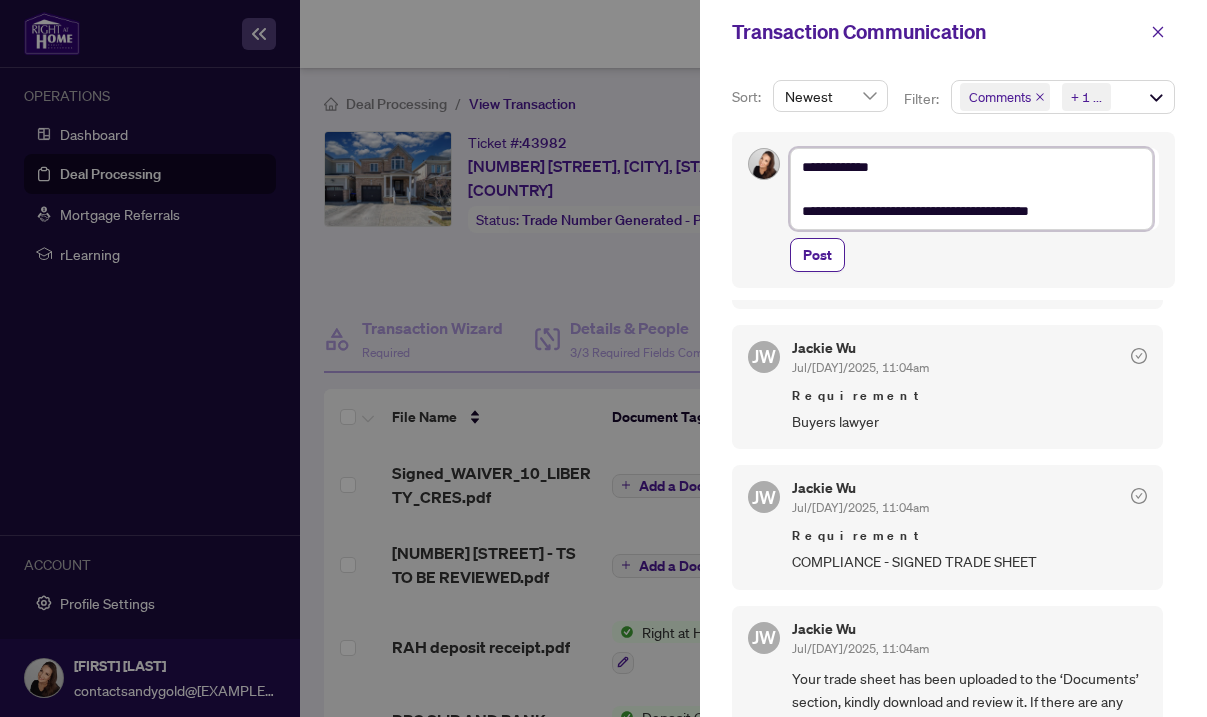 type on "**********" 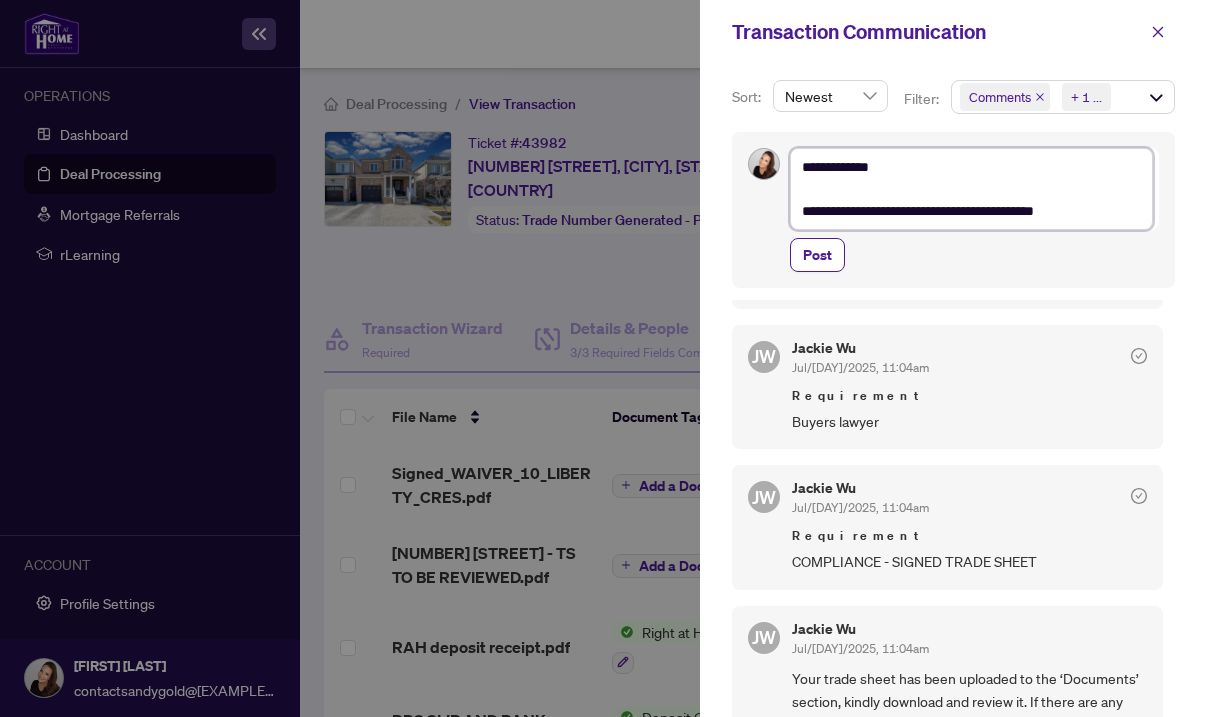 type on "**********" 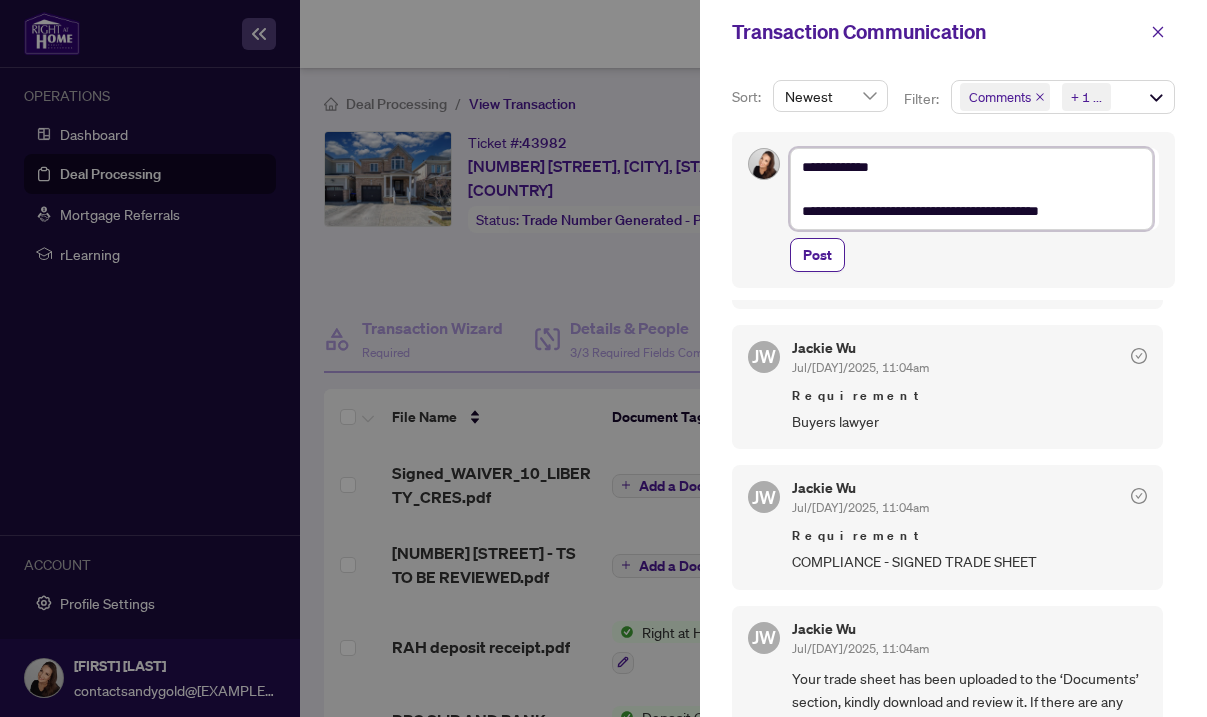 type on "**********" 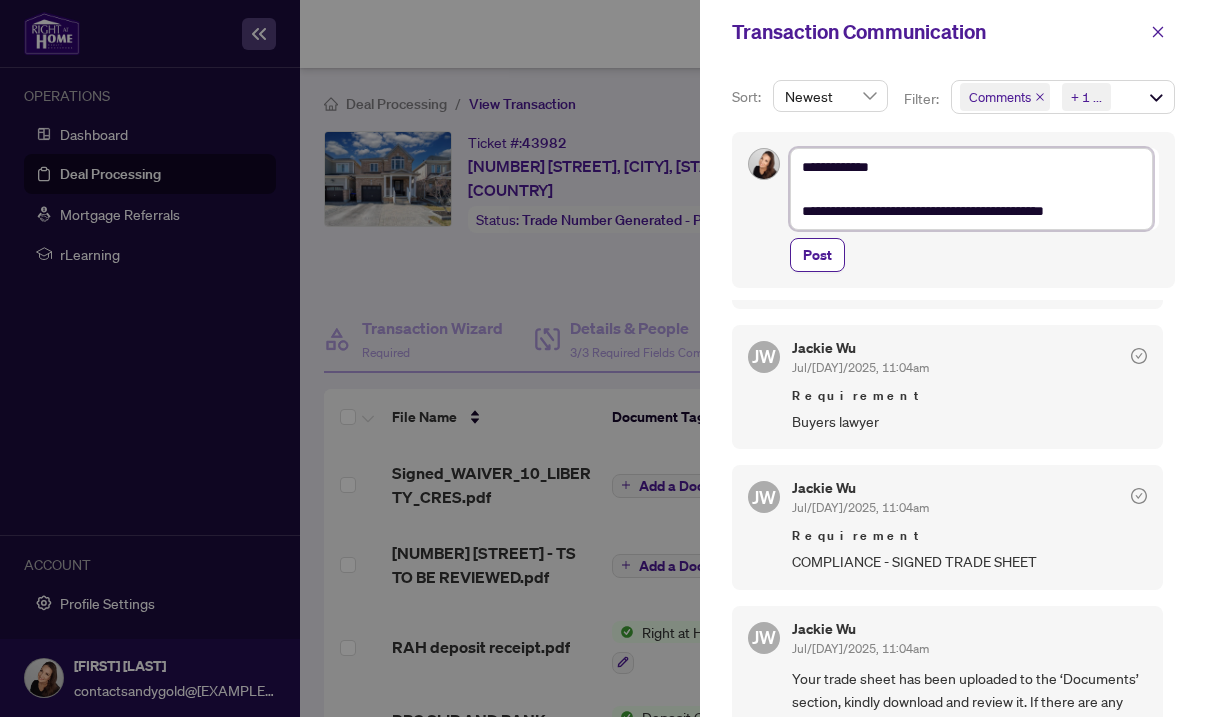 type on "**********" 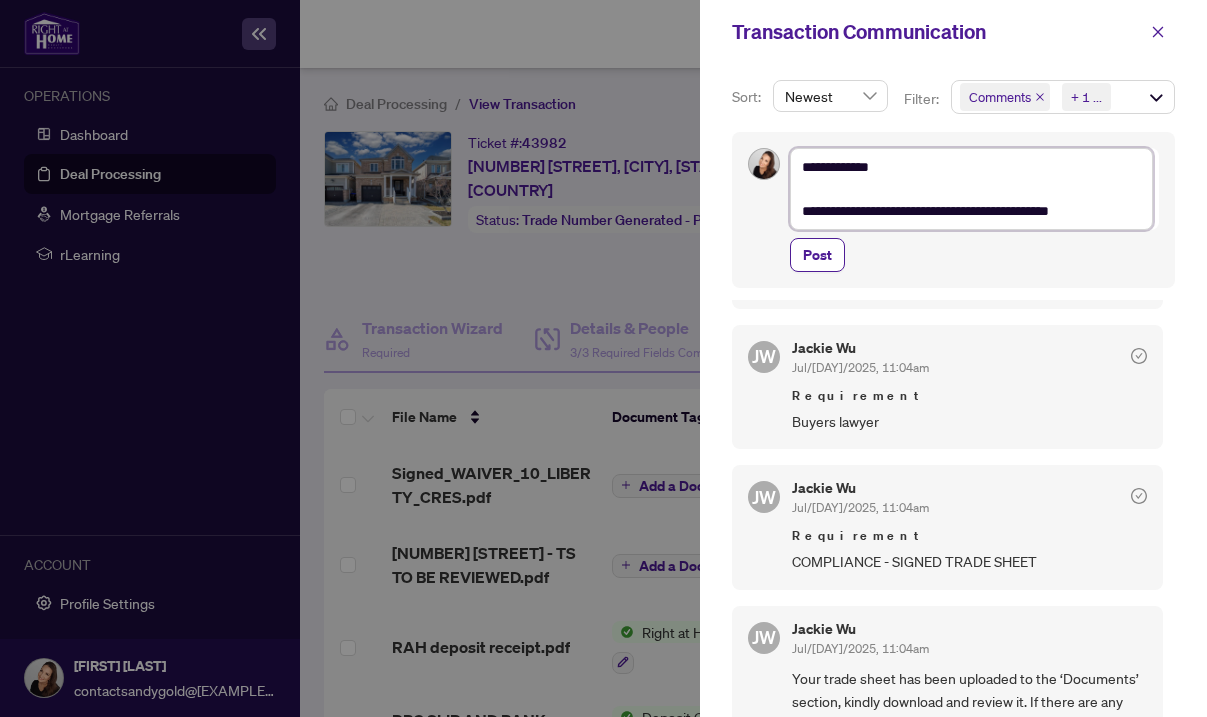 type on "**********" 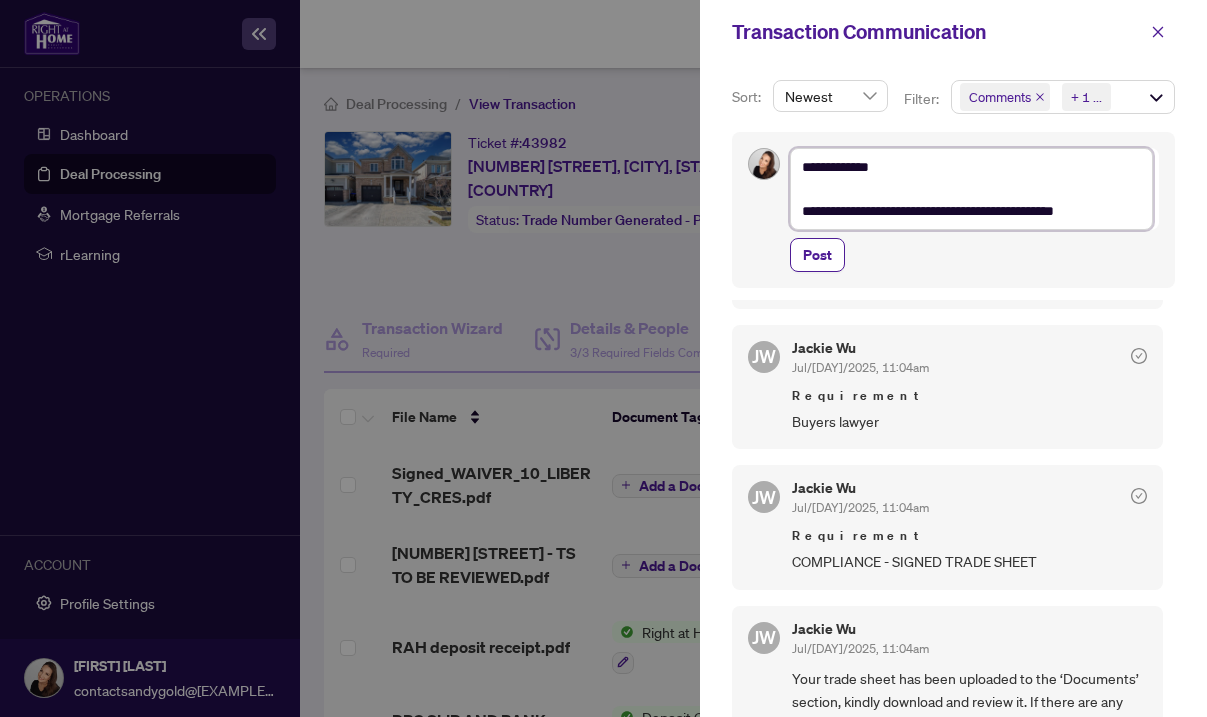 type on "**********" 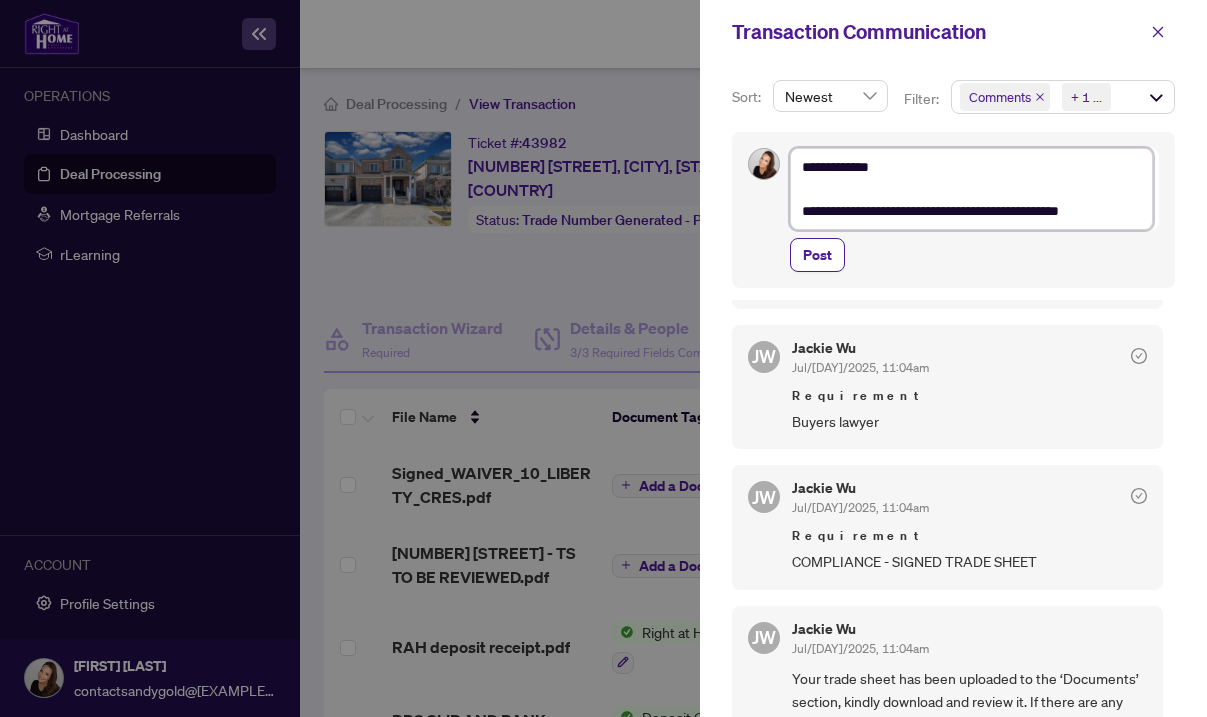 type on "**********" 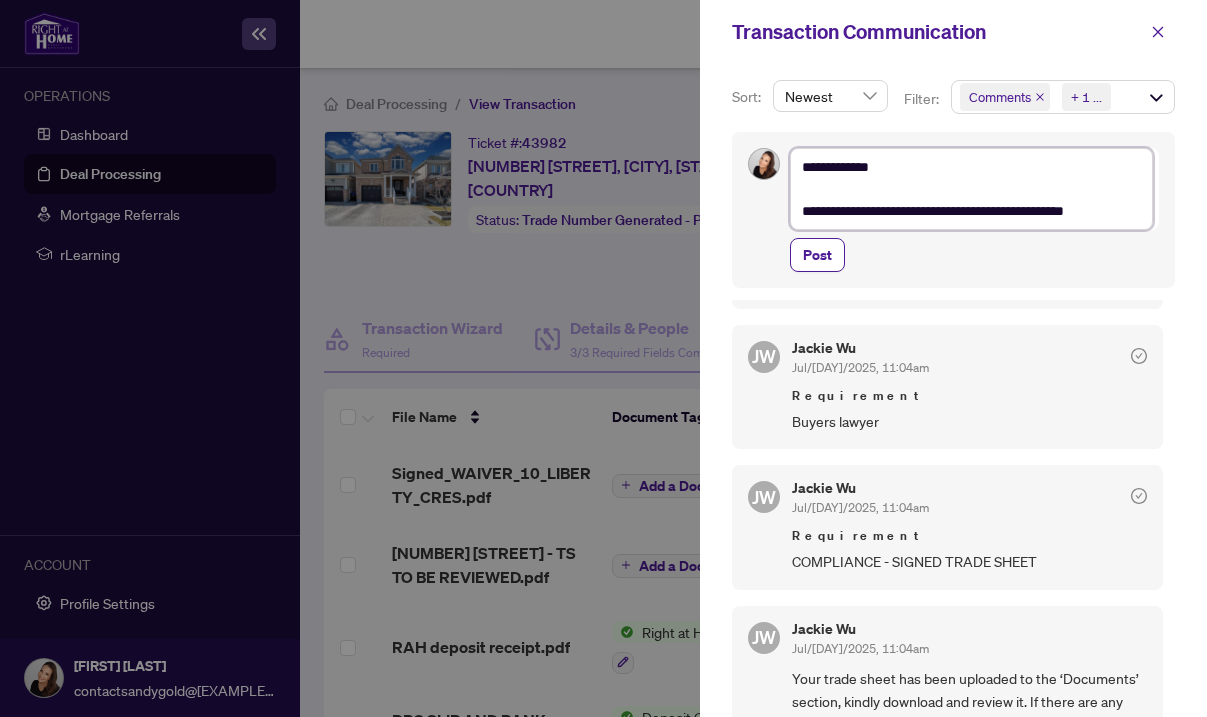 type on "**********" 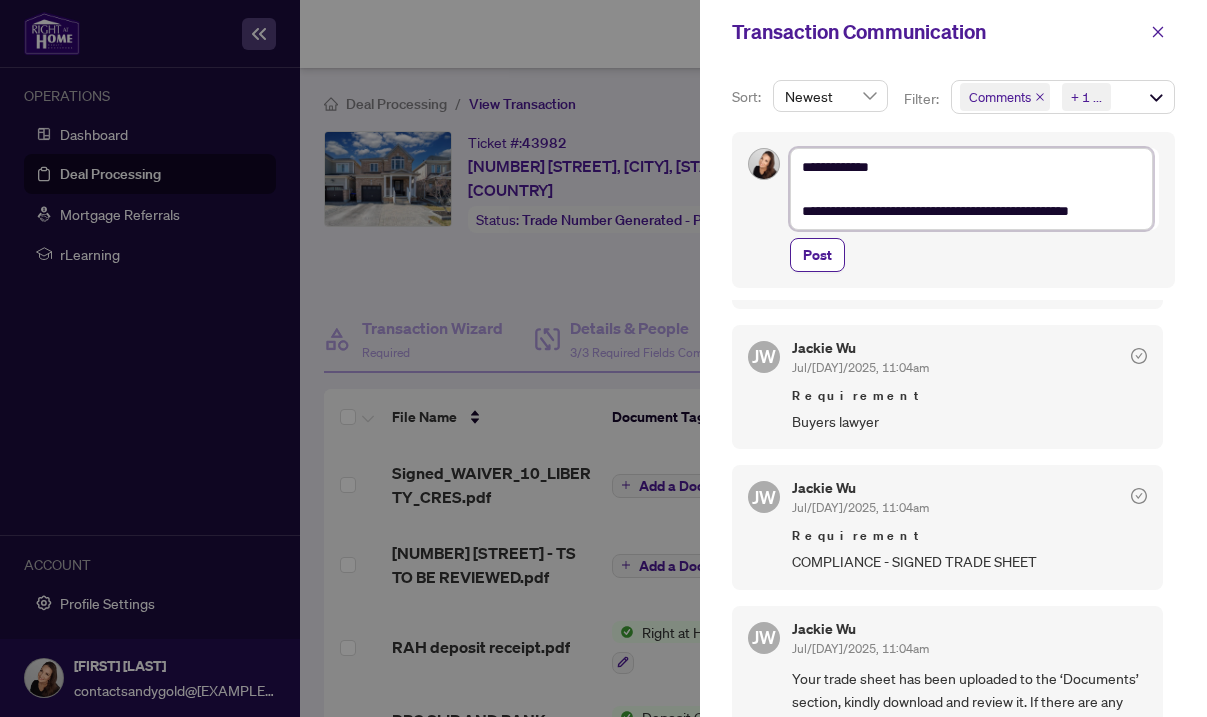 type on "**********" 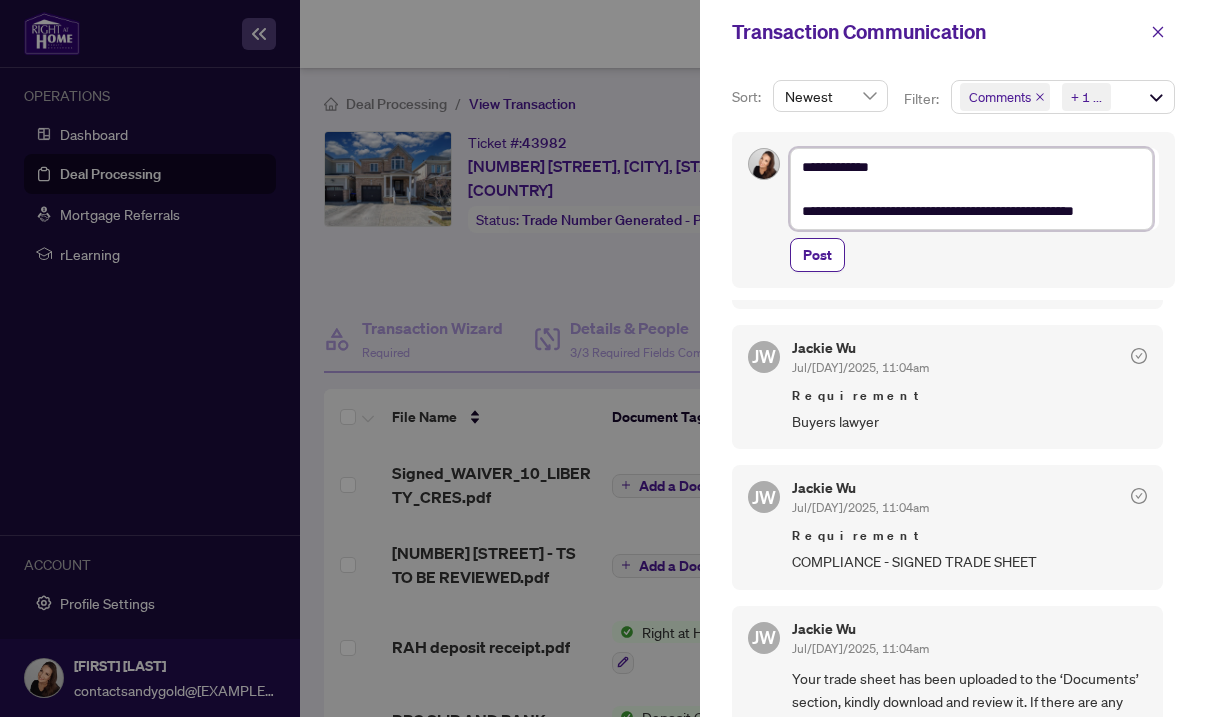type on "**********" 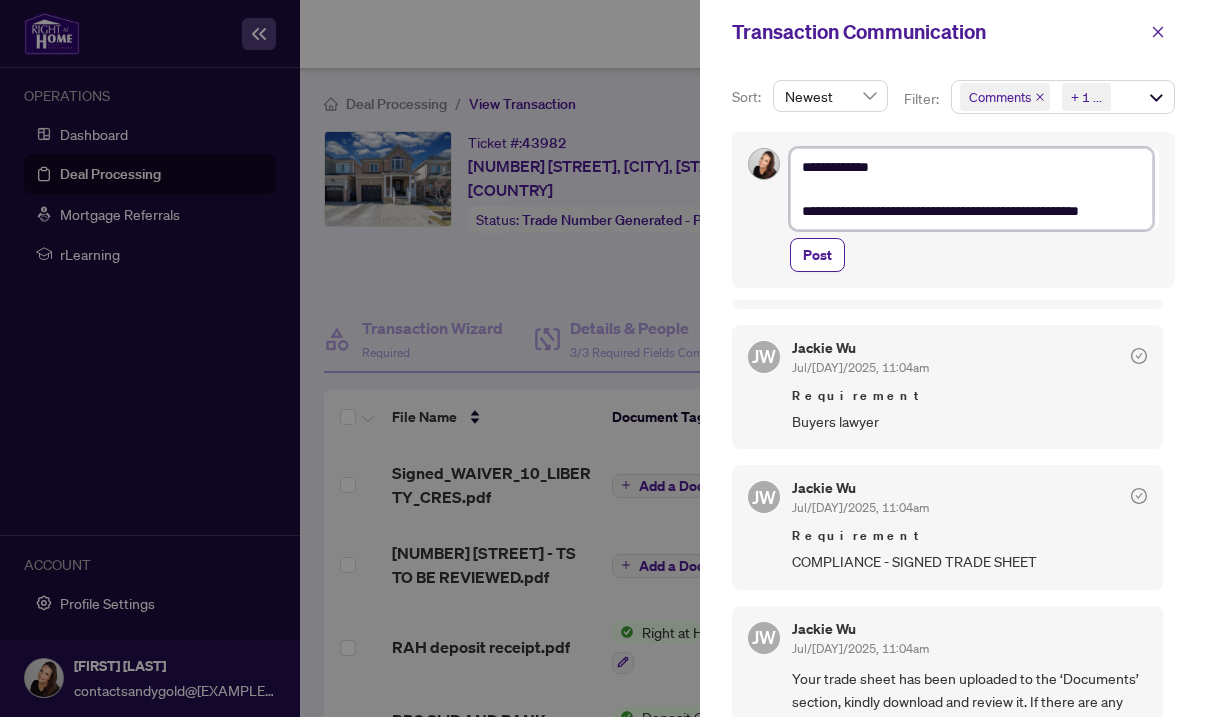 type on "**********" 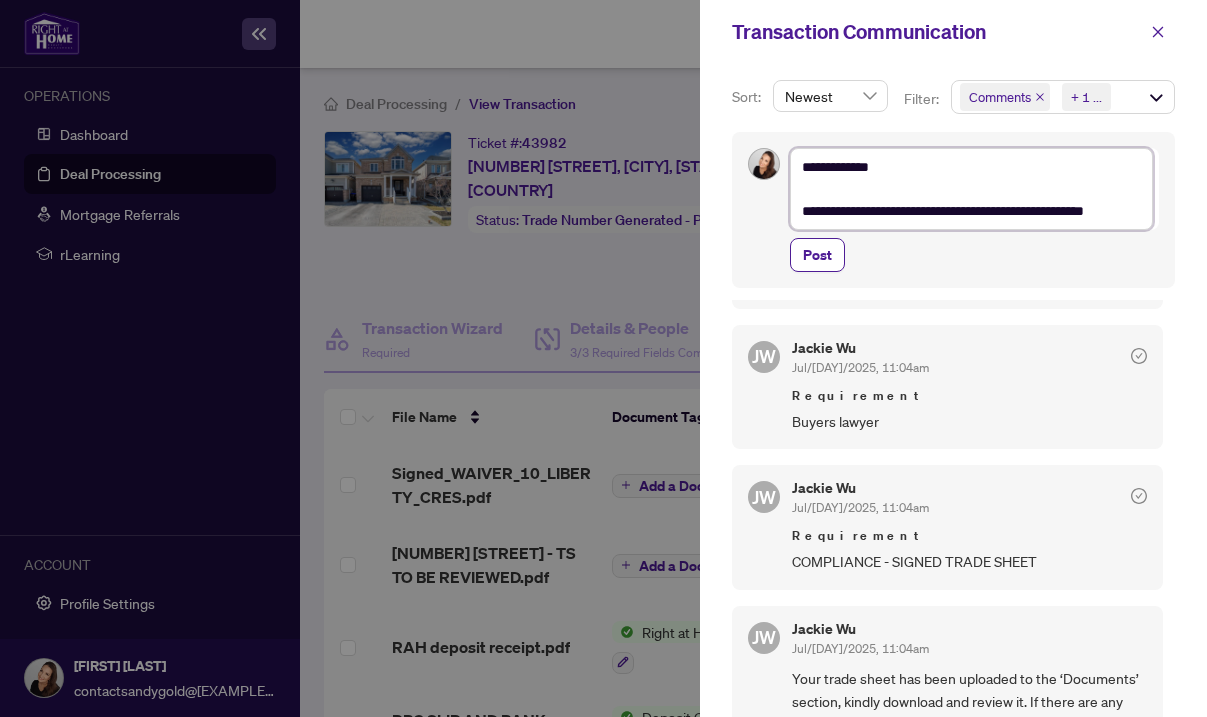 type on "**********" 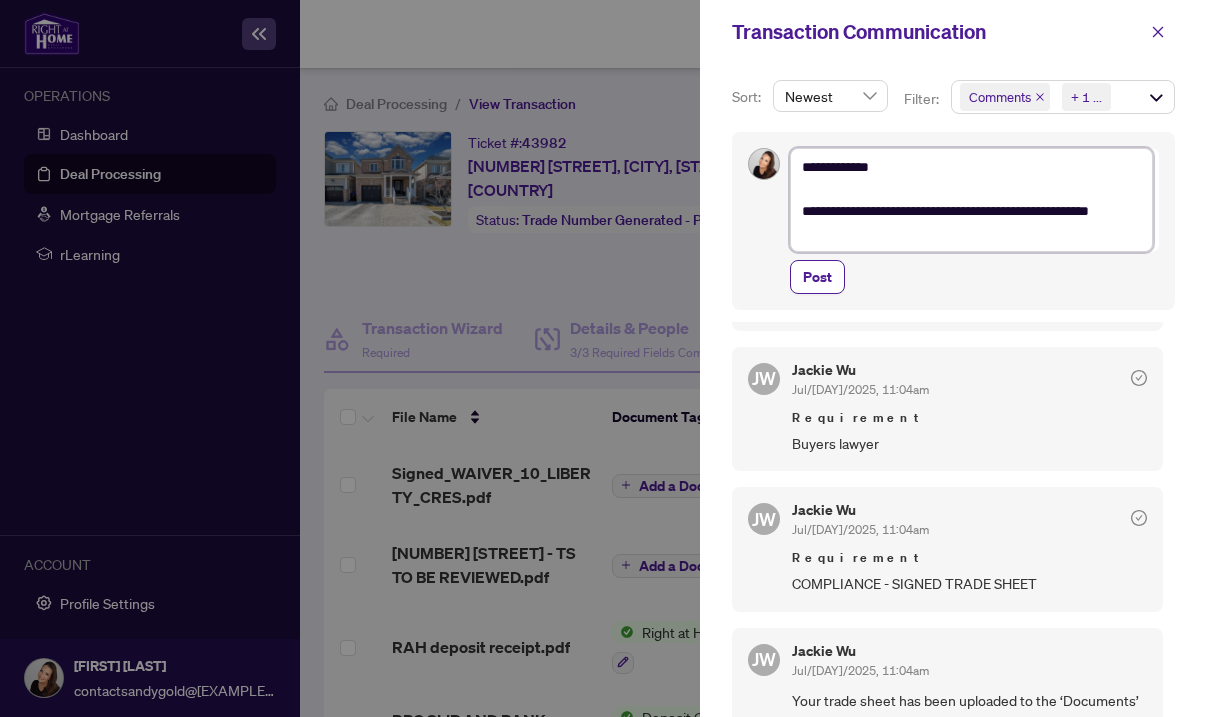 type on "**********" 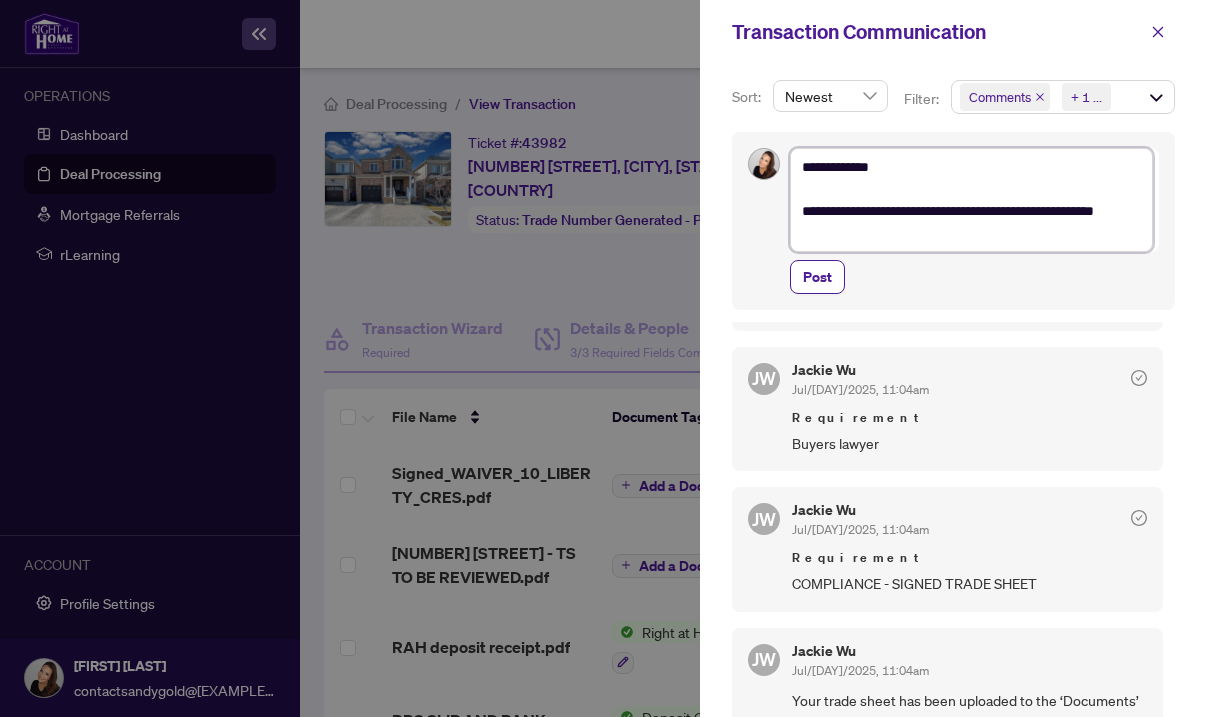 type on "**********" 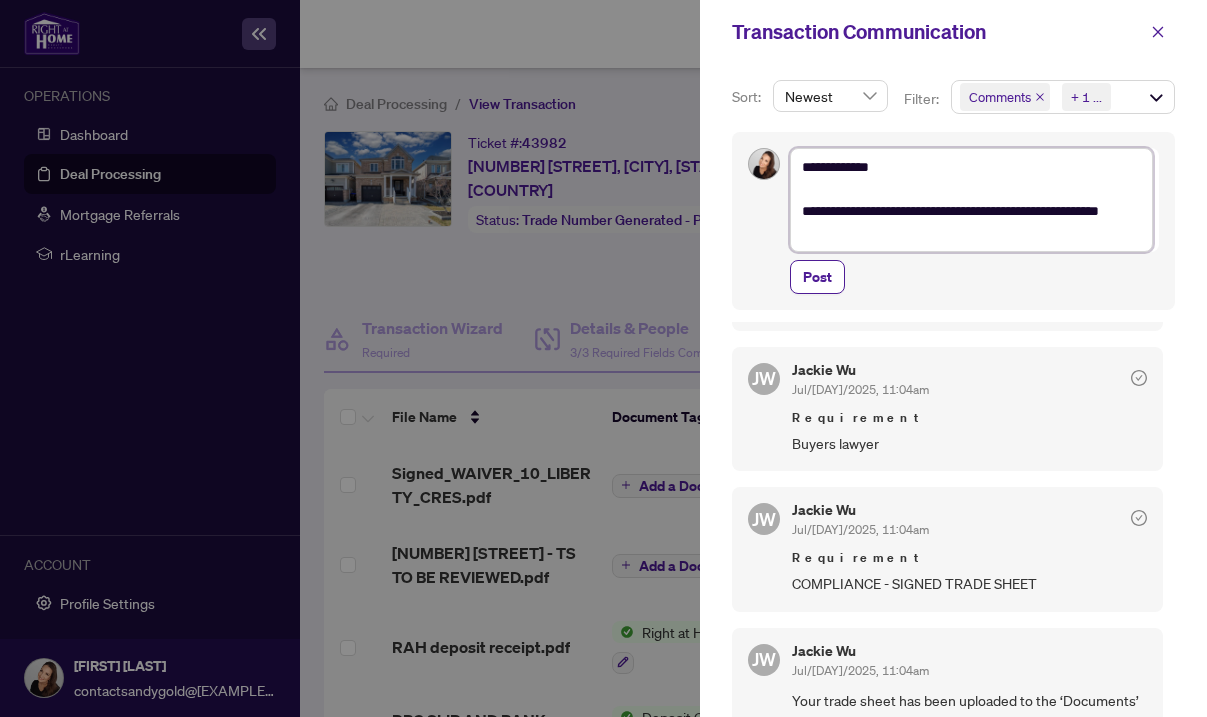 type on "**********" 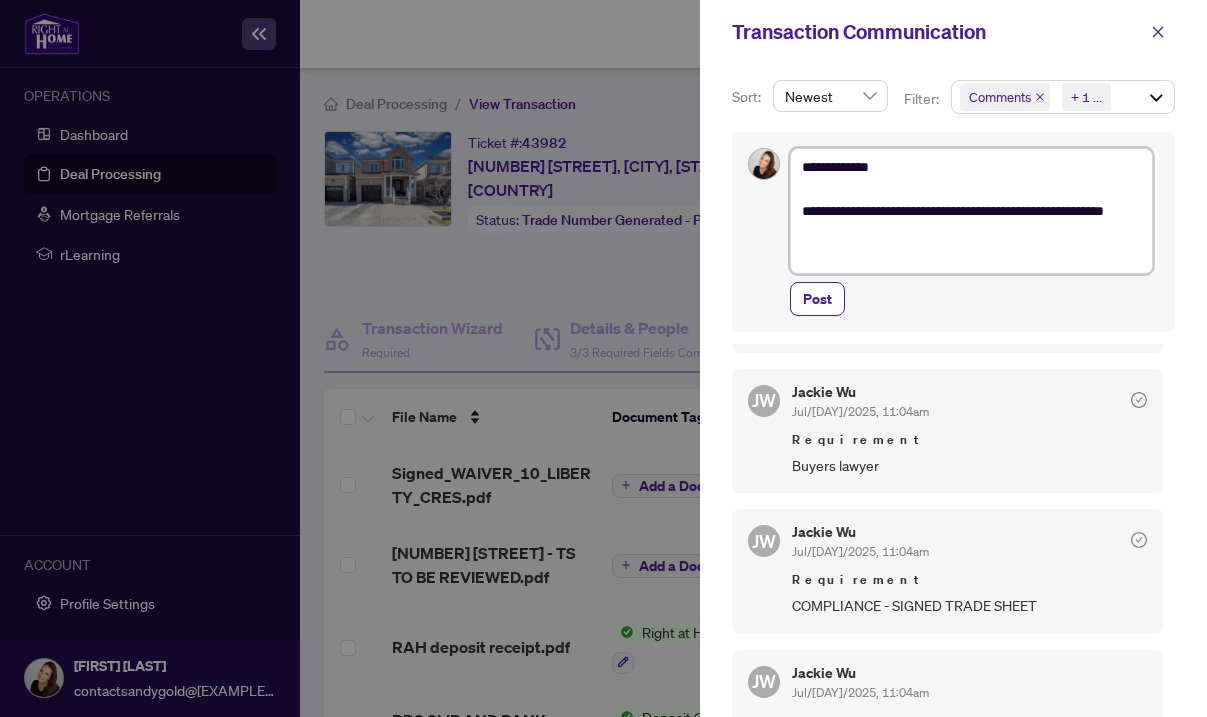type on "**********" 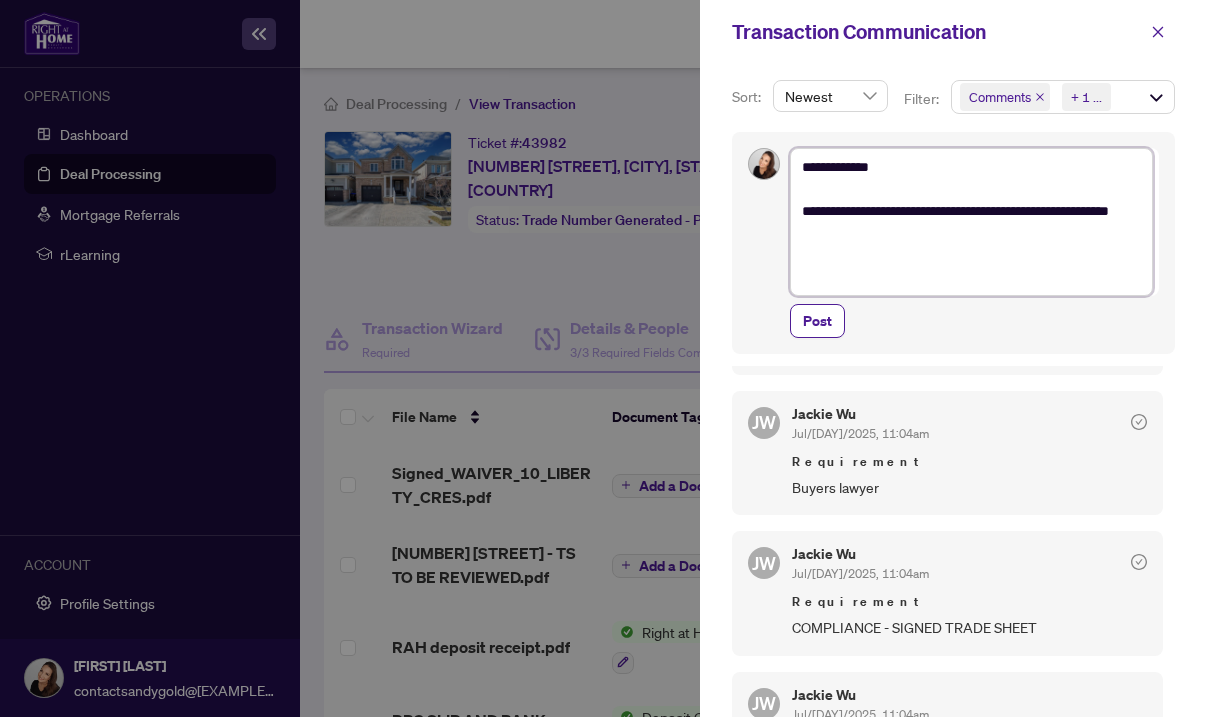 type on "**********" 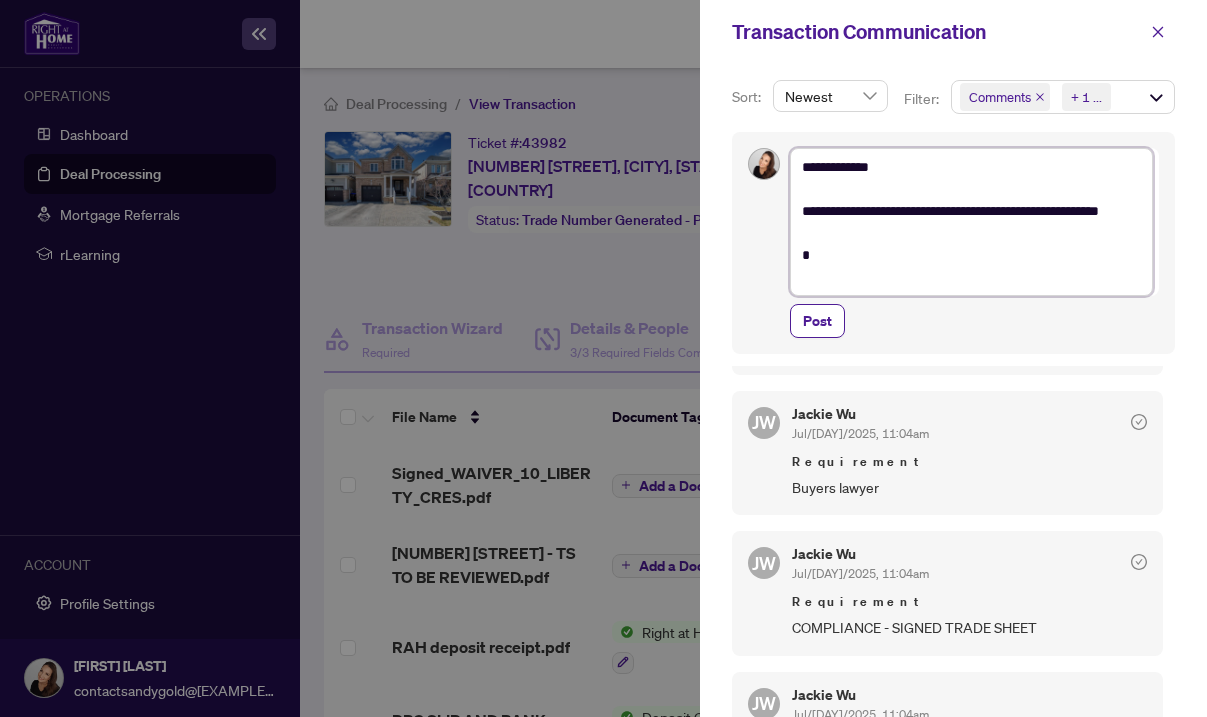type on "**********" 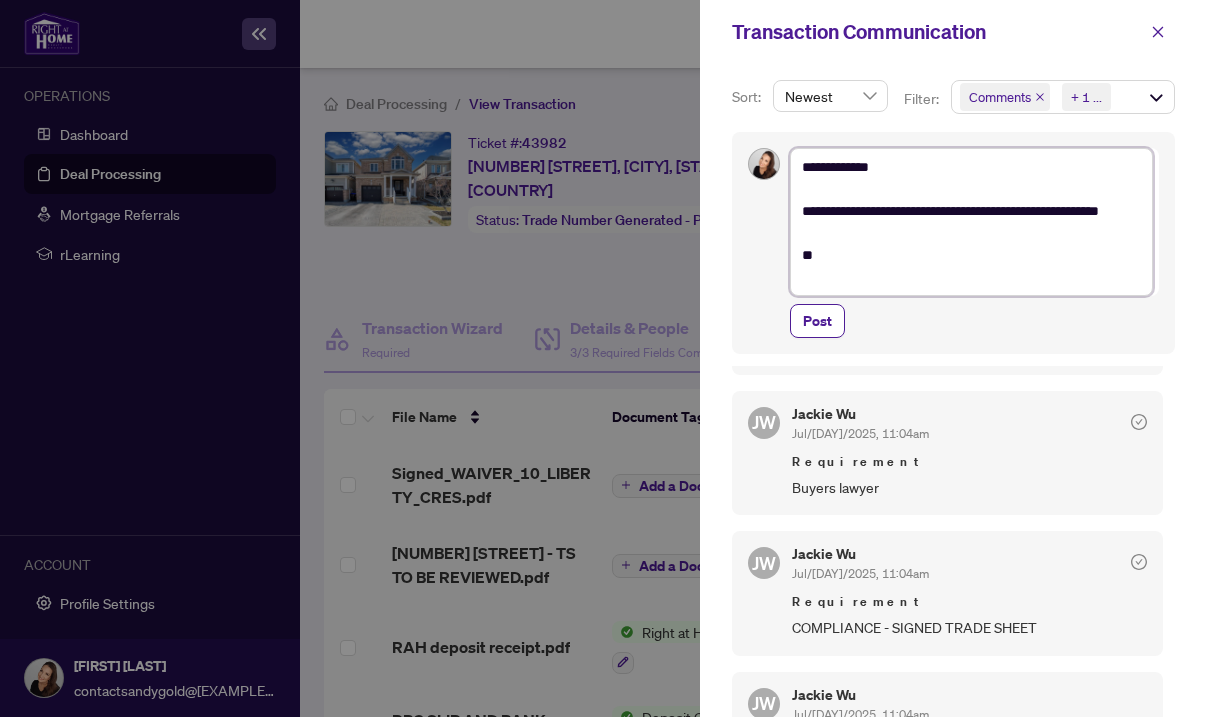 type on "**********" 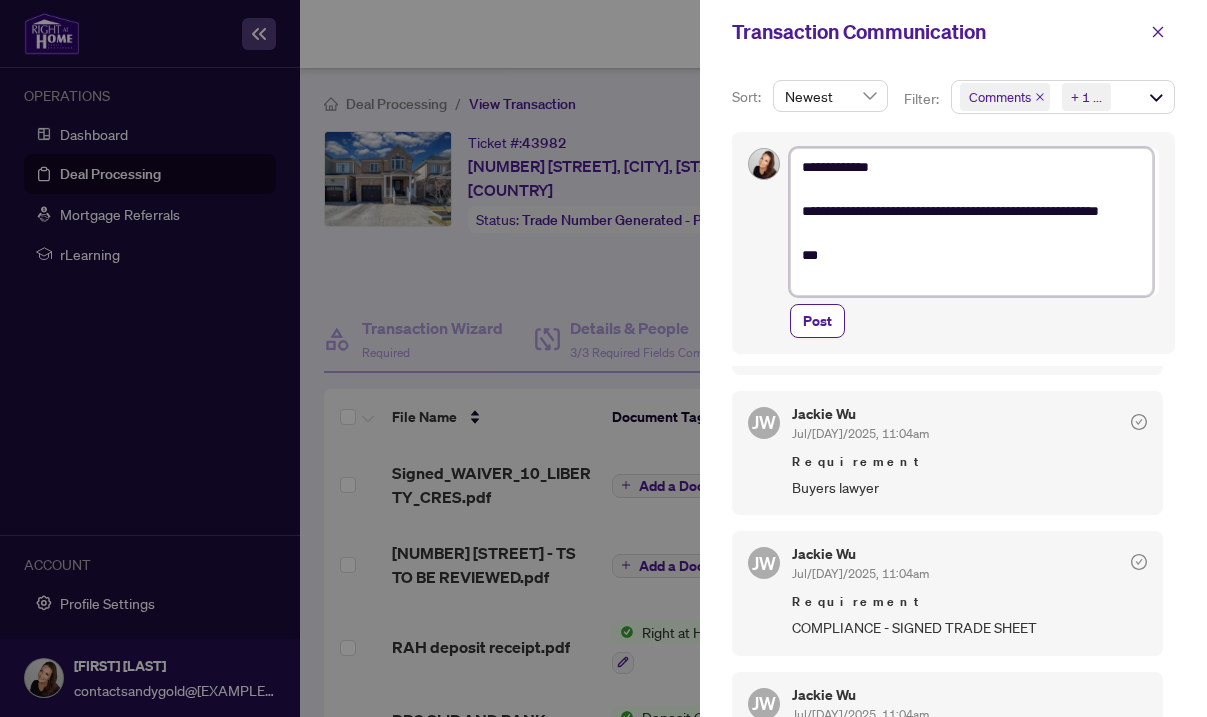 type on "**********" 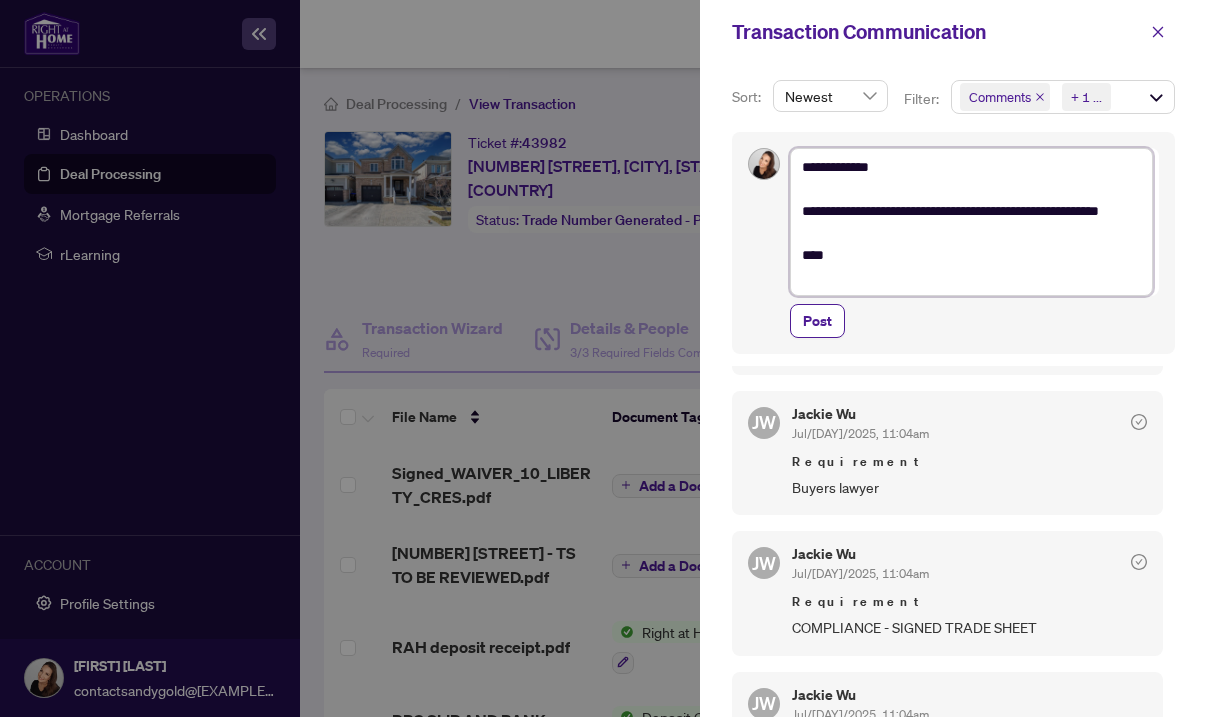 type on "**********" 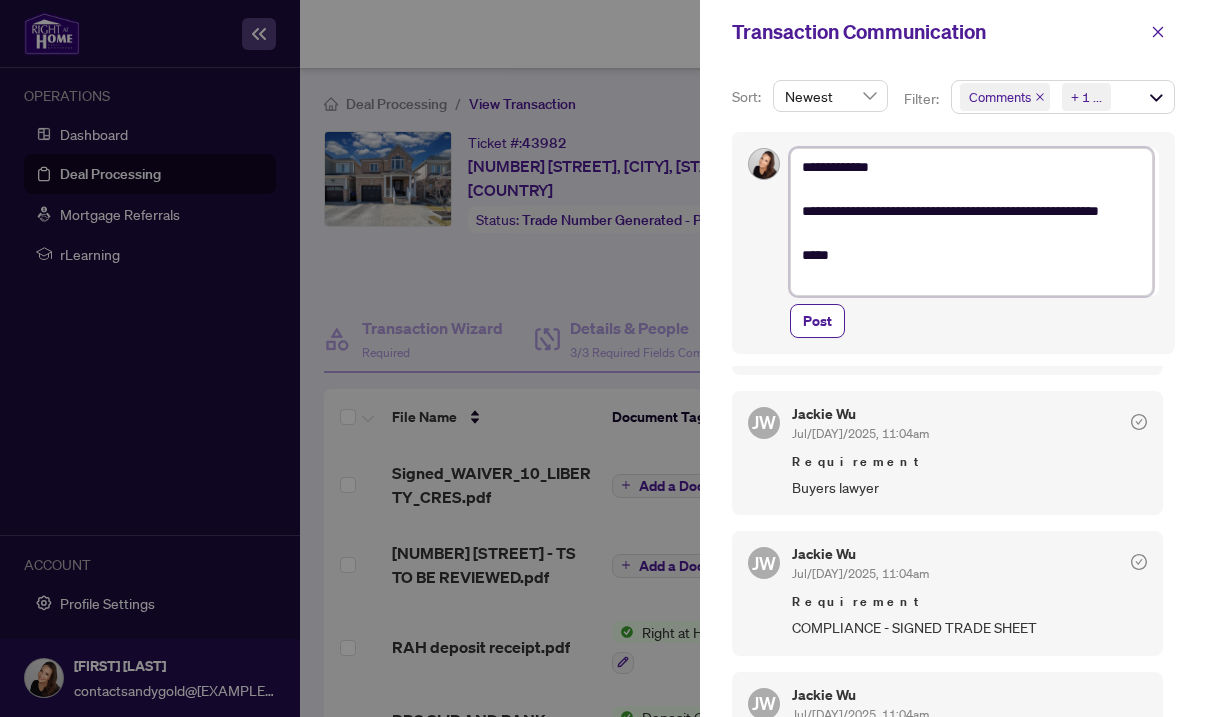 type on "**********" 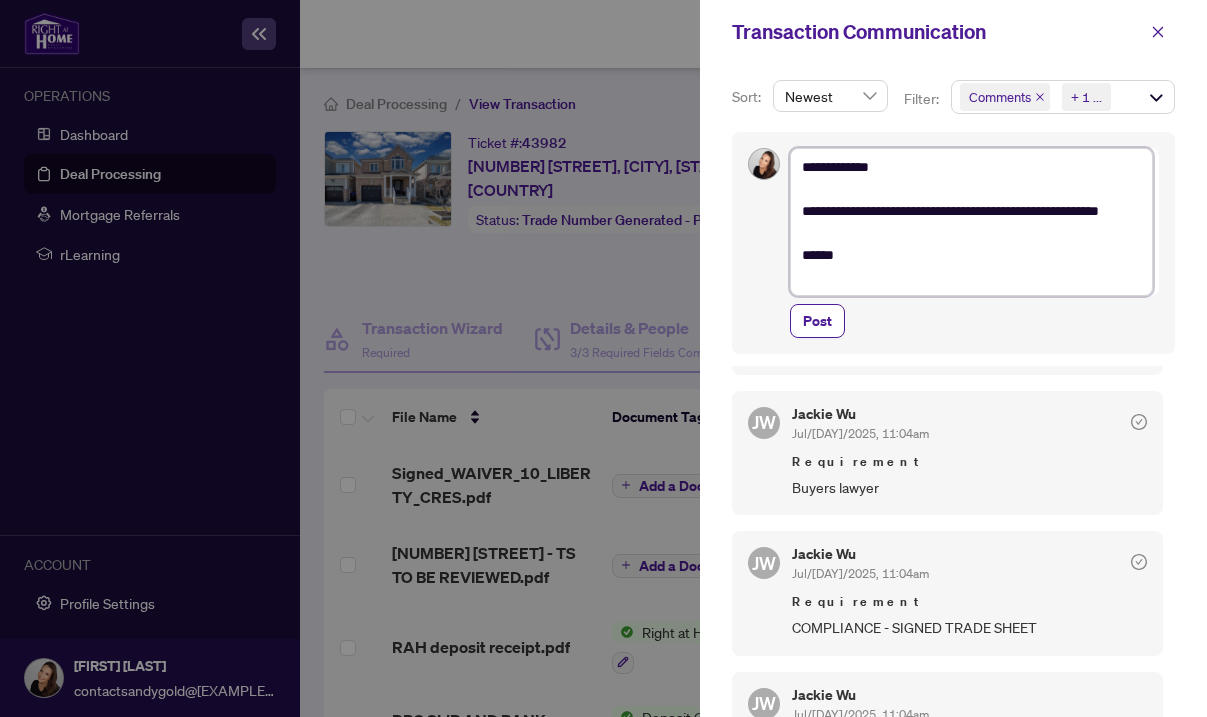 type on "**********" 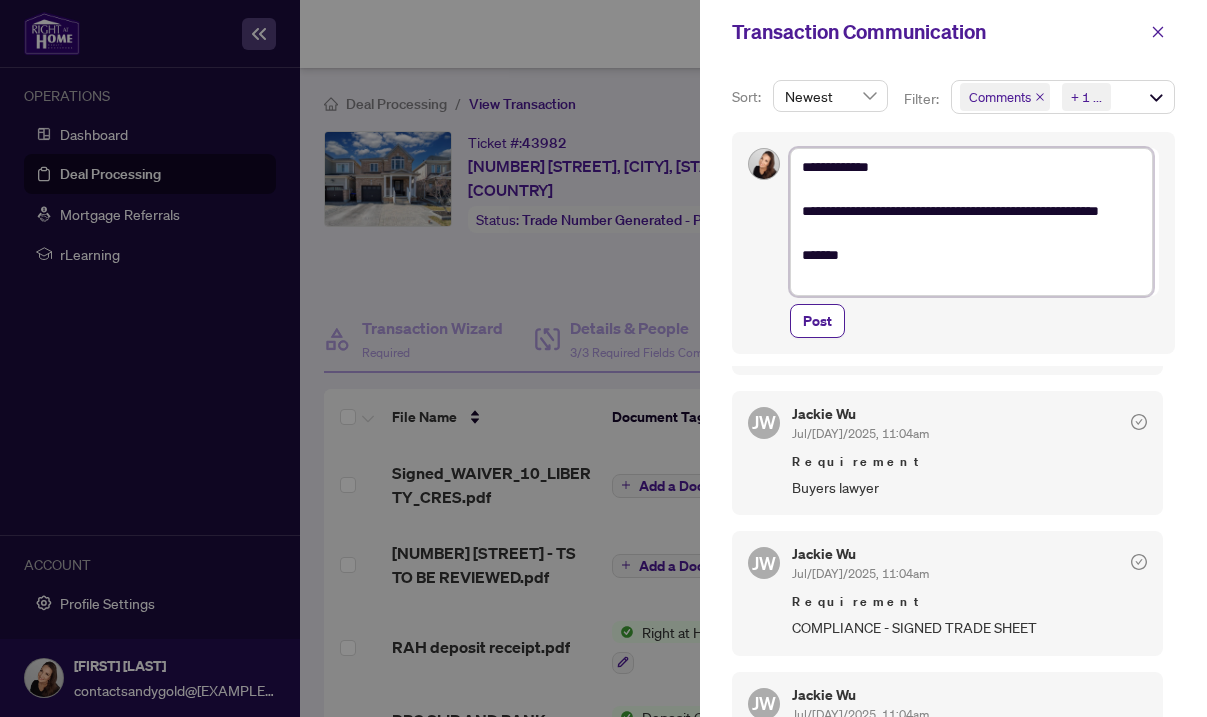 type on "**********" 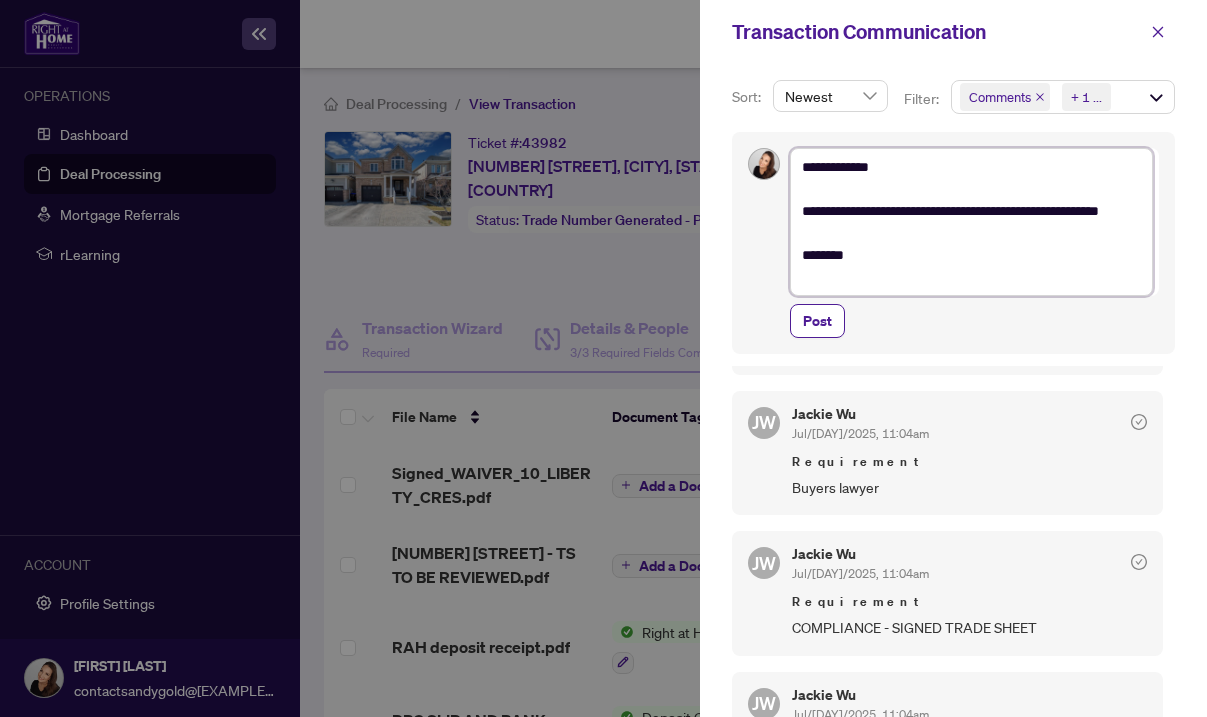 type on "**********" 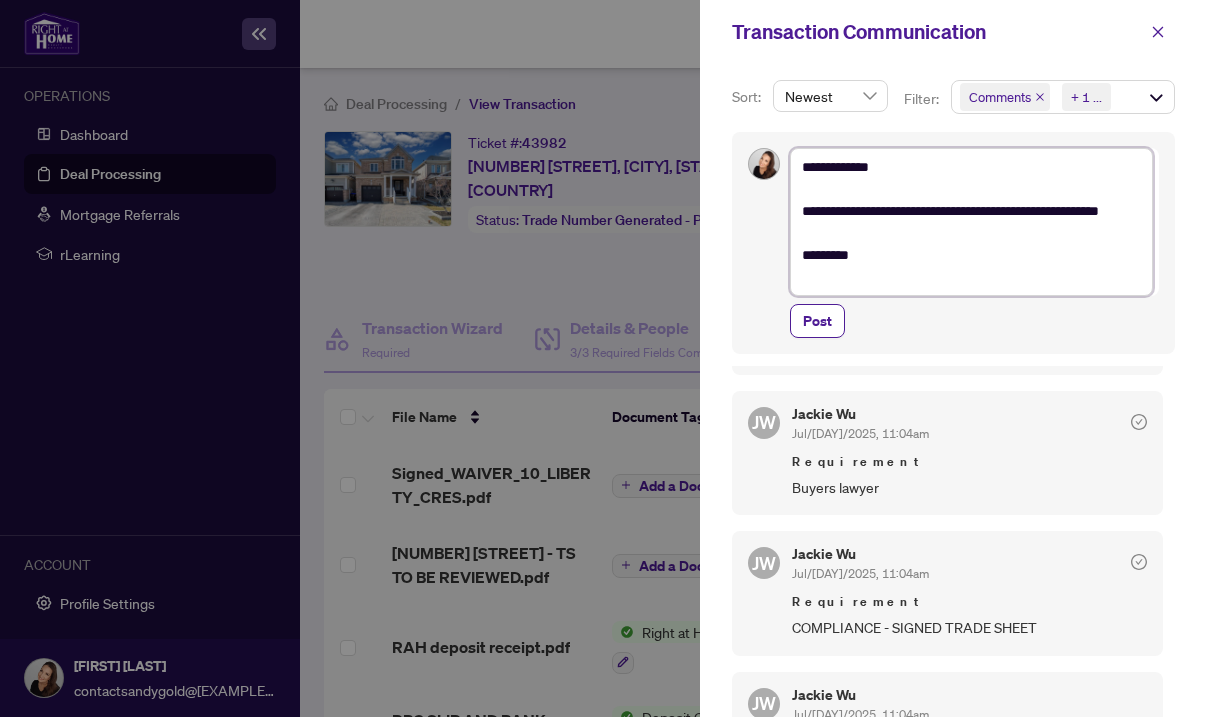 type on "**********" 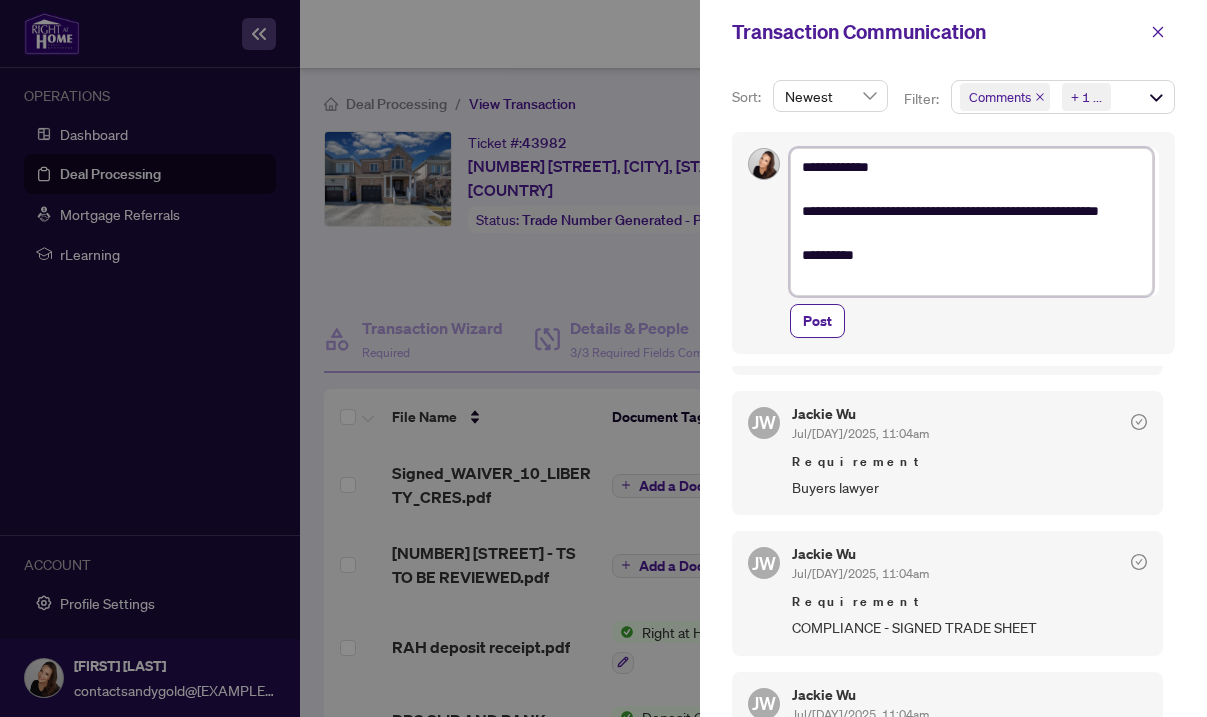 type on "**********" 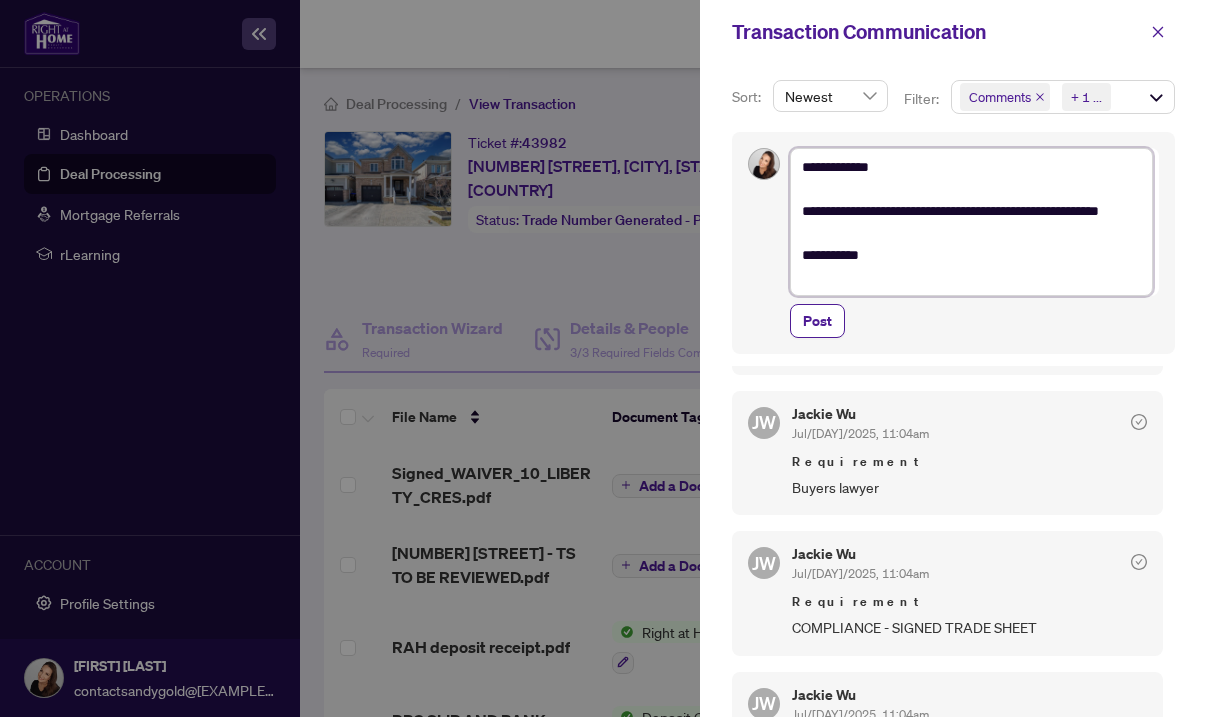 type on "**********" 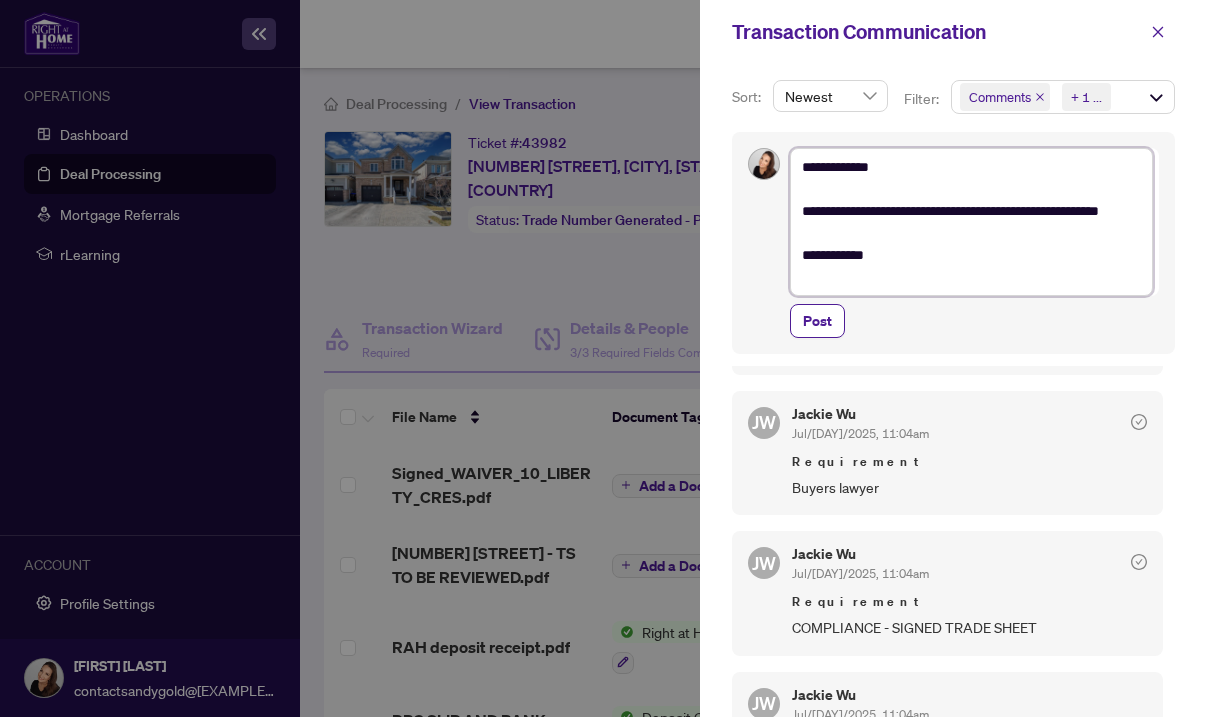 type on "**********" 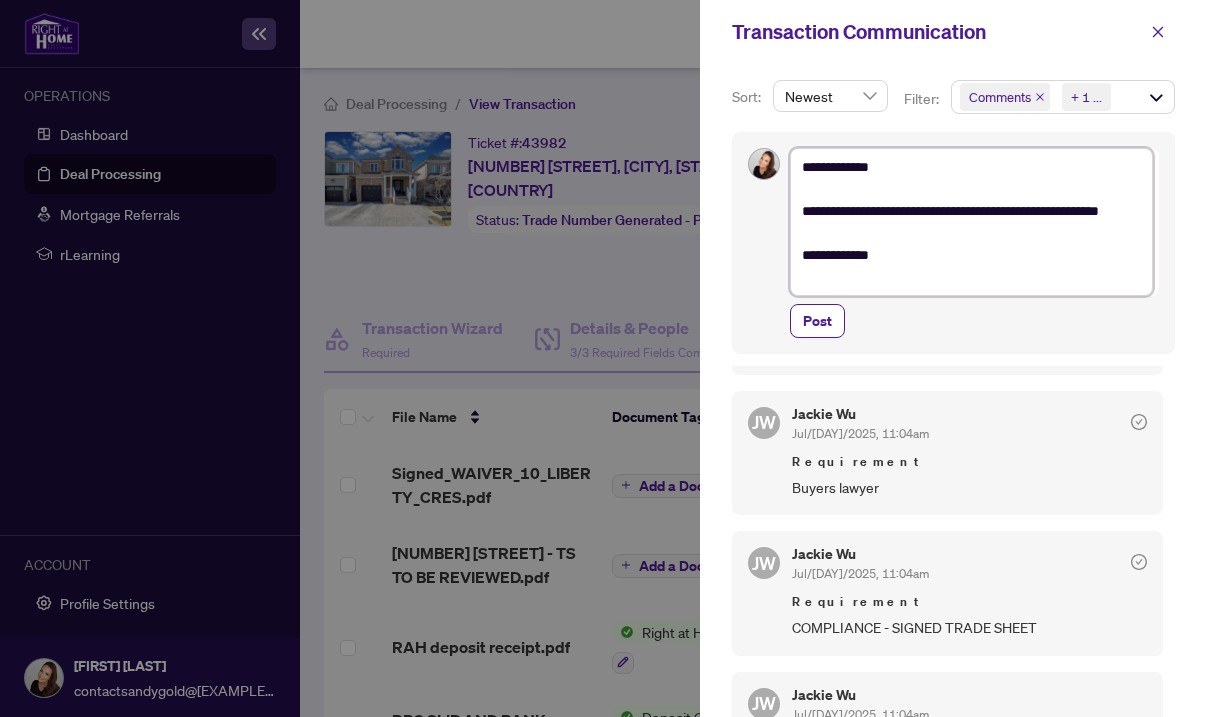 type on "**********" 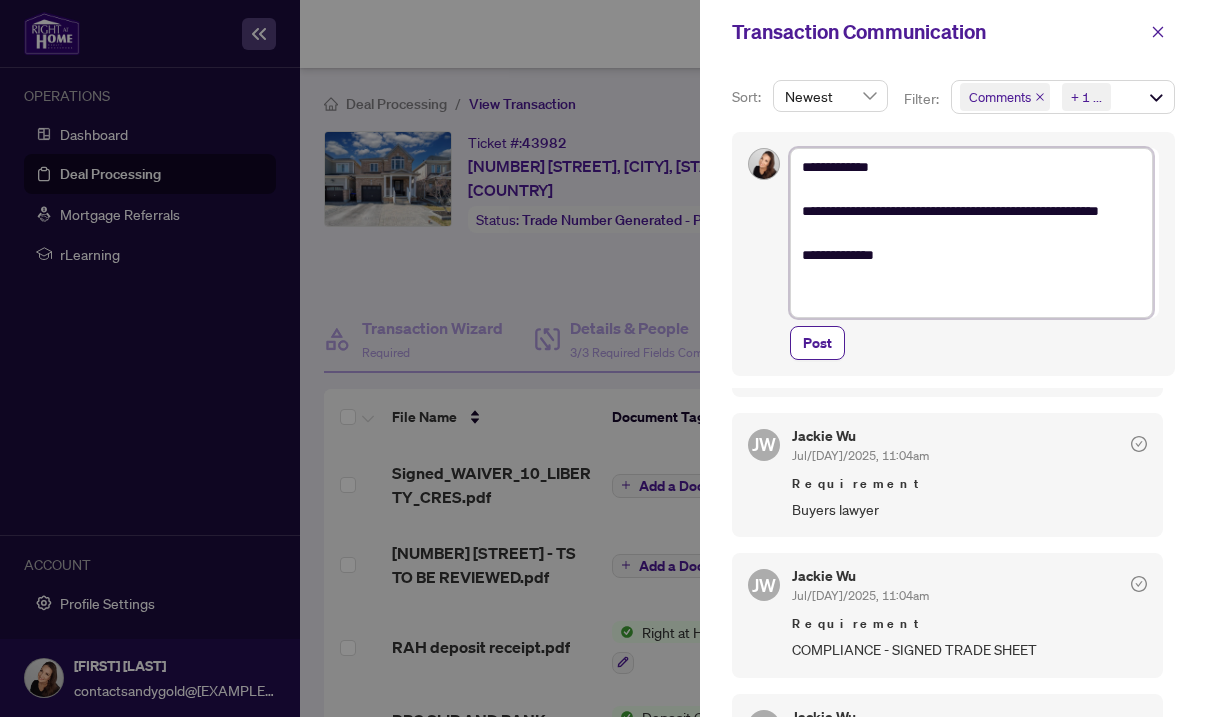type on "**********" 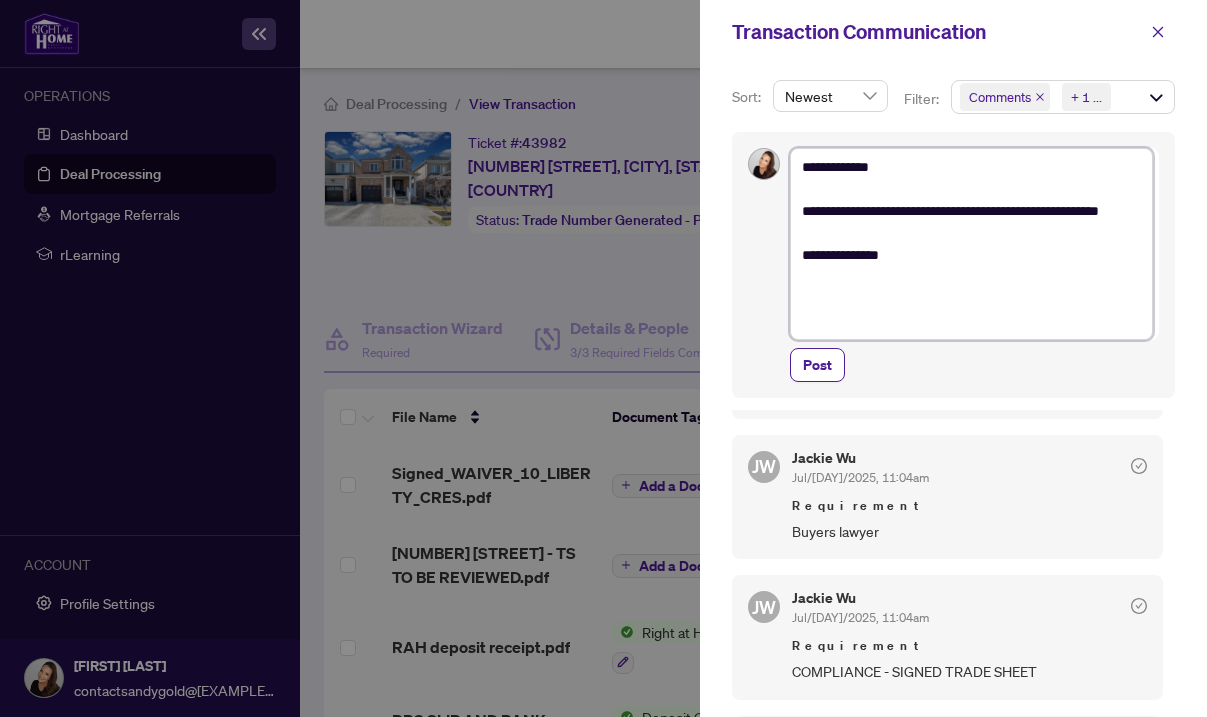 click on "**********" at bounding box center (971, 244) 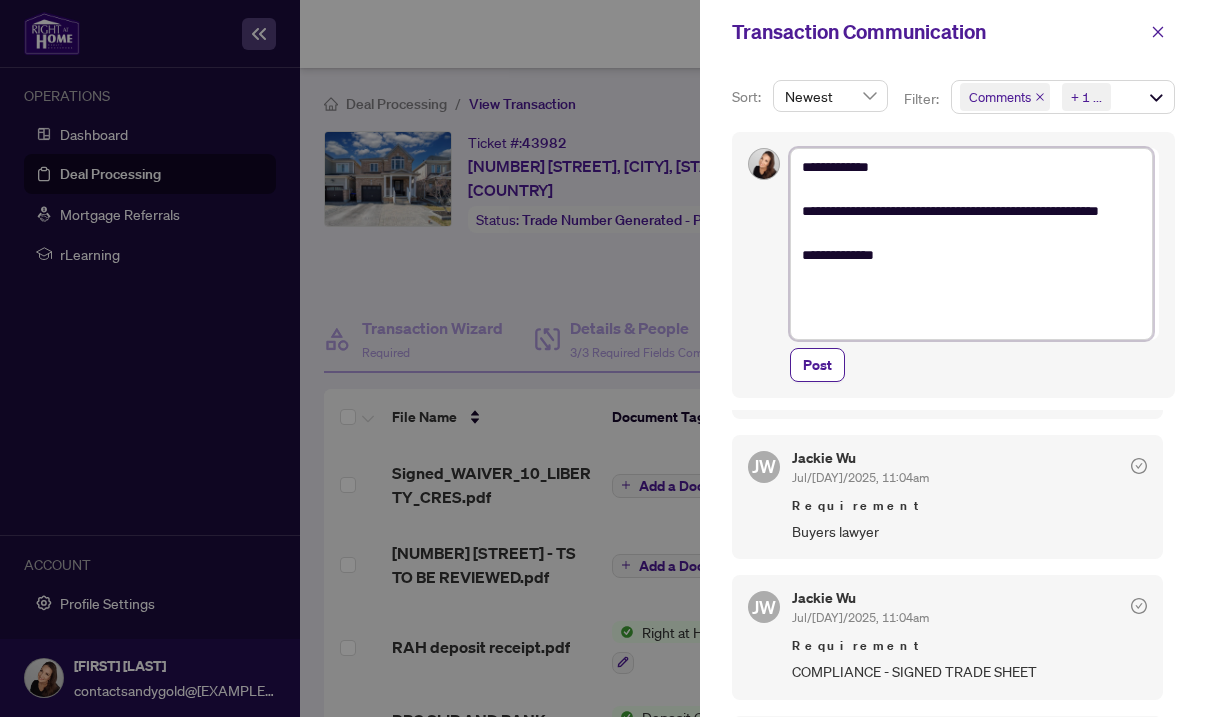 type on "**********" 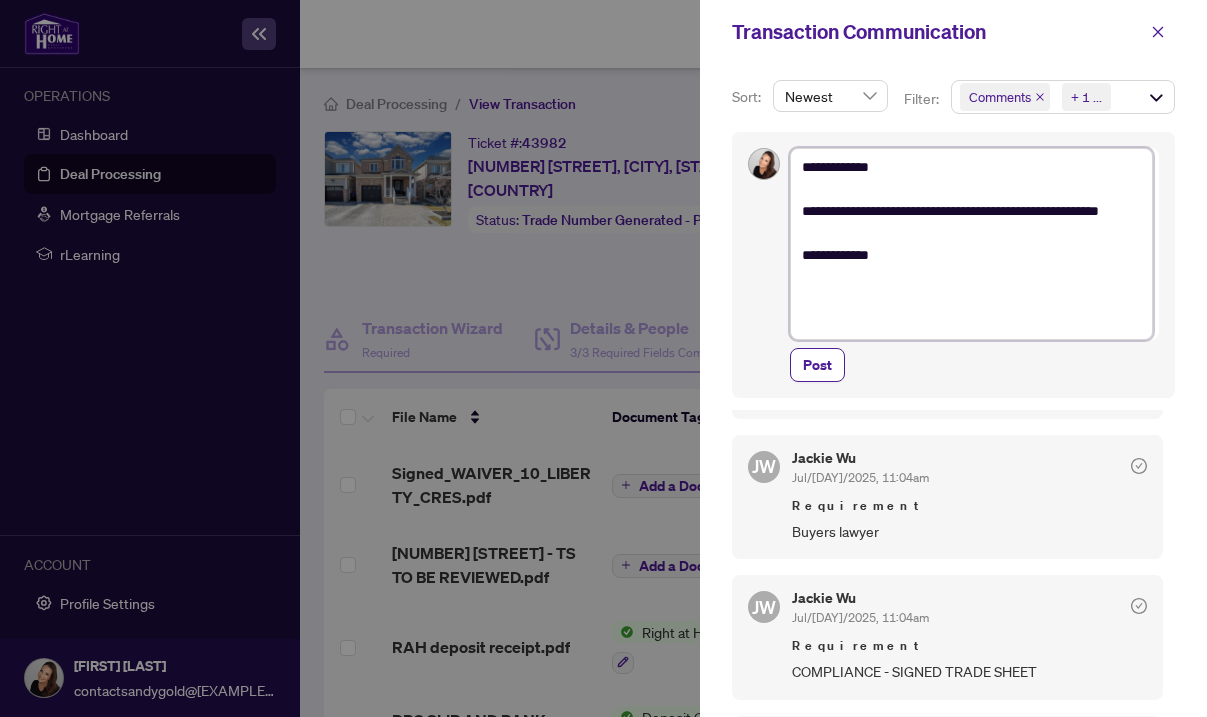 type on "**********" 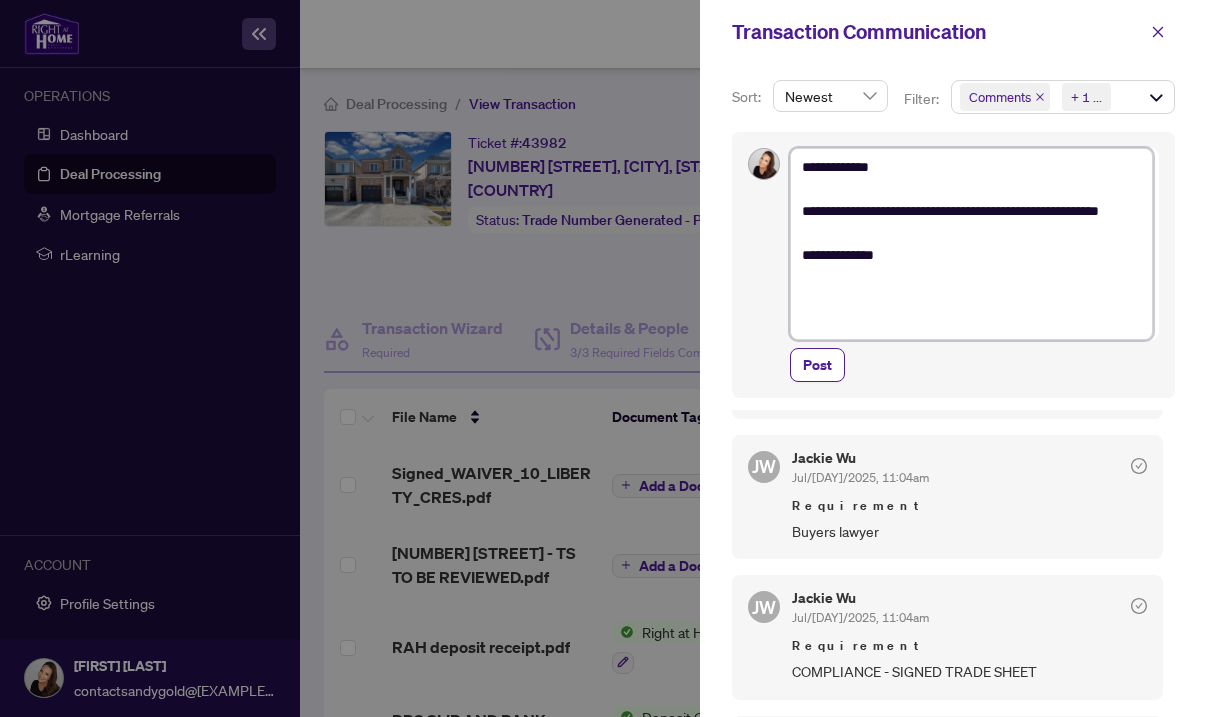 type on "**********" 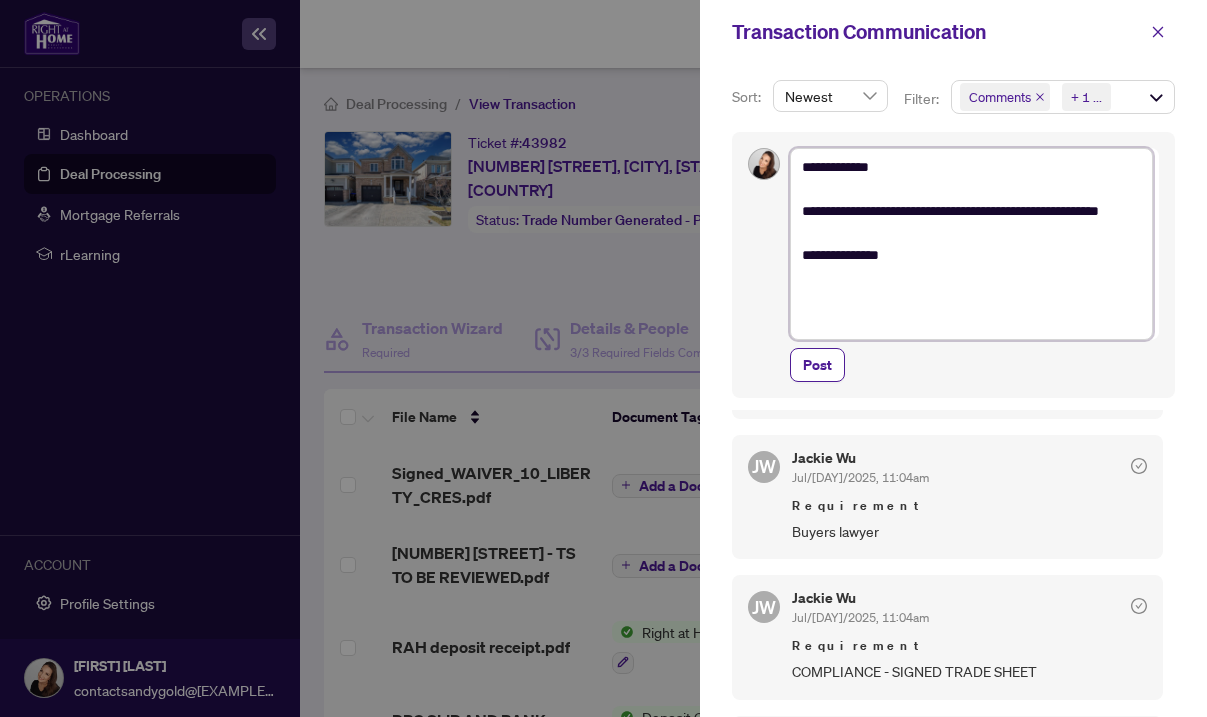 type on "**********" 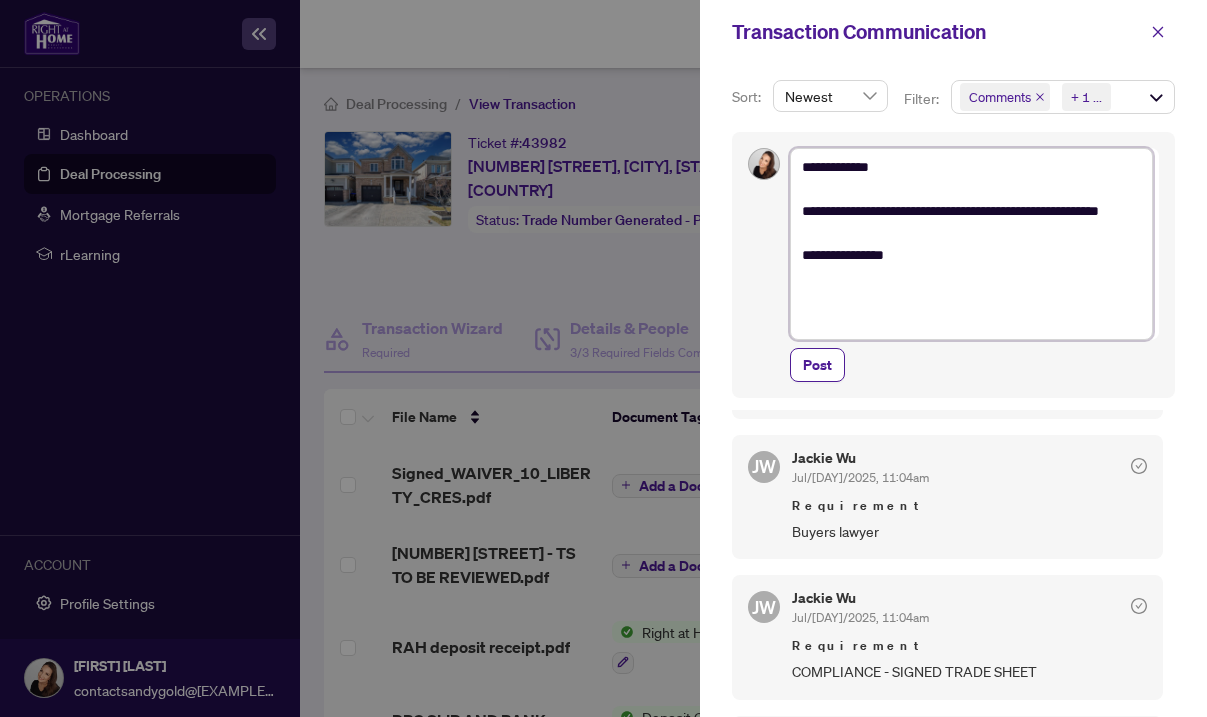 type on "**********" 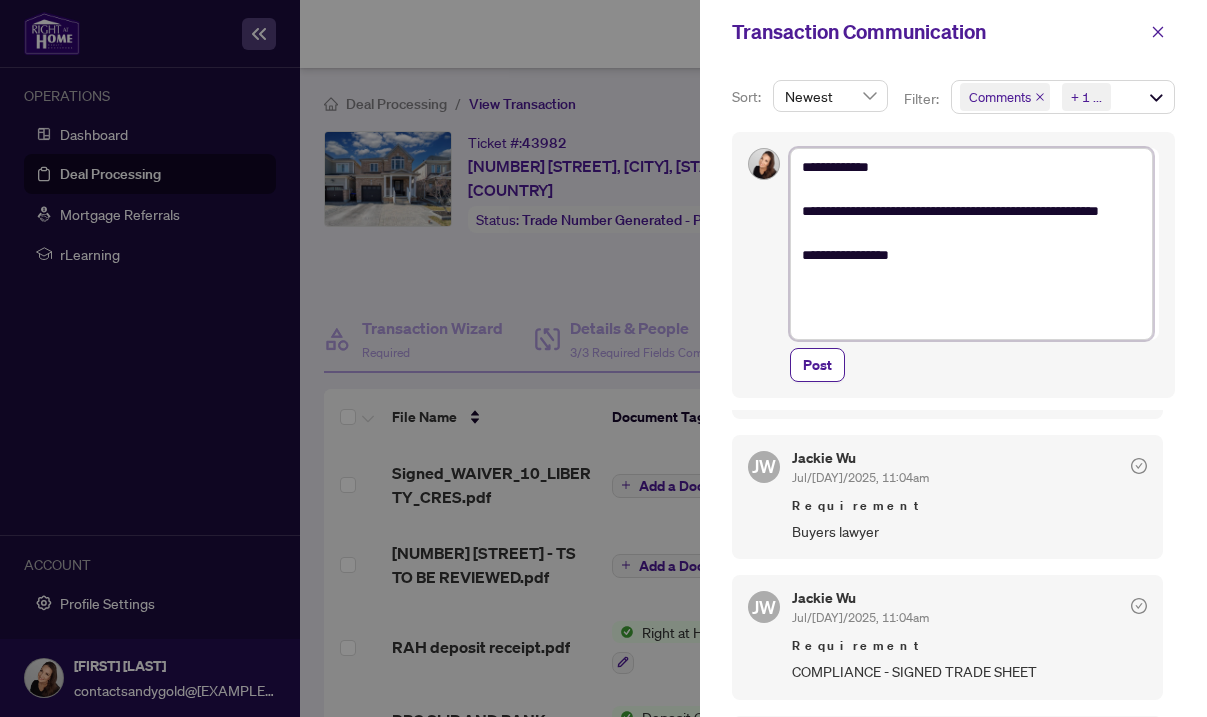 type on "**********" 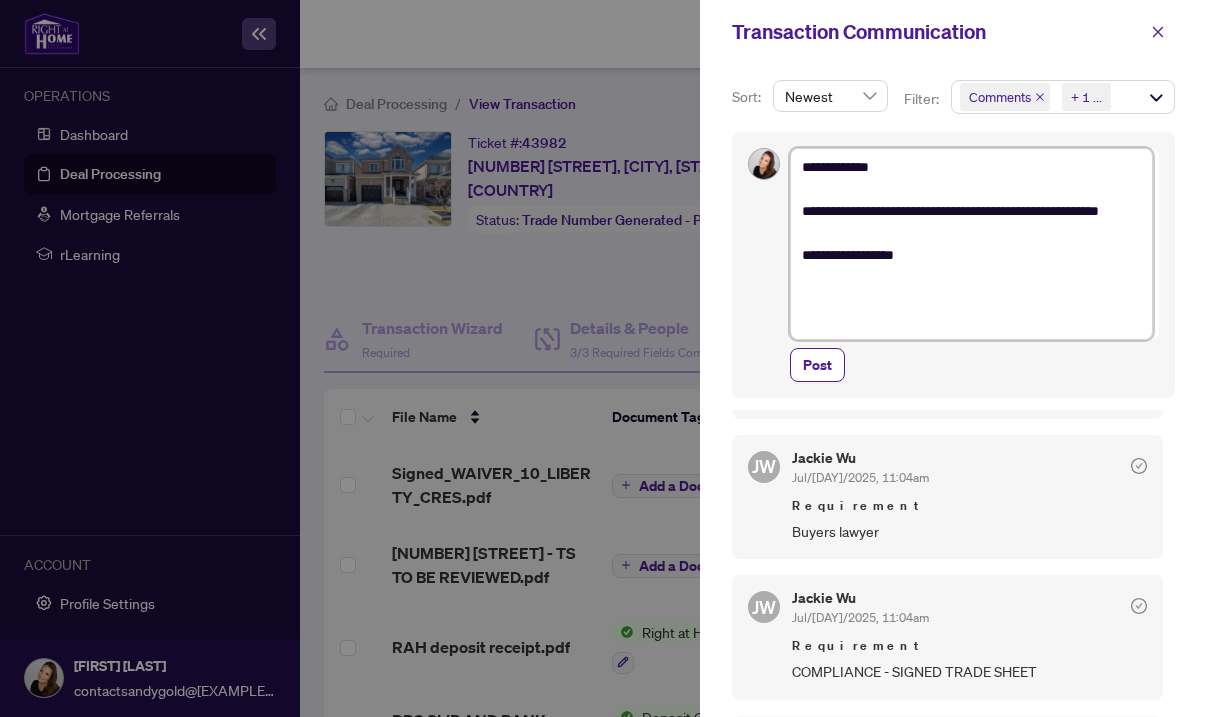 type 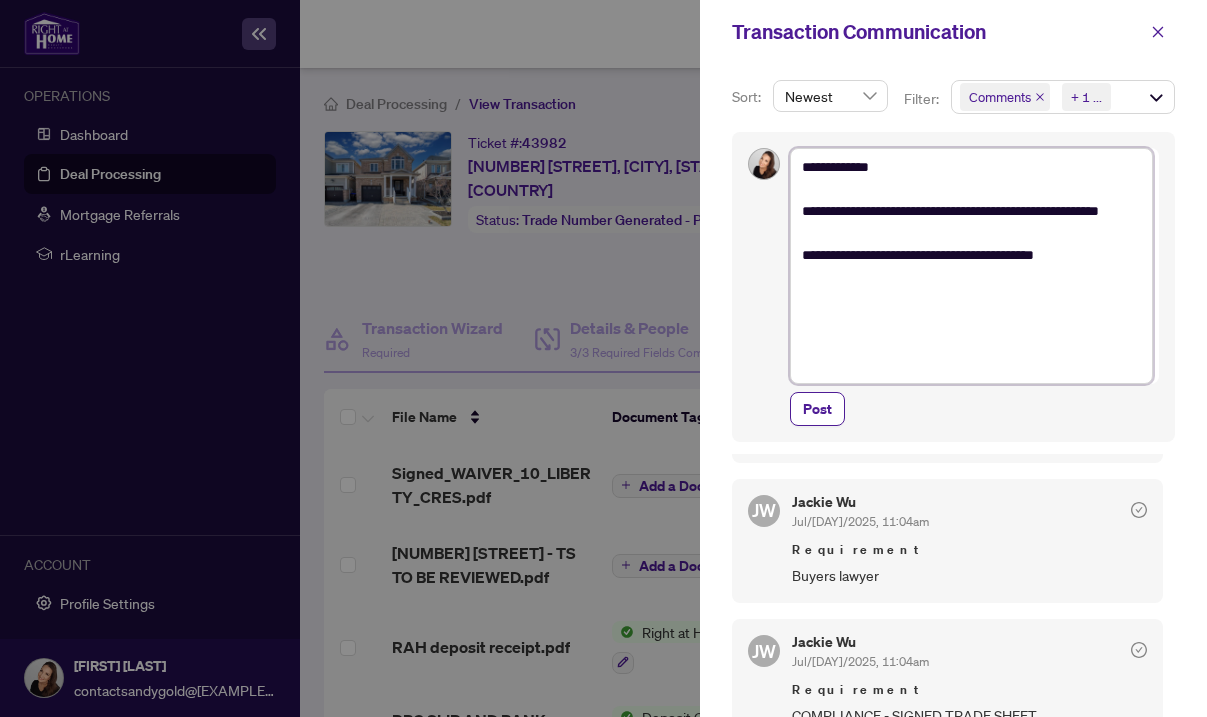 click on "**********" at bounding box center [971, 266] 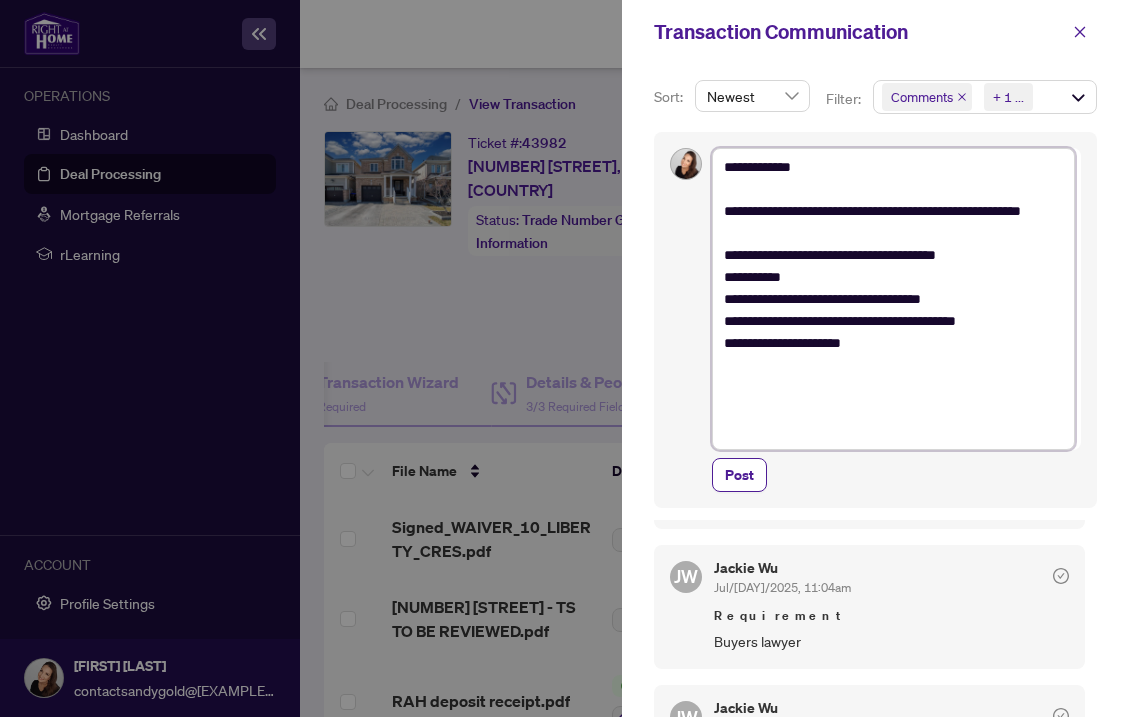 click on "**********" at bounding box center (893, 299) 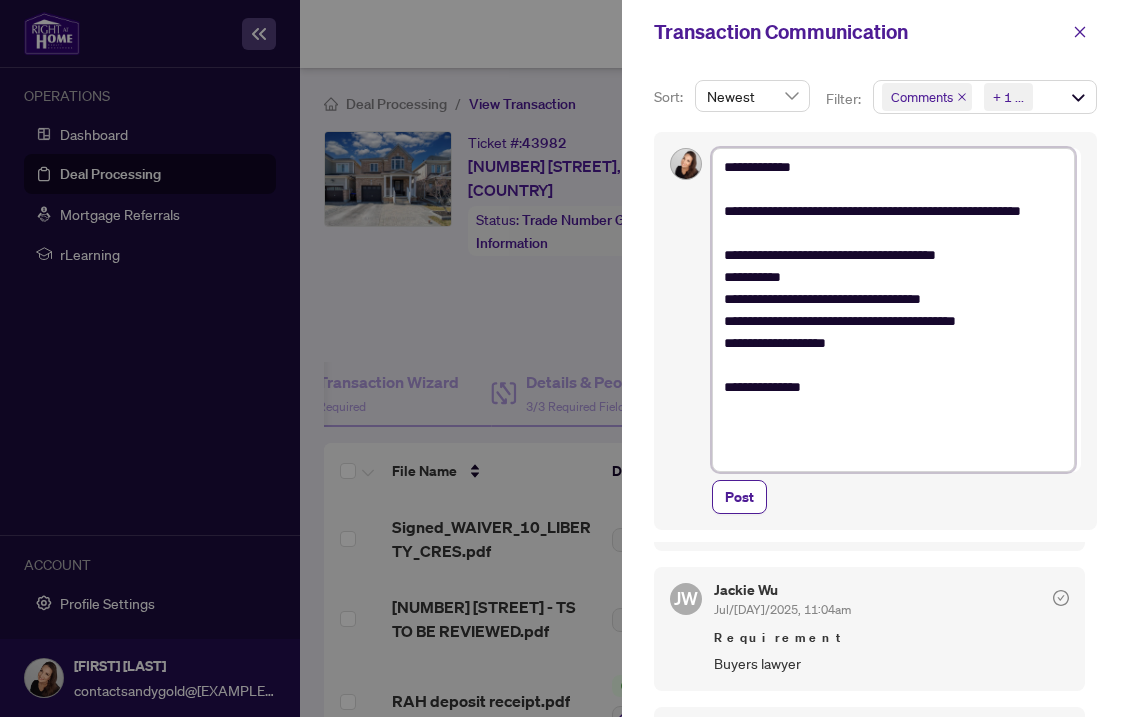 click on "**********" at bounding box center [893, 310] 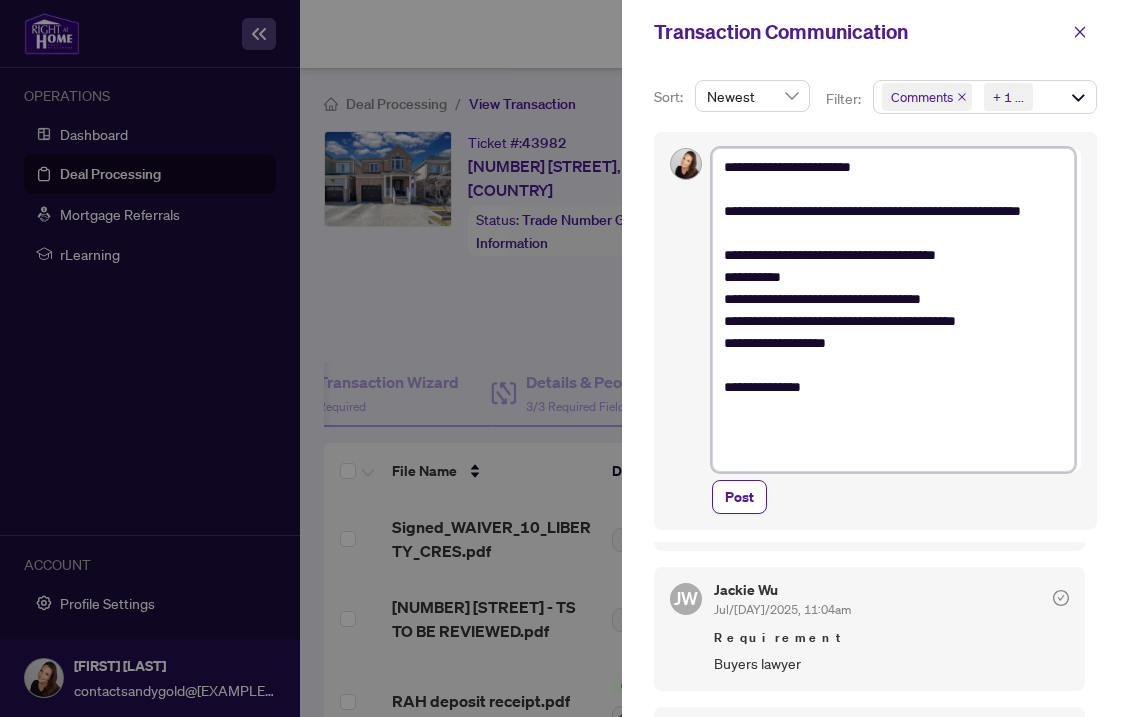 click on "**********" at bounding box center (893, 310) 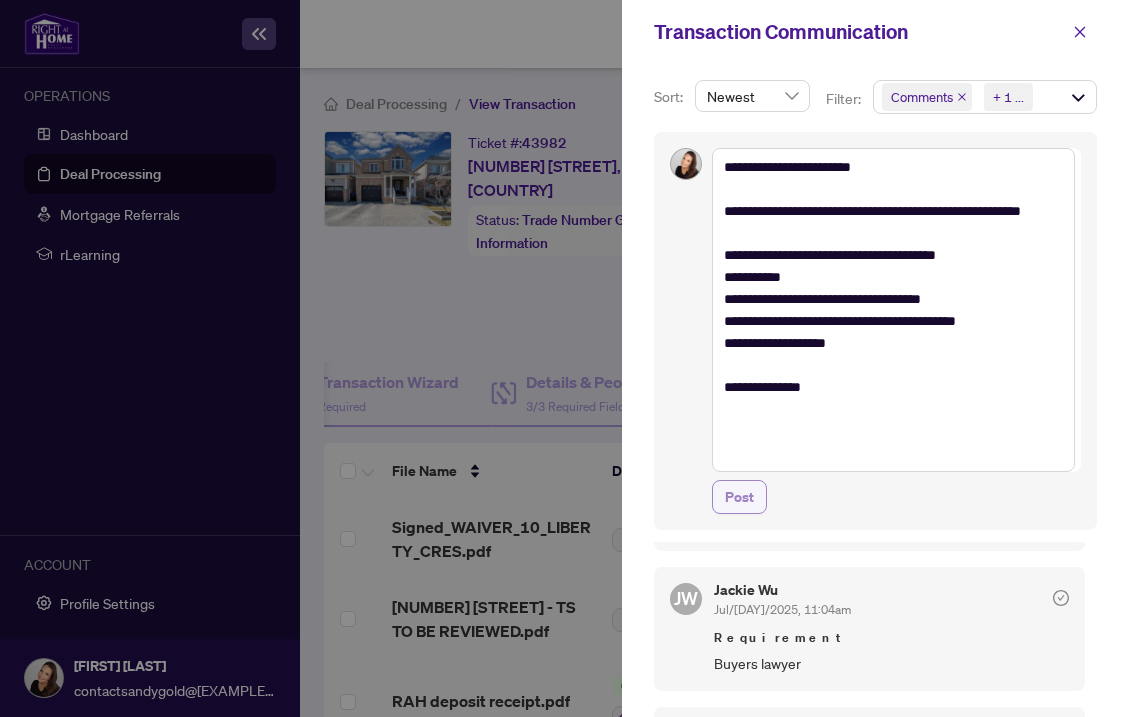 click on "Post" at bounding box center [739, 497] 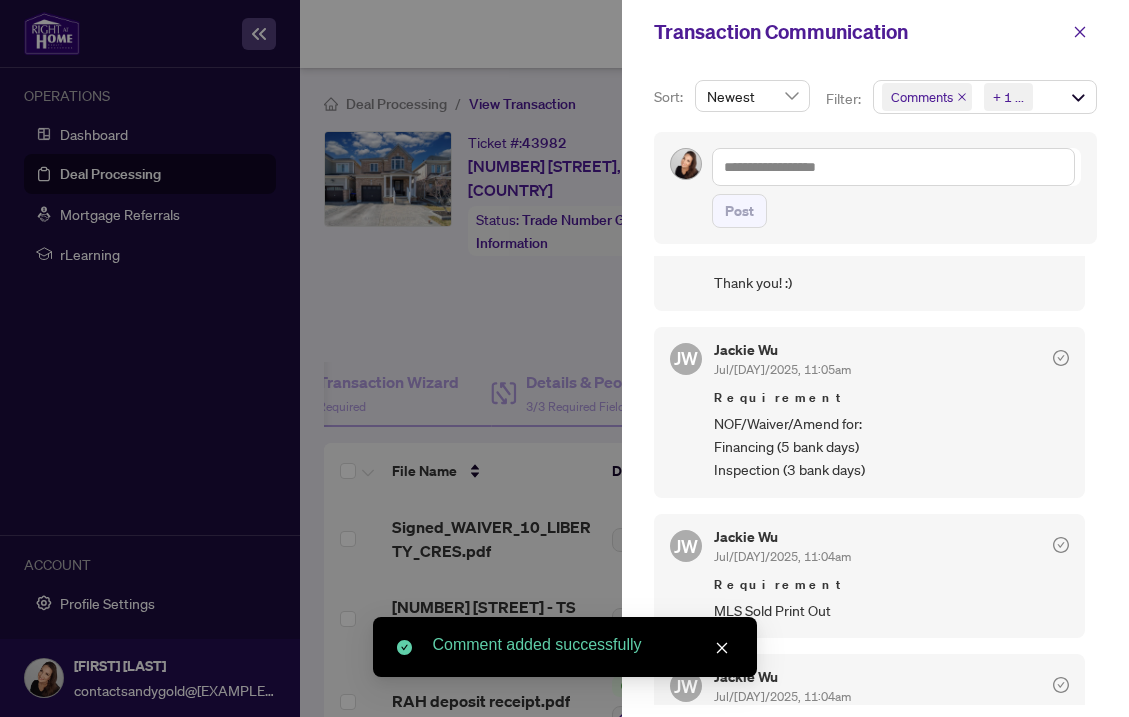 scroll, scrollTop: 0, scrollLeft: 0, axis: both 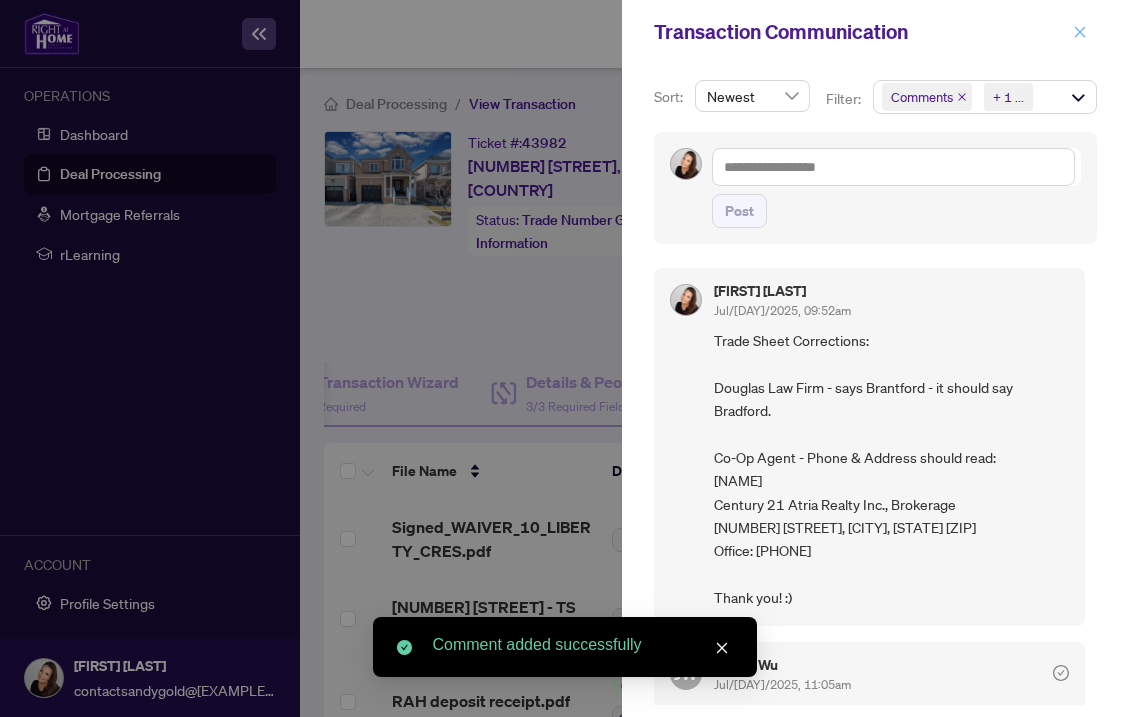 click 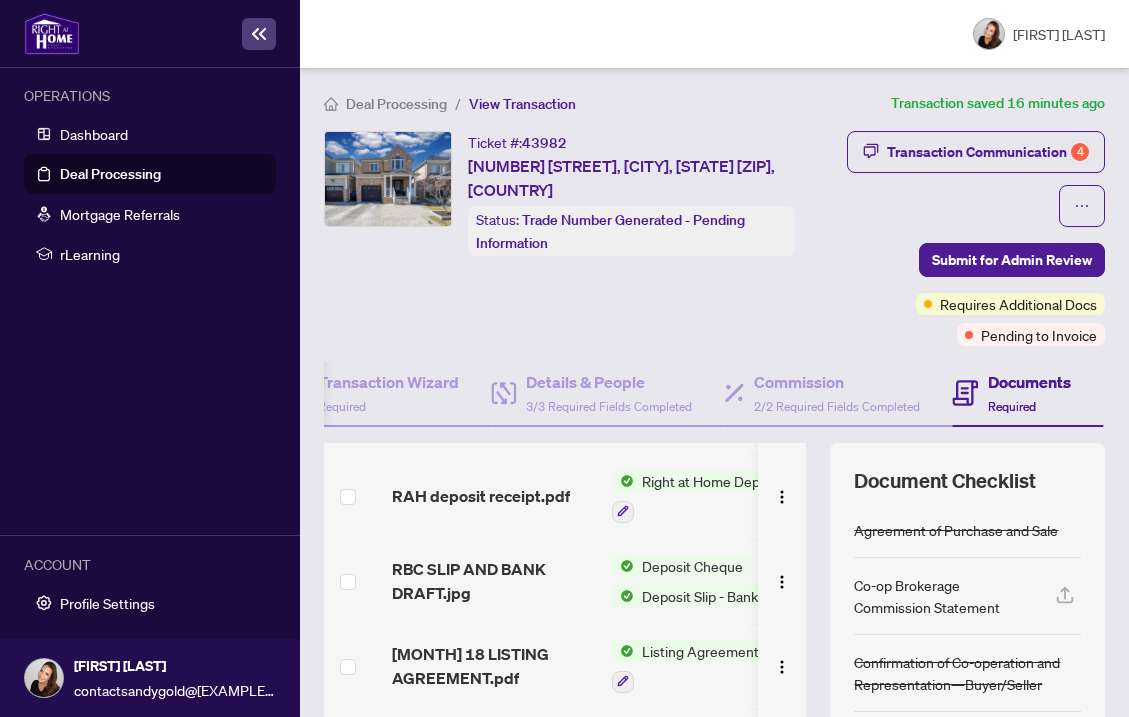 scroll, scrollTop: 0, scrollLeft: 0, axis: both 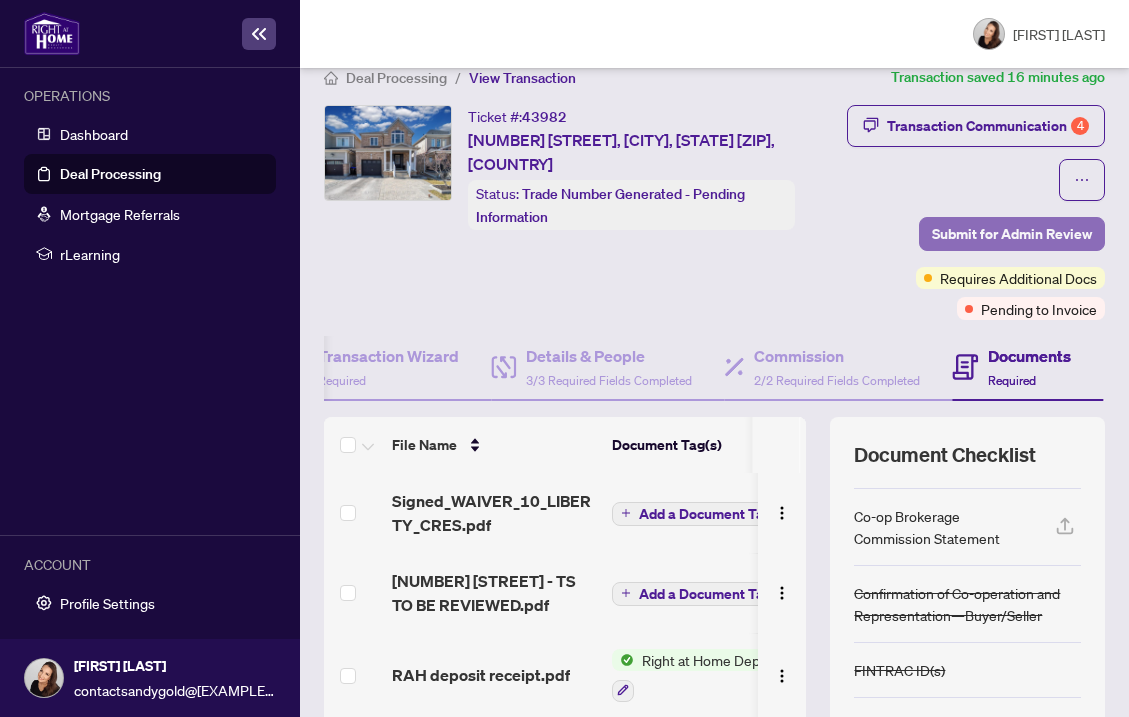 click on "Submit for Admin Review" at bounding box center [1012, 234] 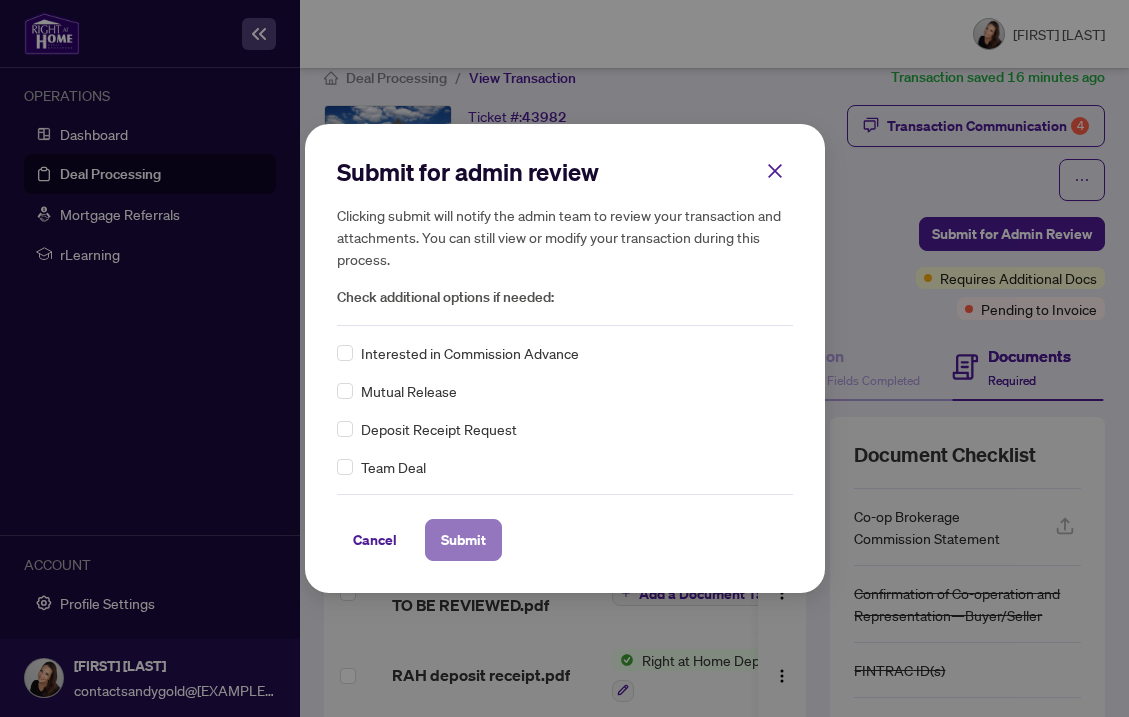click on "Submit" at bounding box center (463, 540) 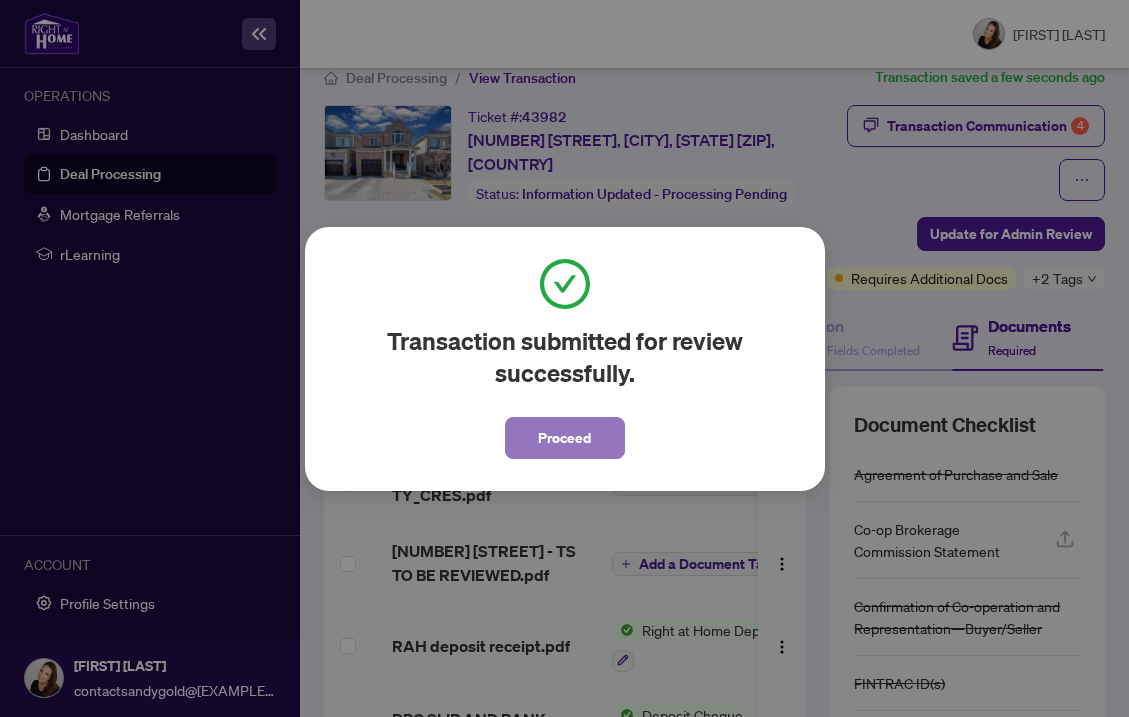 click on "Proceed" at bounding box center [564, 438] 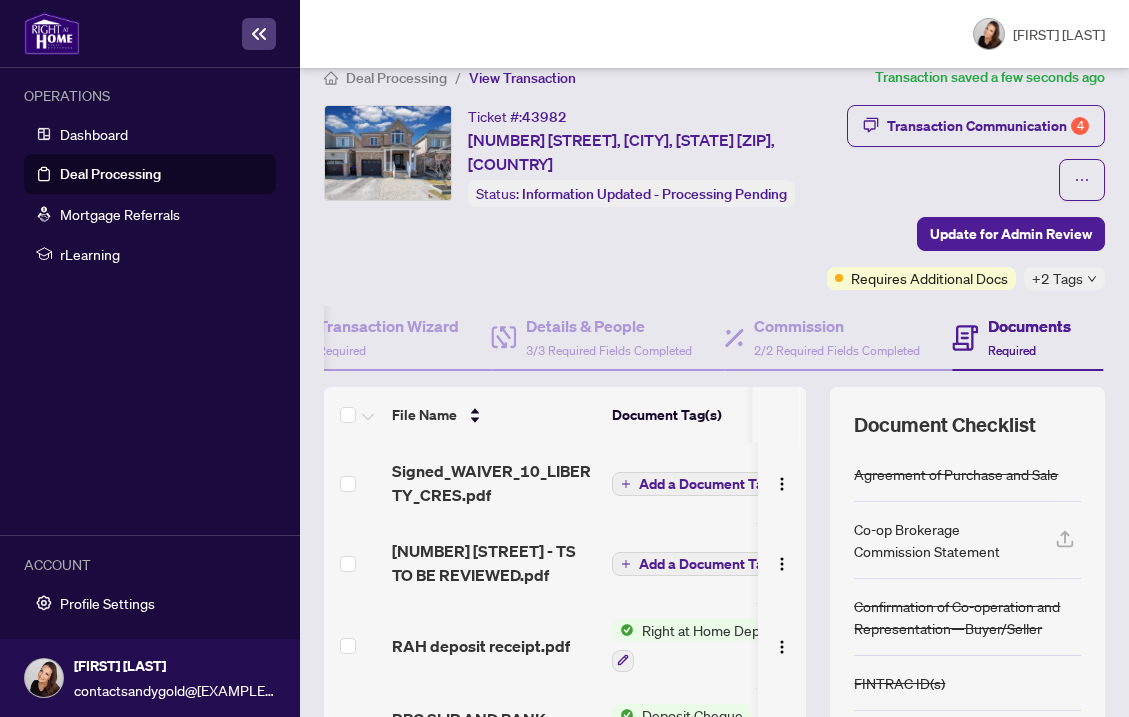 scroll, scrollTop: 0, scrollLeft: 0, axis: both 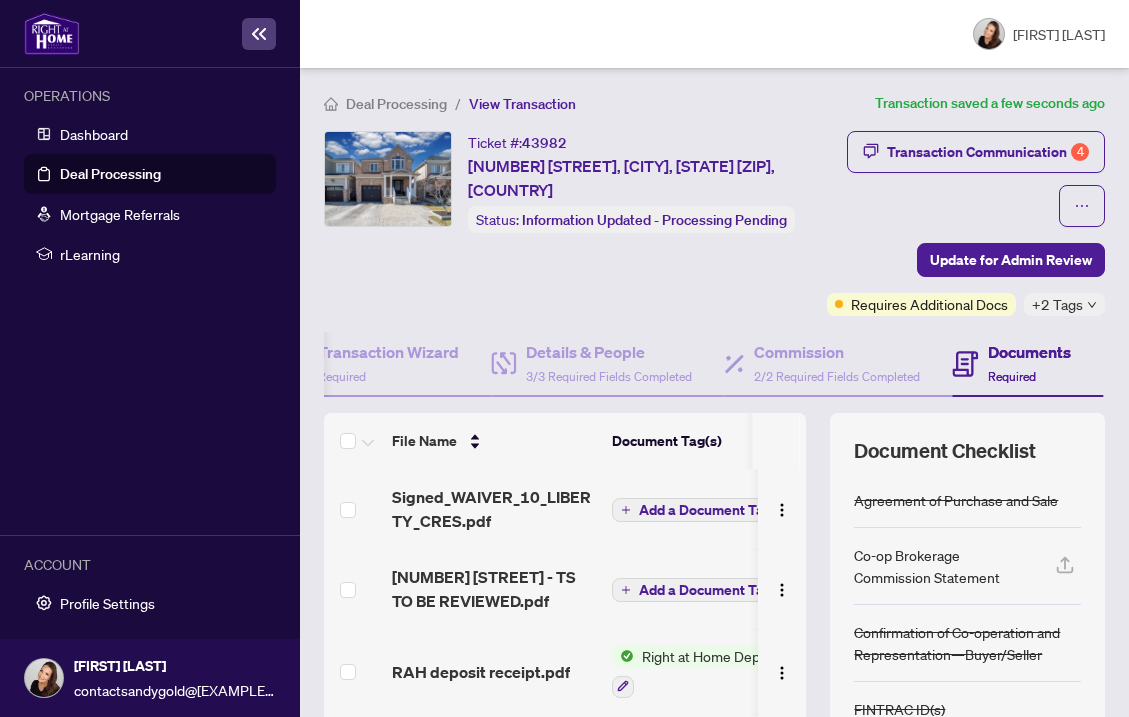 click on "Deal Processing" at bounding box center (110, 174) 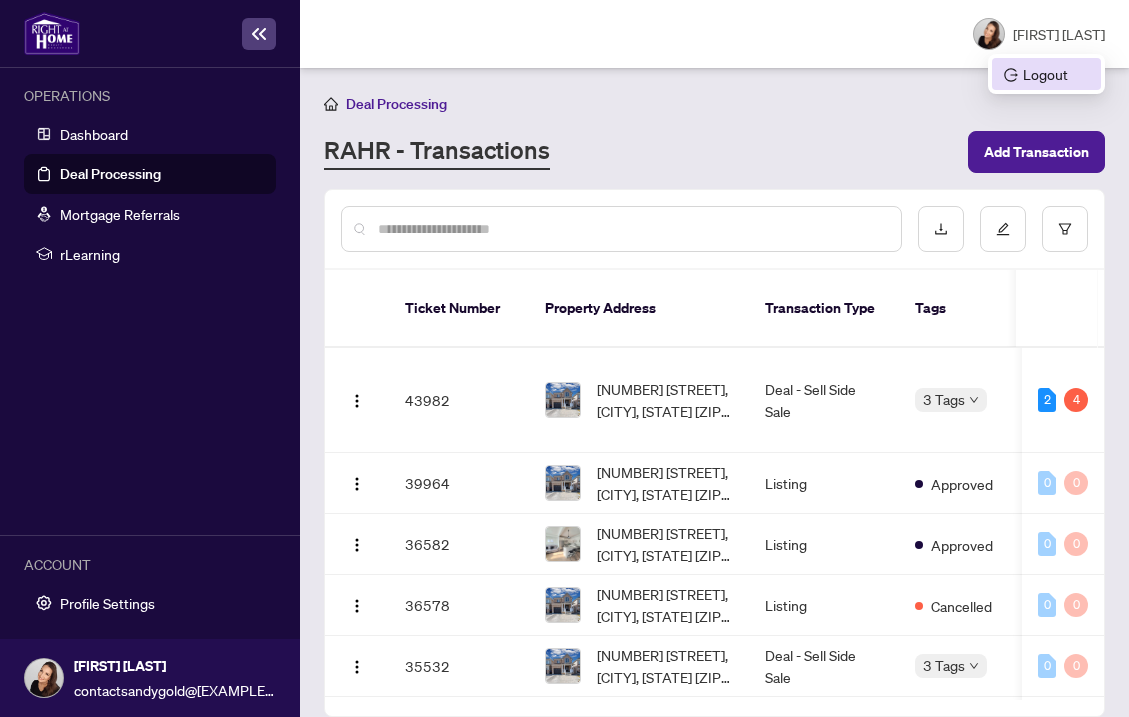 click on "Logout" at bounding box center [1046, 74] 